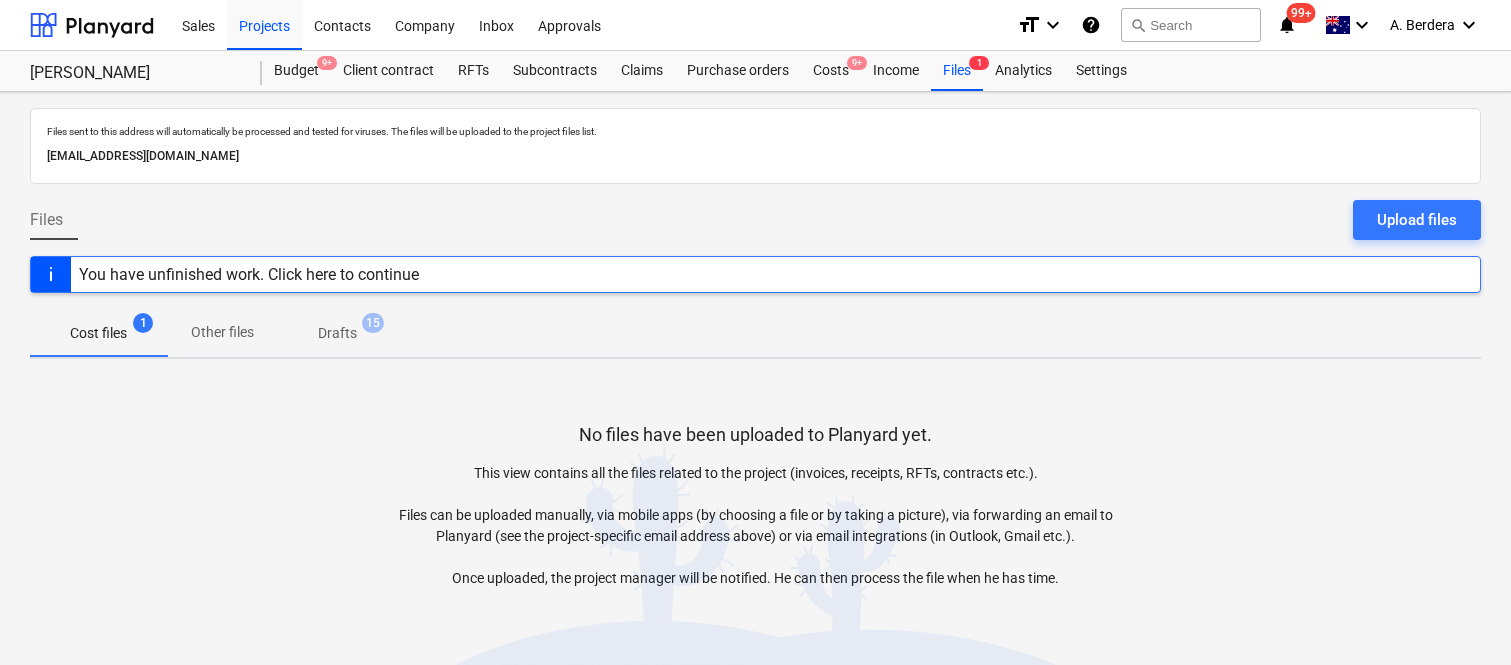 scroll, scrollTop: 0, scrollLeft: 0, axis: both 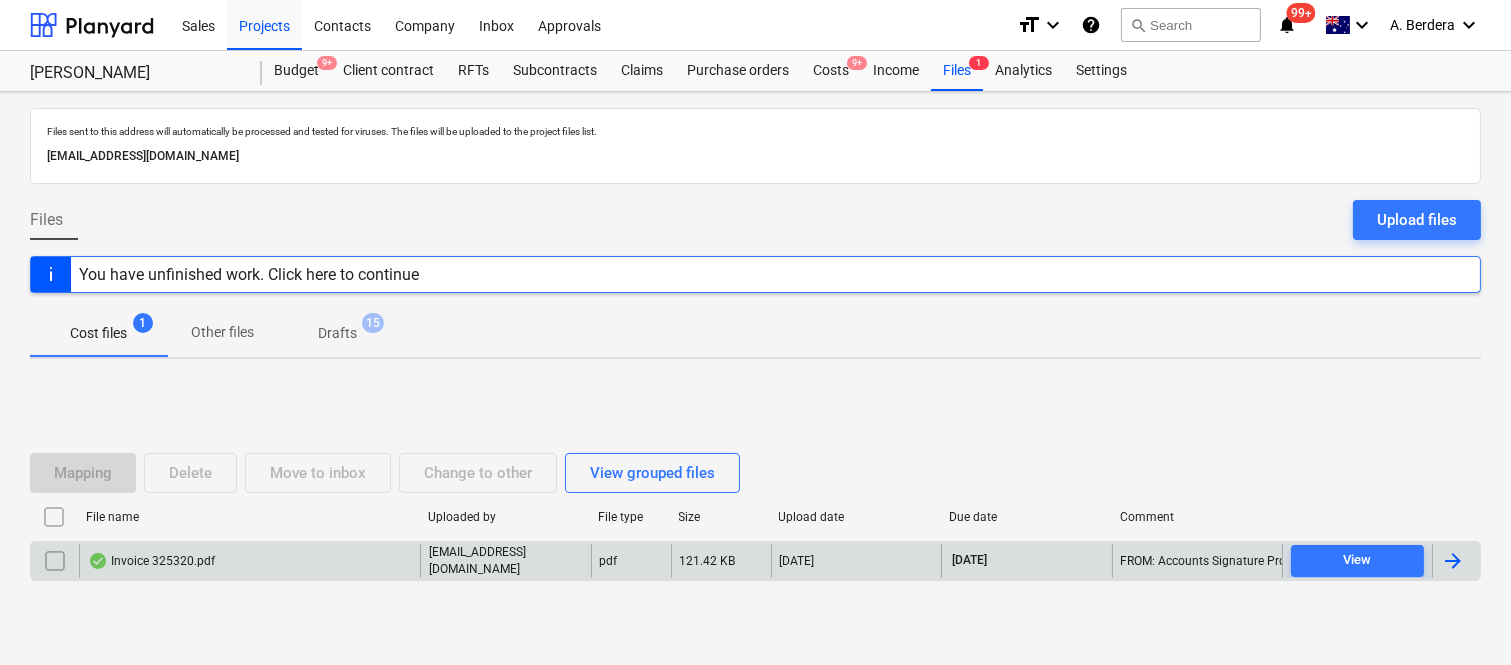 click on "Invoice 325320.pdf" at bounding box center (249, 561) 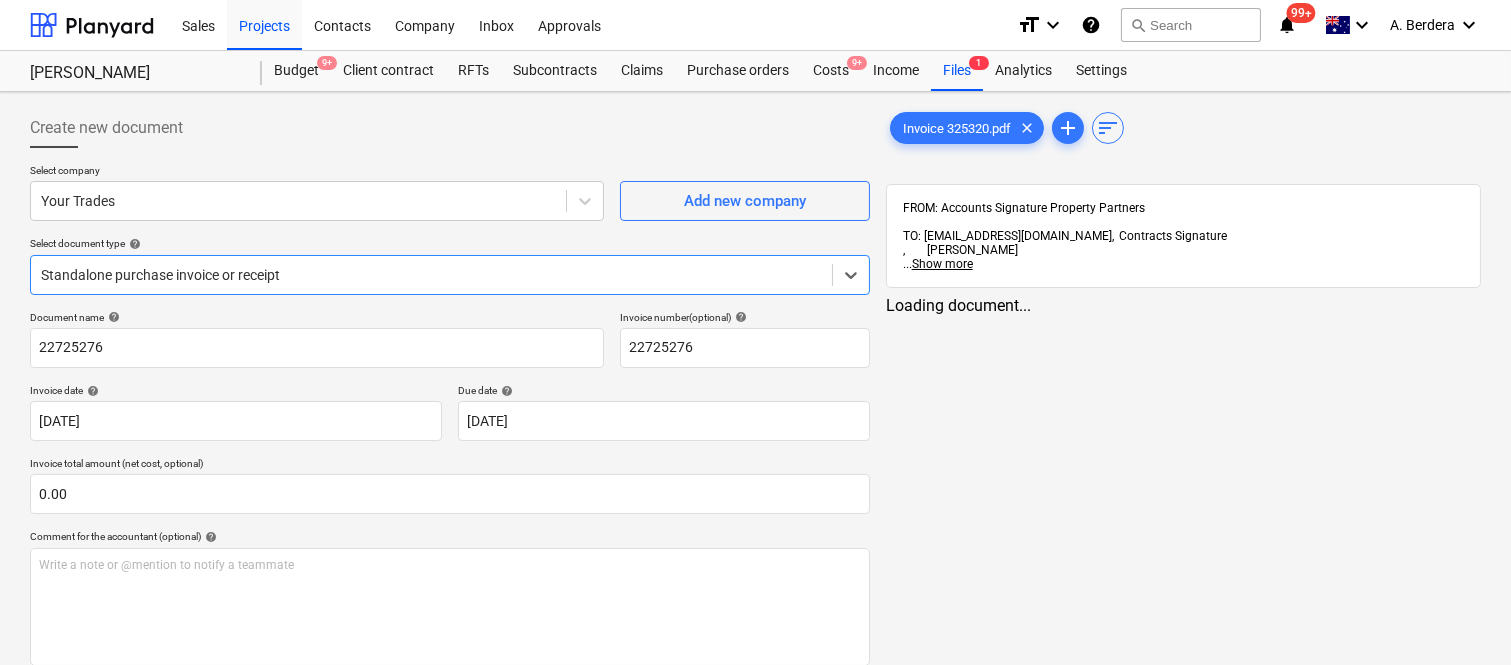 type on "22725276" 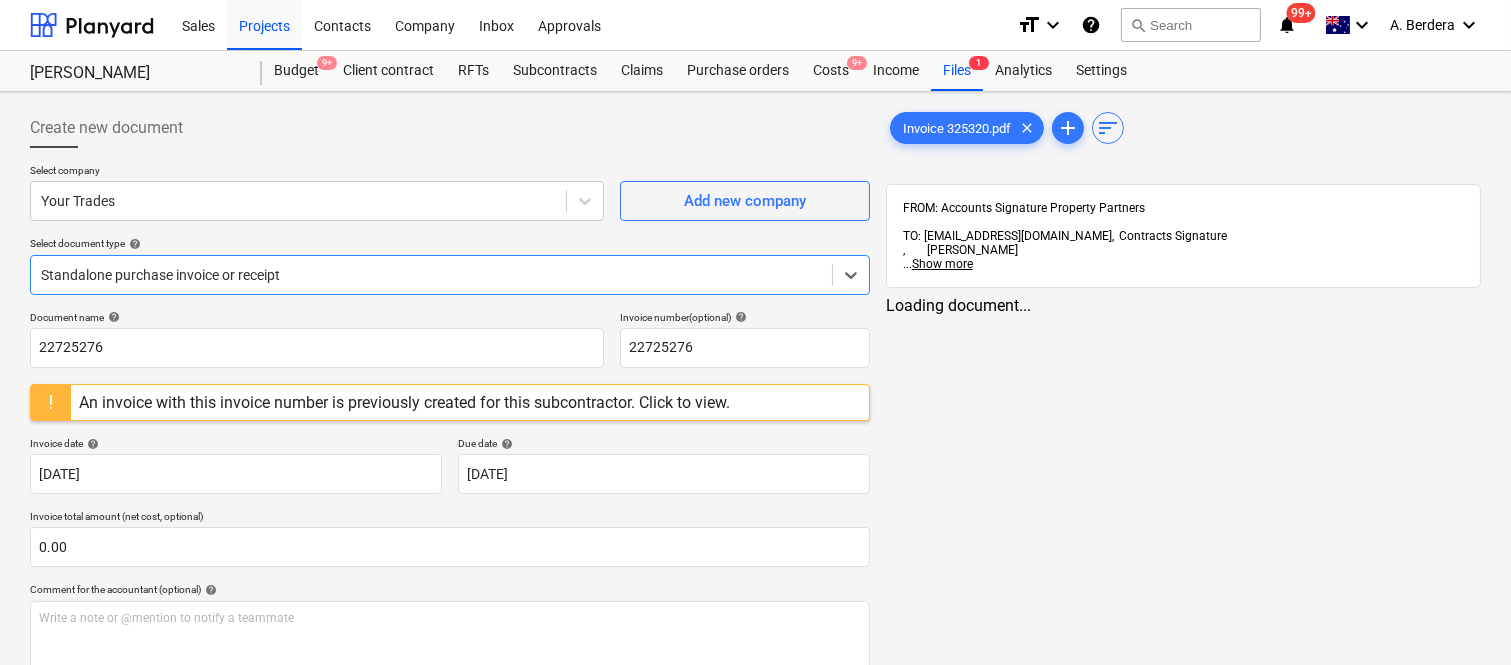 click at bounding box center [431, 275] 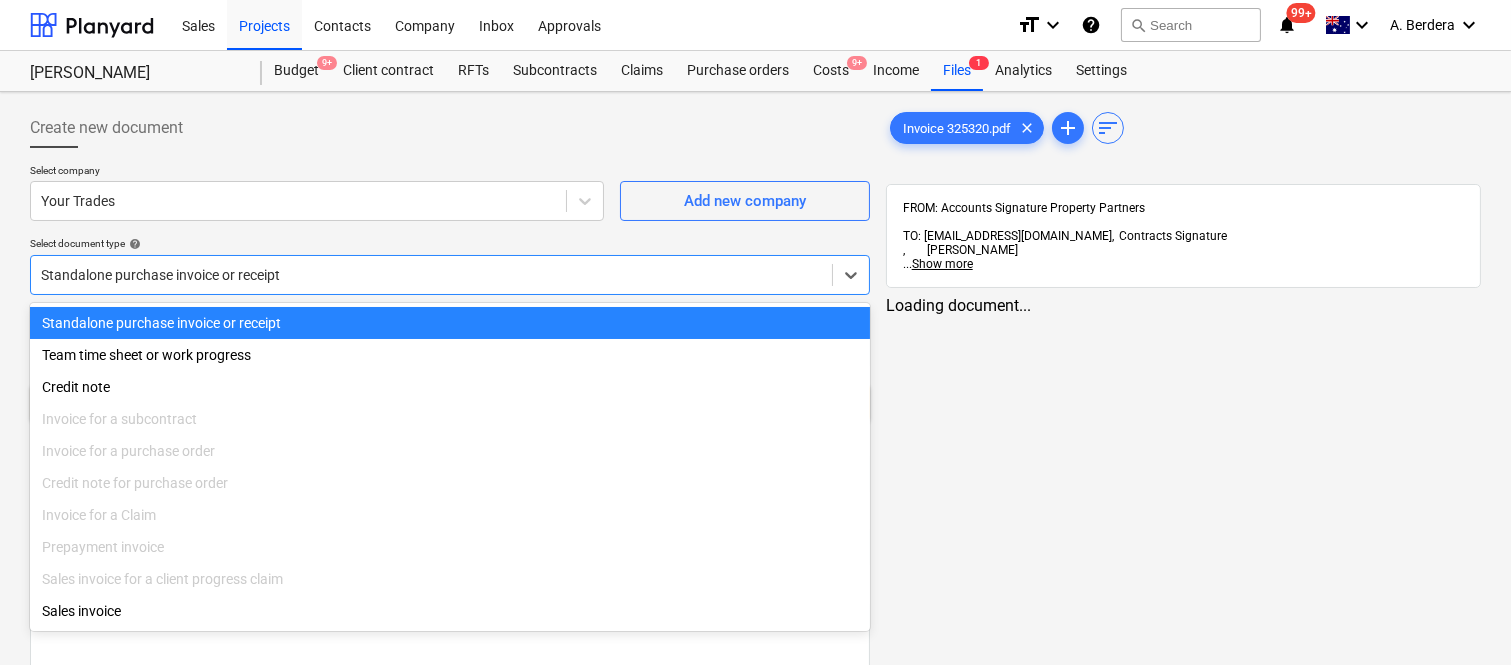 click on "Standalone purchase invoice or receipt" at bounding box center [450, 323] 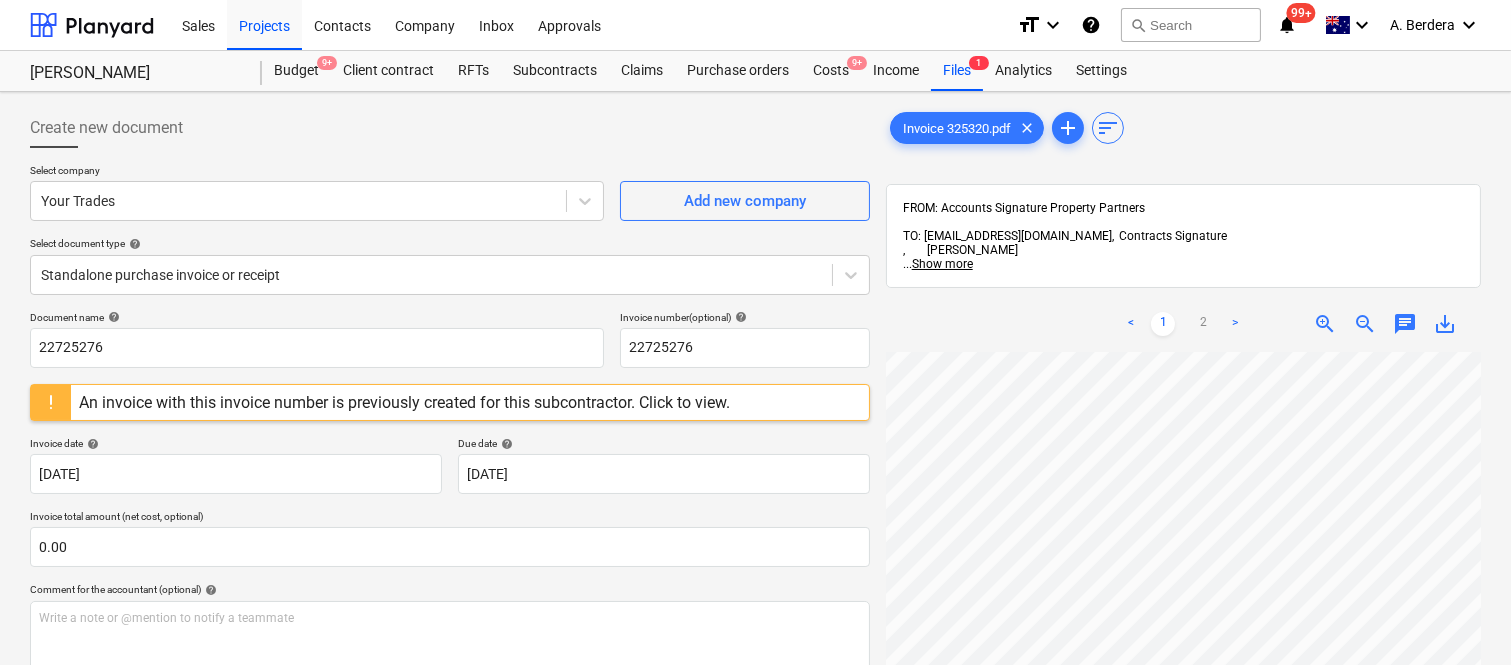 click on "Create new document Select company Your Trades   Add new company Select document type help Standalone purchase invoice or receipt Document name help 22725276 Invoice number  (optional) help 22725276 An invoice with this invoice number is previously created for this subcontractor. Click to view. Invoice date help 03 Jul 2025 03.07.2025 Press the down arrow key to interact with the calendar and
select a date. Press the question mark key to get the keyboard shortcuts for changing dates. Due date help 17 Jul 2025 17.07.2025 Press the down arrow key to interact with the calendar and
select a date. Press the question mark key to get the keyboard shortcuts for changing dates. Invoice total amount (net cost, optional) 0.00 Comment for the accountant (optional) help Write a note or @mention to notify a teammate ﻿ Clear Save Submit Allocated costs (net) $0.00 Select line-items to add help Search or select a line-item Select bulk Invoice 325320.pdf clear add sort FROM: Accounts Signature Property Partners  ...  <" at bounding box center (755, 534) 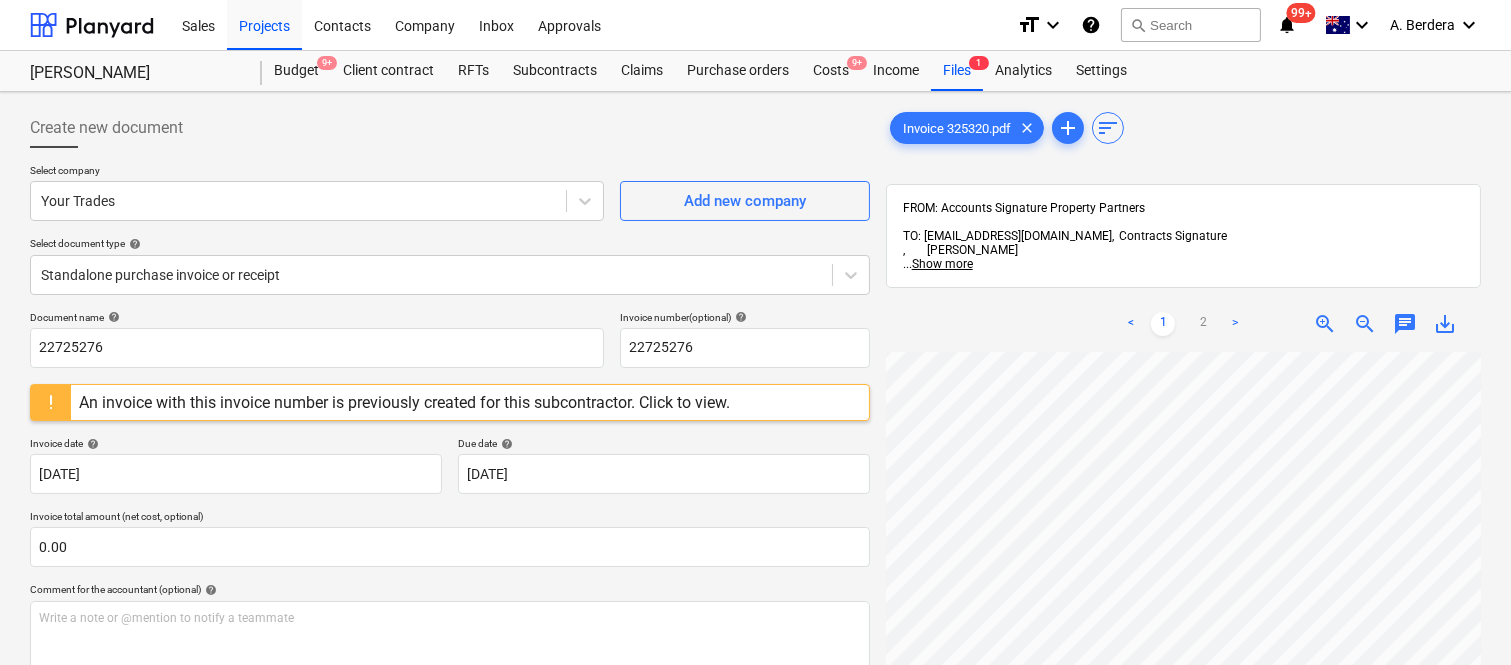 scroll, scrollTop: 97, scrollLeft: 485, axis: both 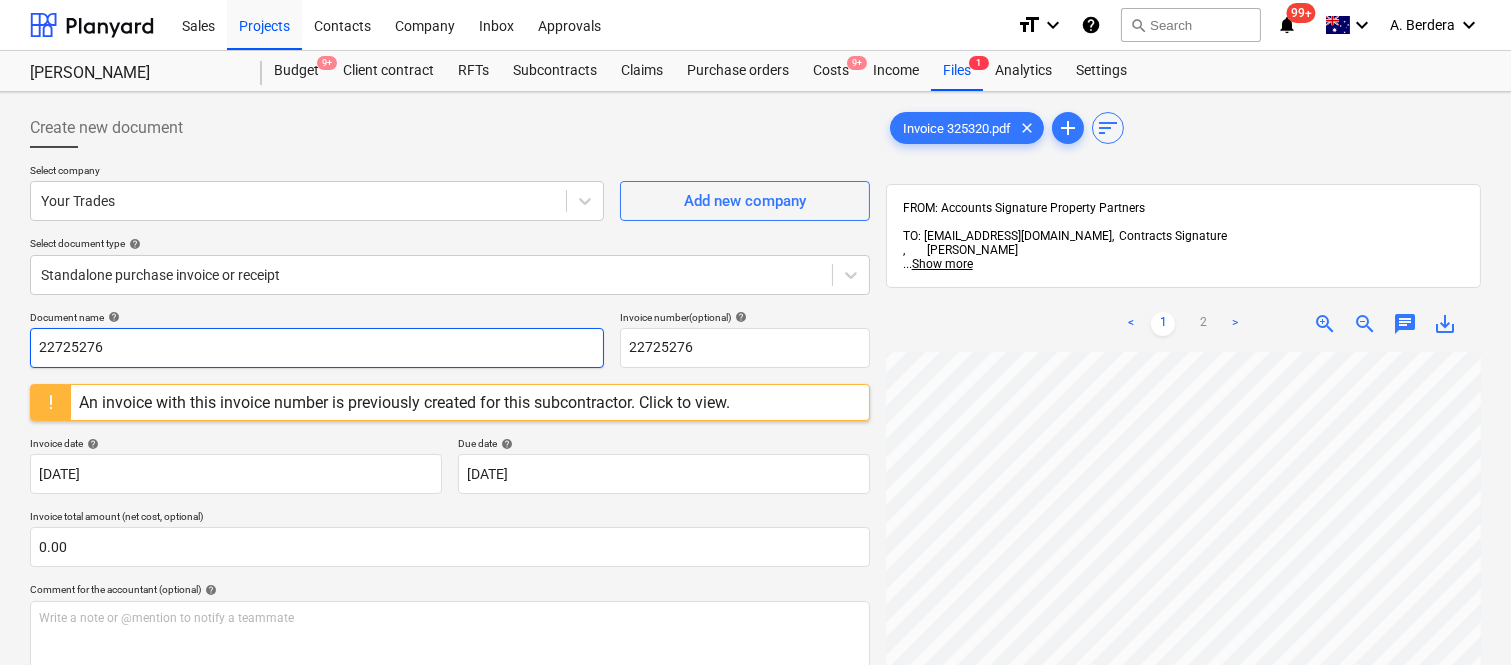 click on "22725276" at bounding box center [317, 348] 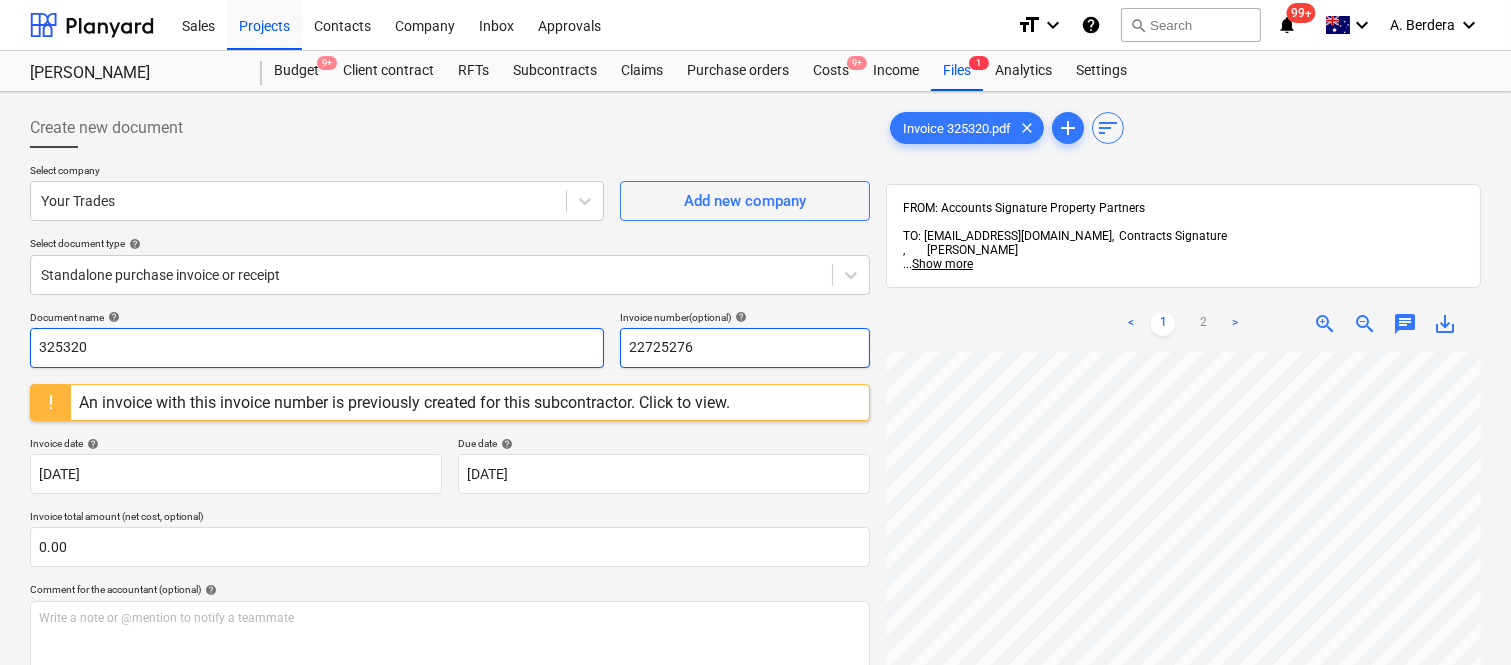 type on "325320" 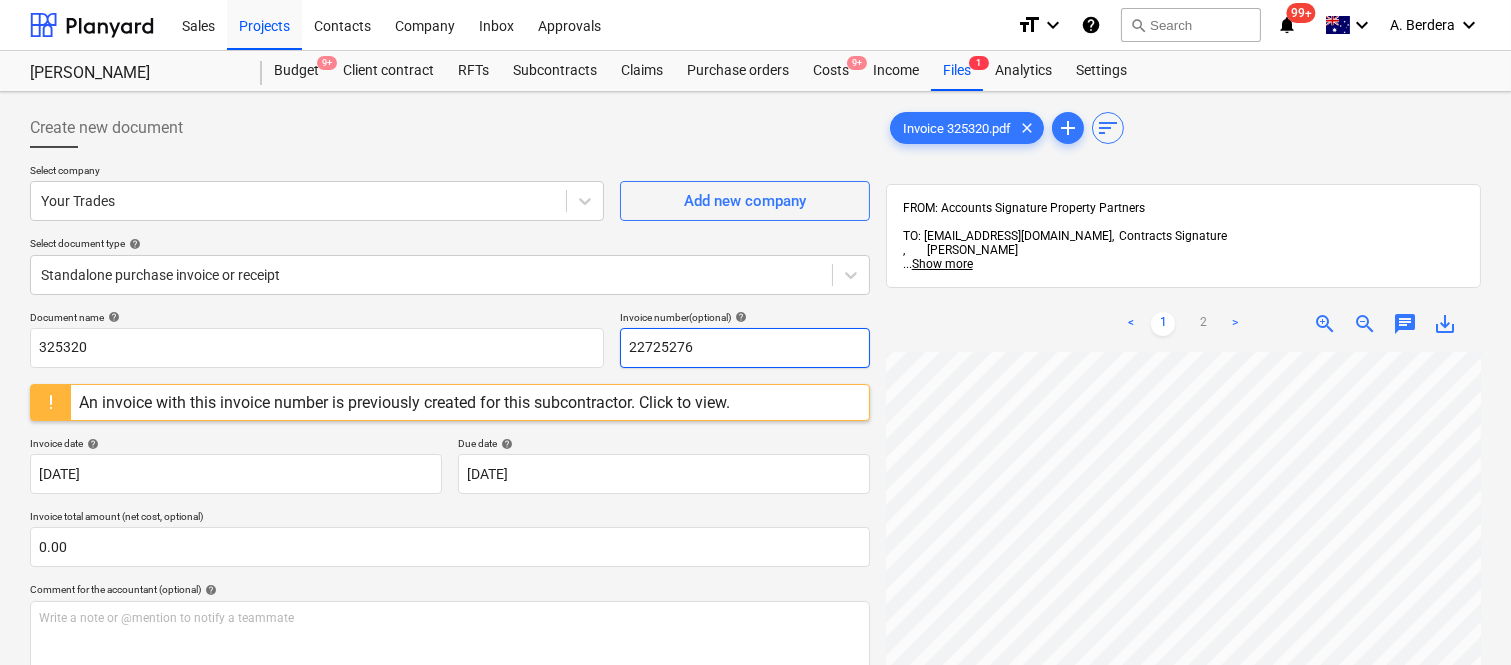 click on "22725276" at bounding box center (745, 348) 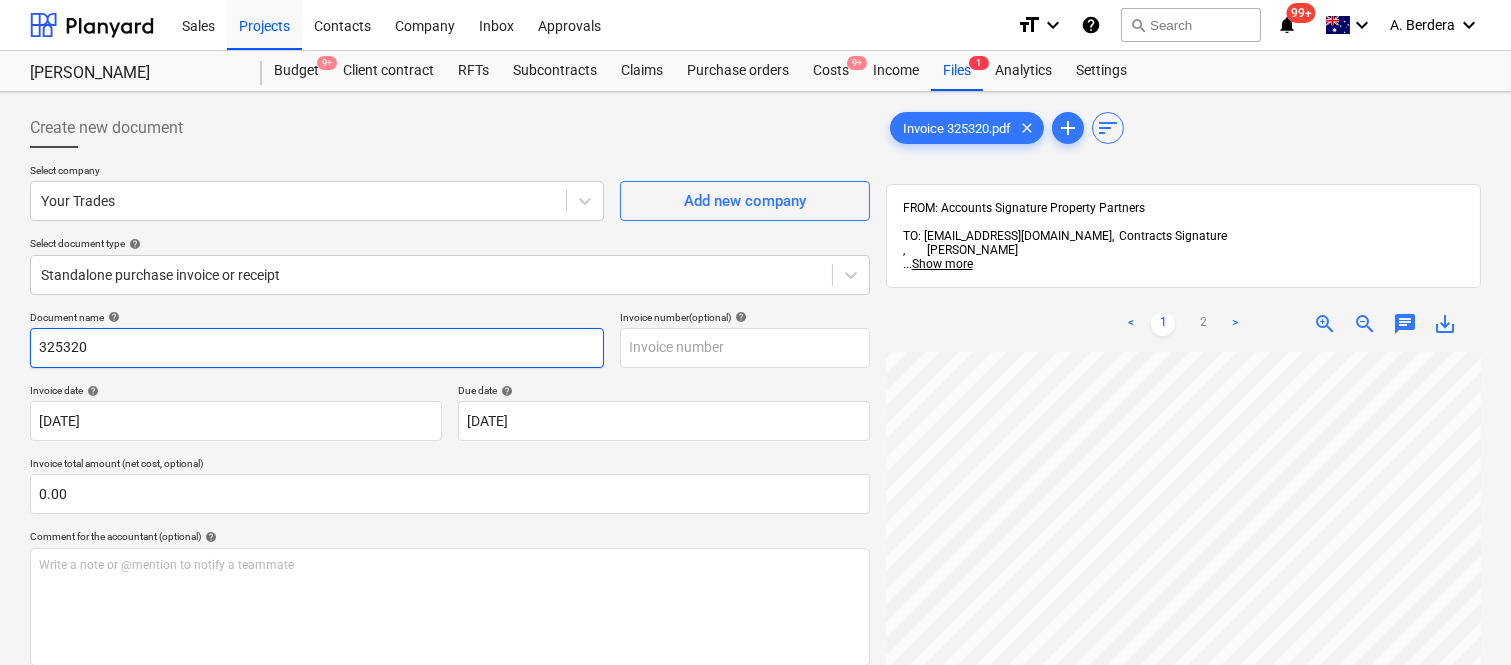 click on "325320" at bounding box center [317, 348] 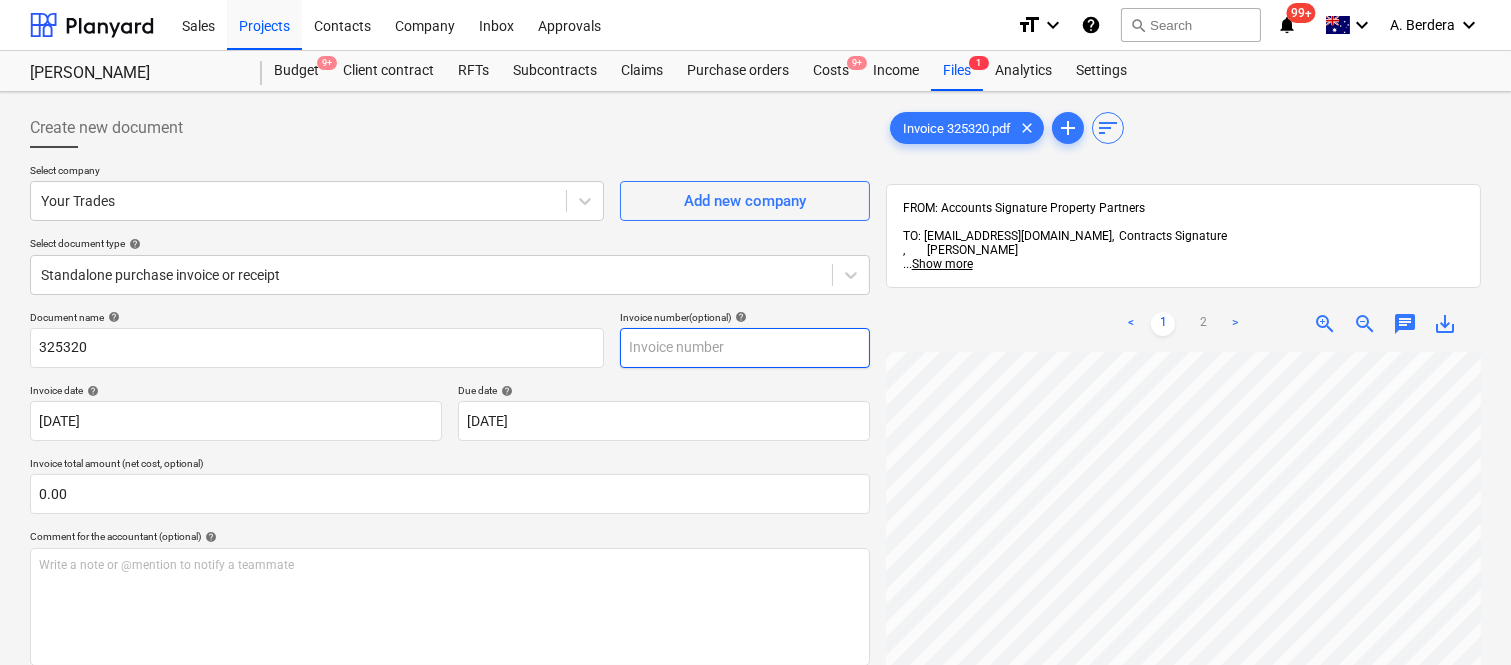 click at bounding box center (745, 348) 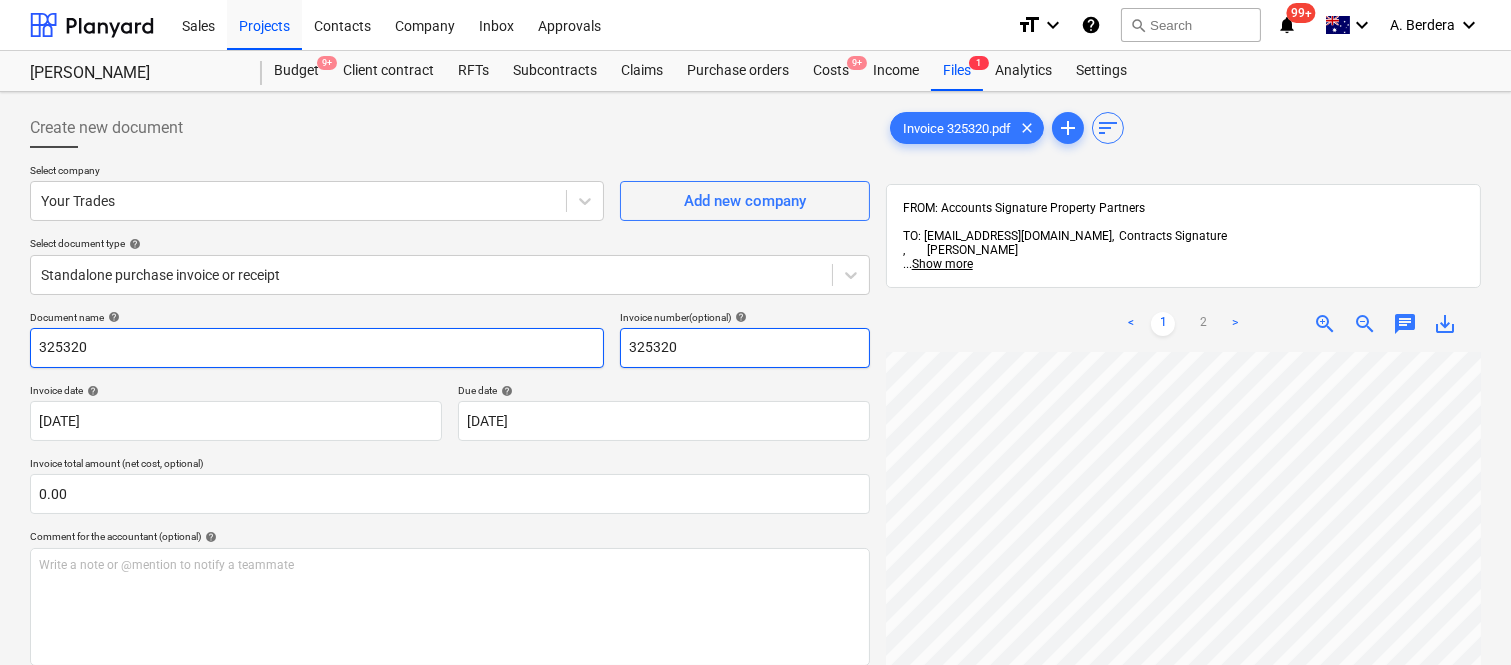 type on "325320" 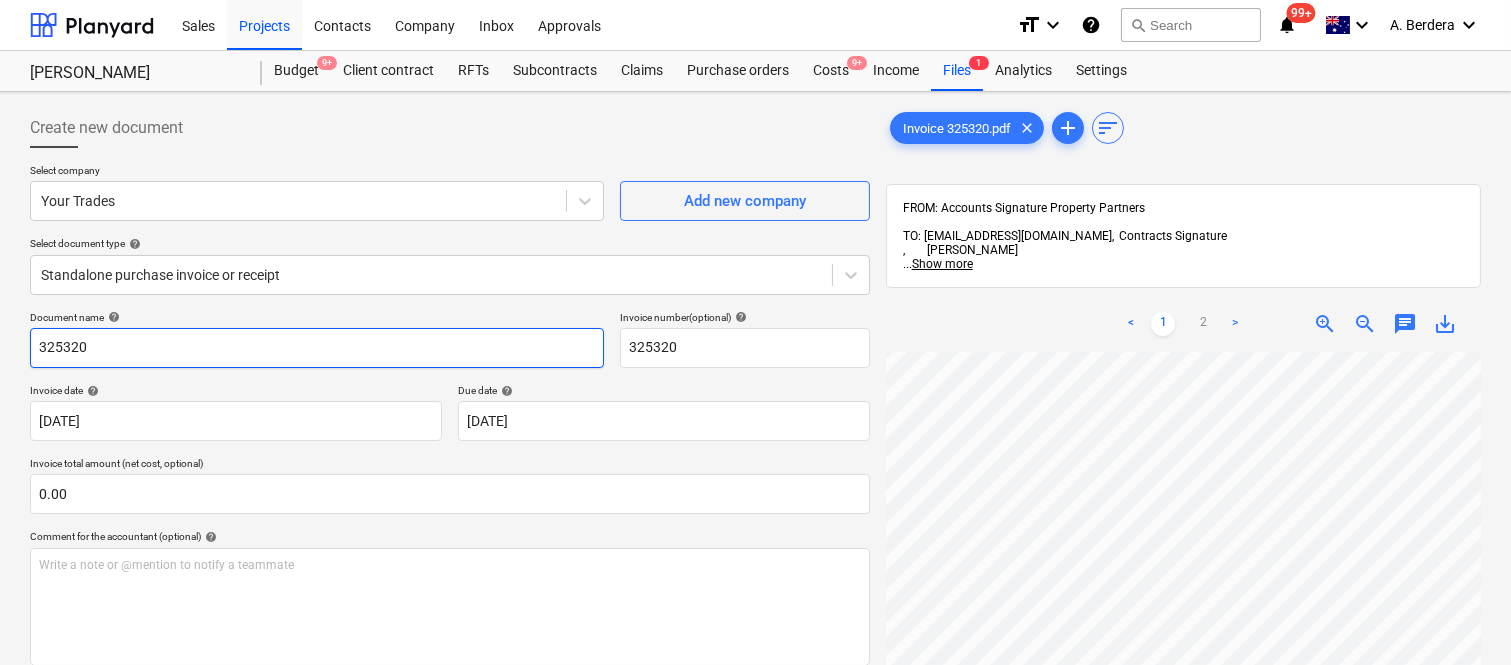 click on "325320" at bounding box center [317, 348] 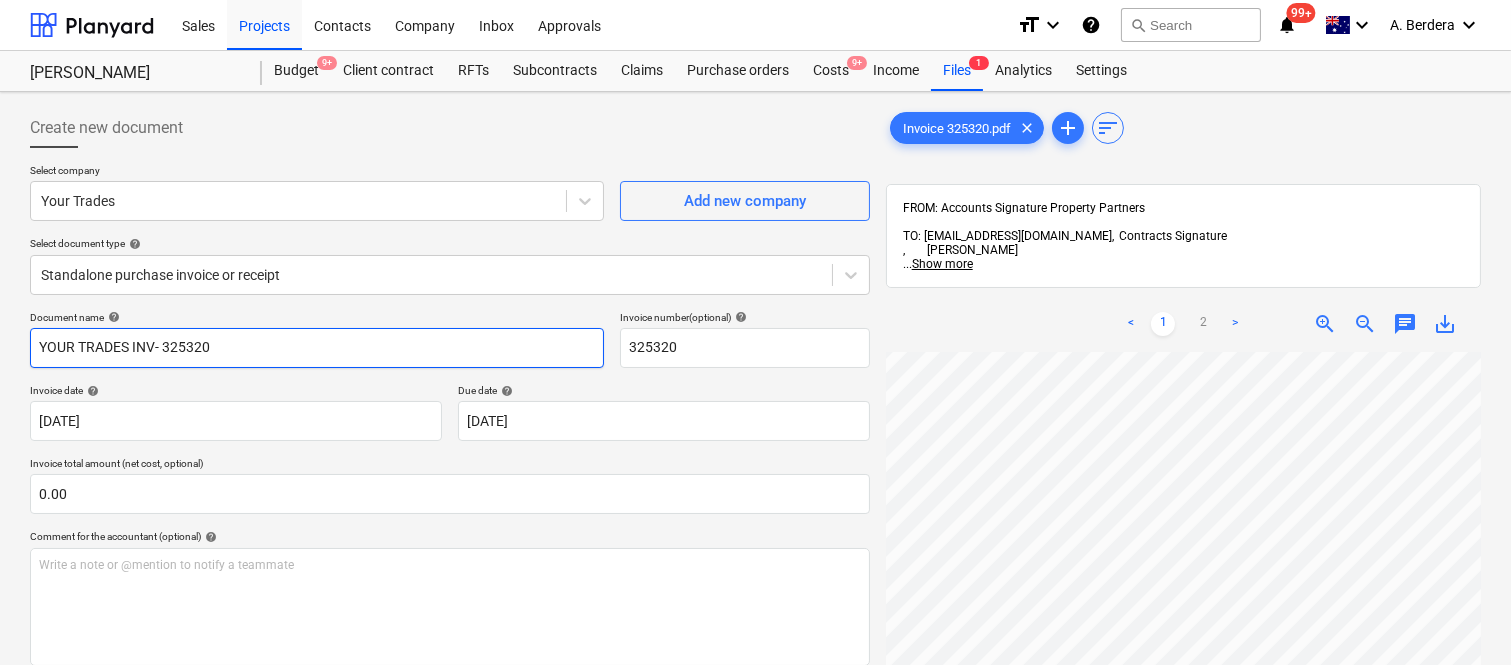 type on "YOUR TRADES INV- 325320" 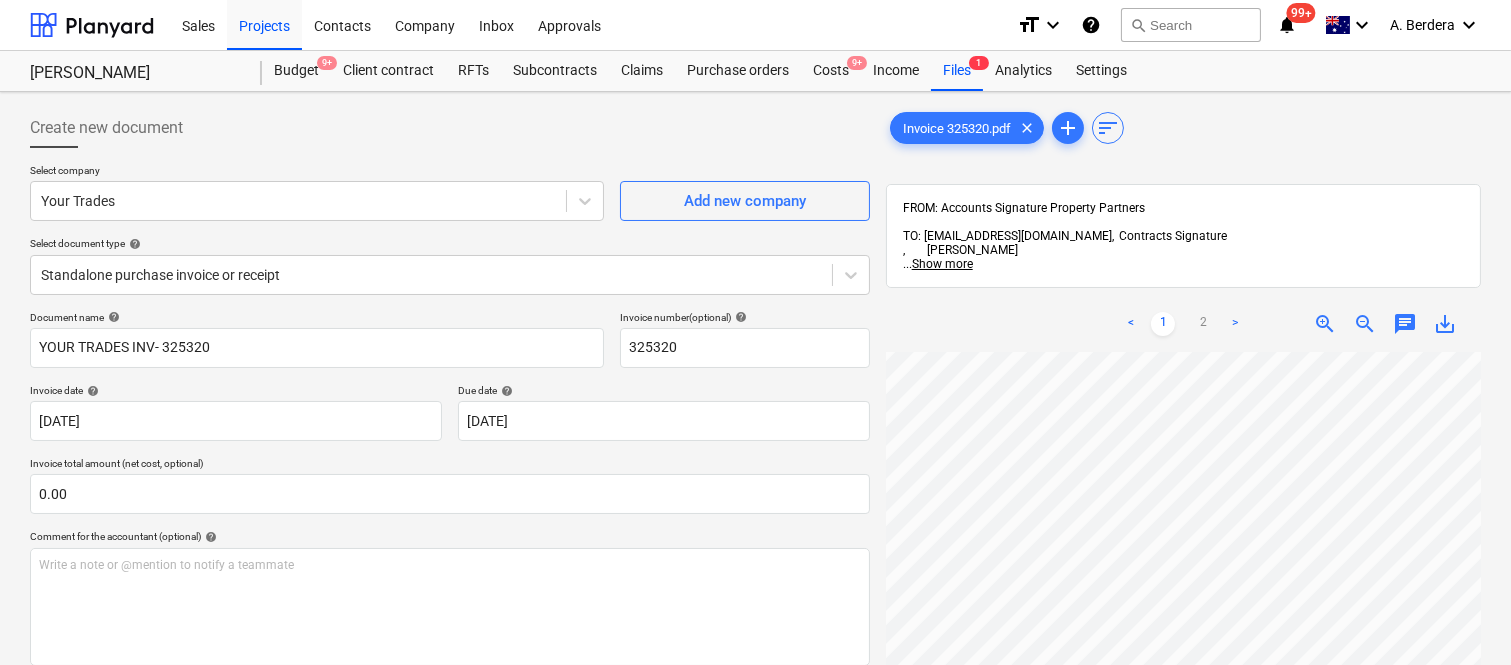scroll, scrollTop: 330, scrollLeft: 455, axis: both 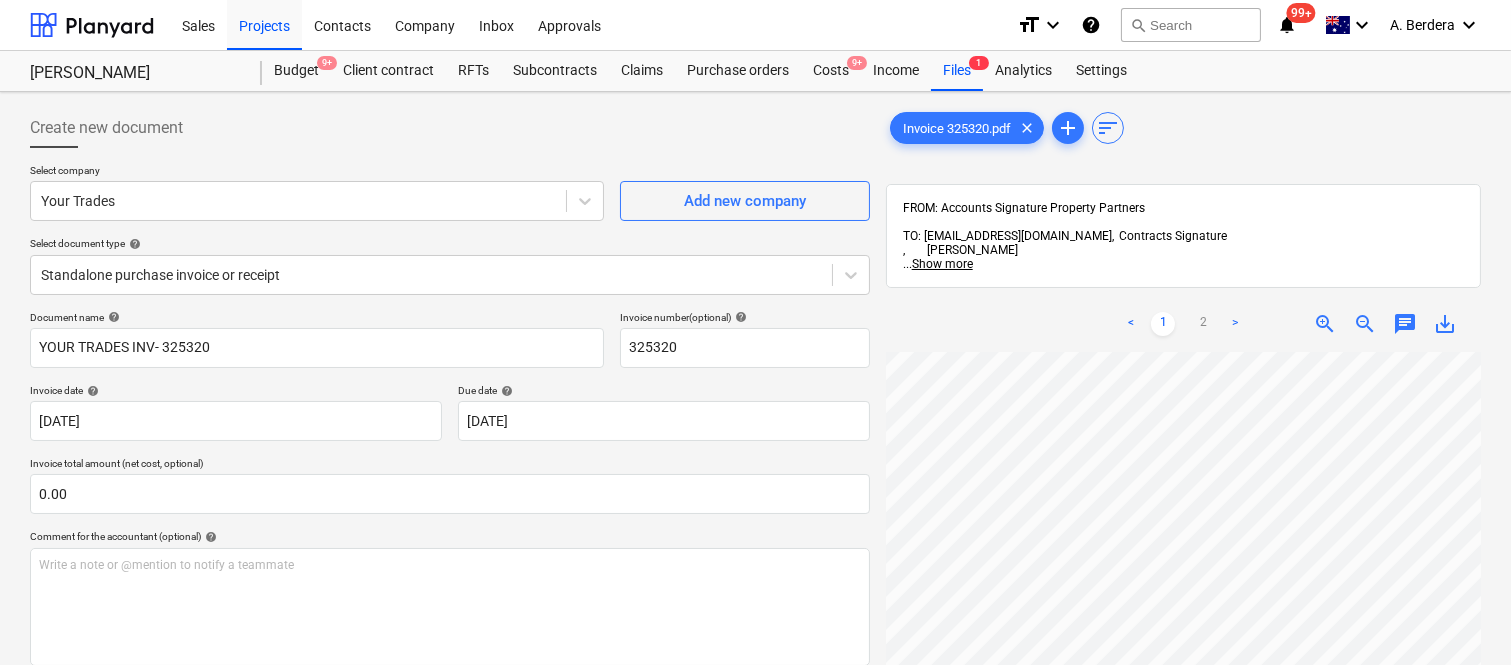 click on "Invoice 325320.pdf clear add sort FROM: Accounts Signature Property Partners  TO: bbe88de0-866a-44db-a04f-9810dc5b037a@projects.planyard.com, 	Contracts Signature , 	Matthew Williams  ...  Show more ...  Show more < 1 2 > zoom_in zoom_out chat 0 save_alt" at bounding box center [1183, 534] 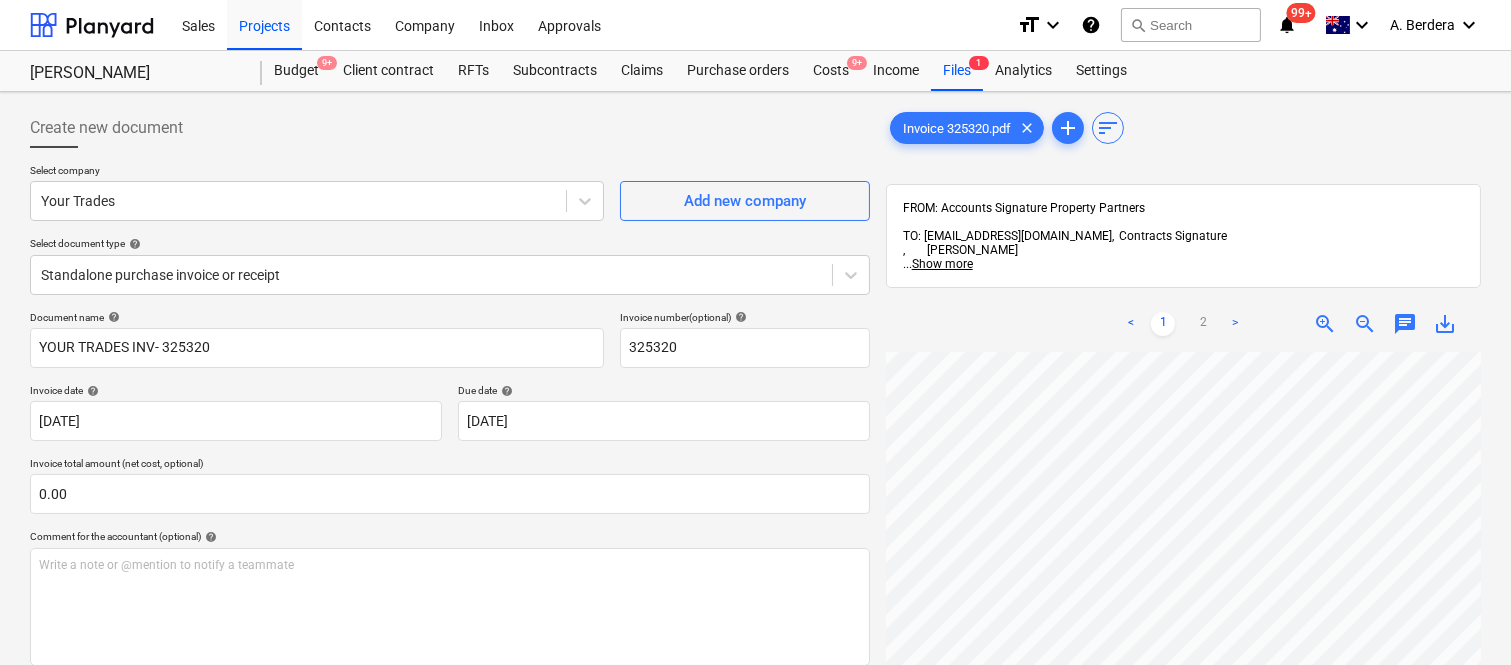 scroll, scrollTop: 622, scrollLeft: 485, axis: both 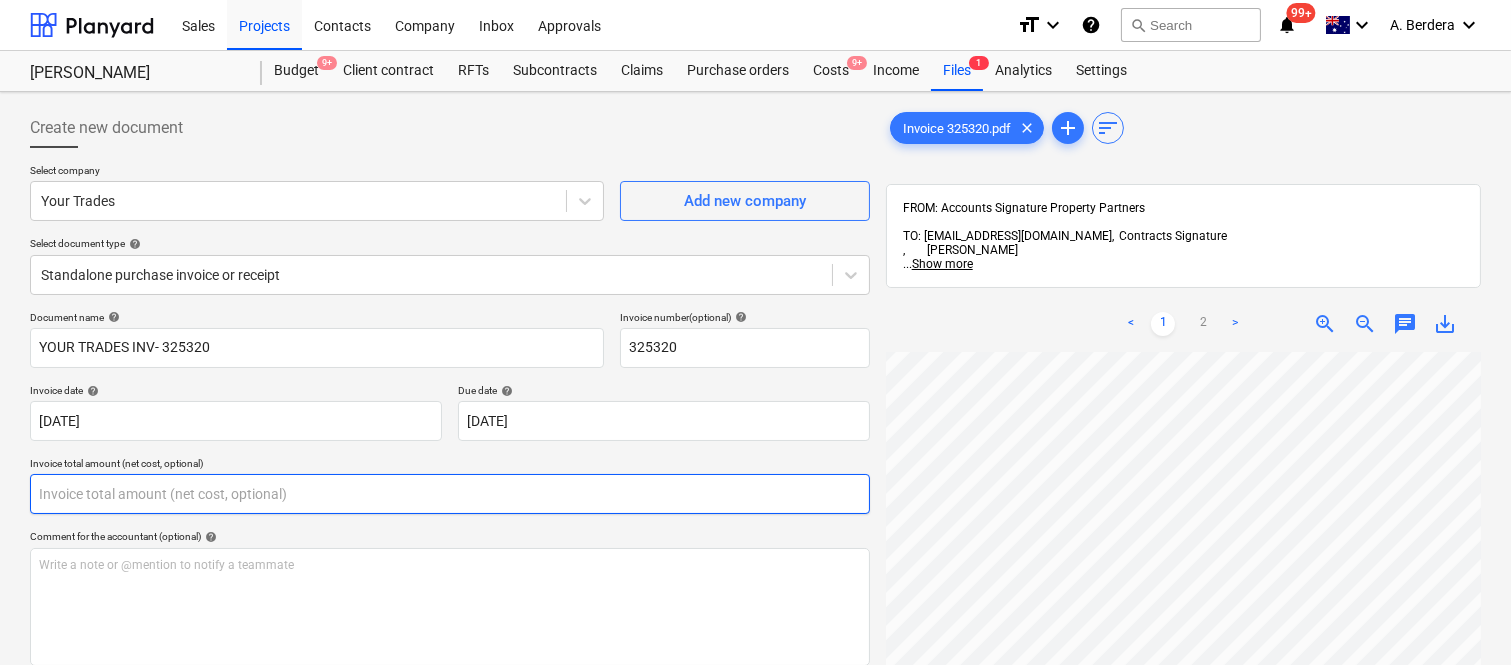 click at bounding box center [450, 494] 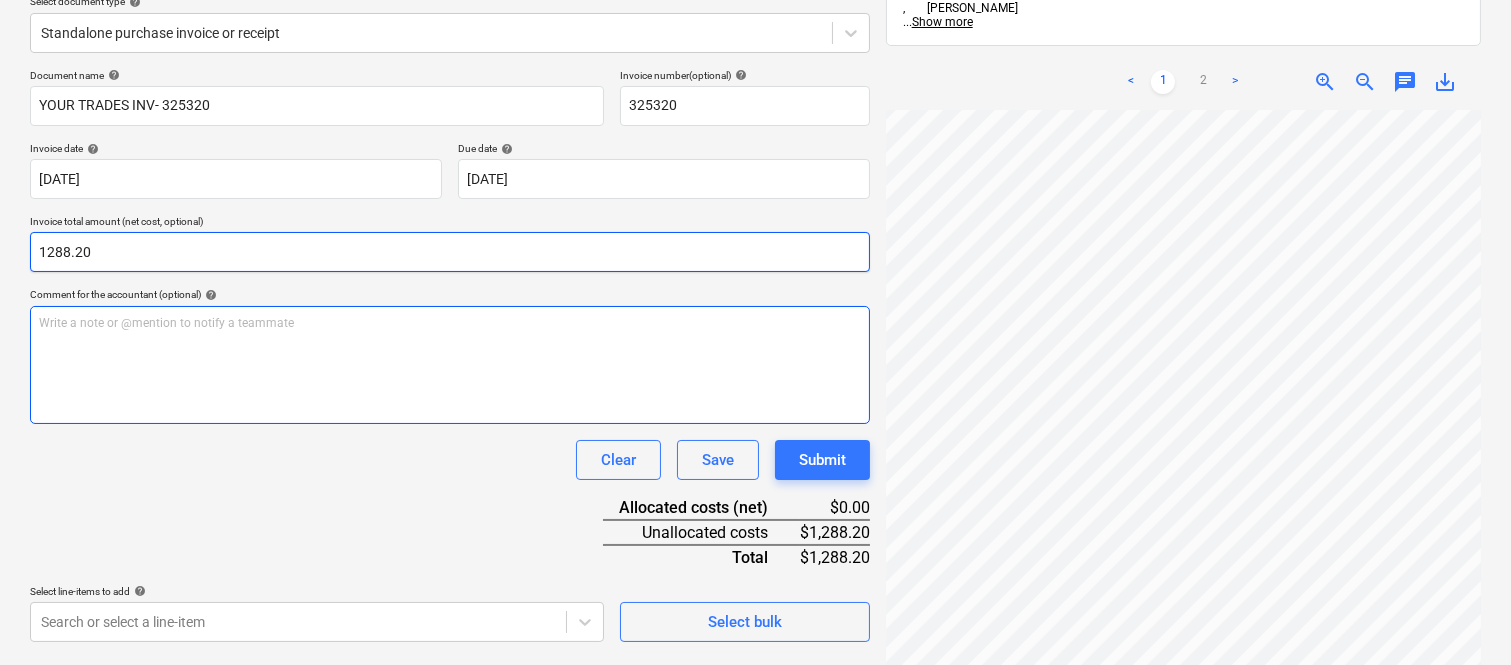 scroll, scrollTop: 285, scrollLeft: 0, axis: vertical 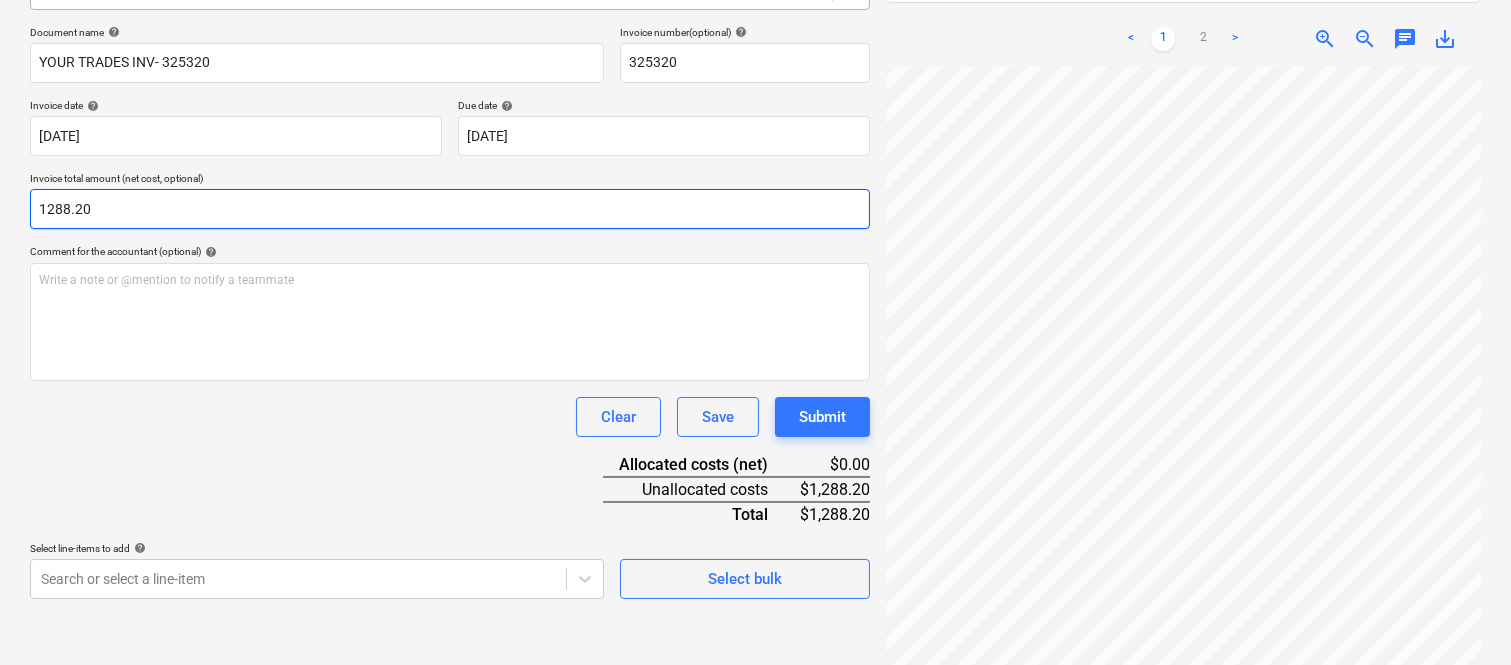 type on "1288.2" 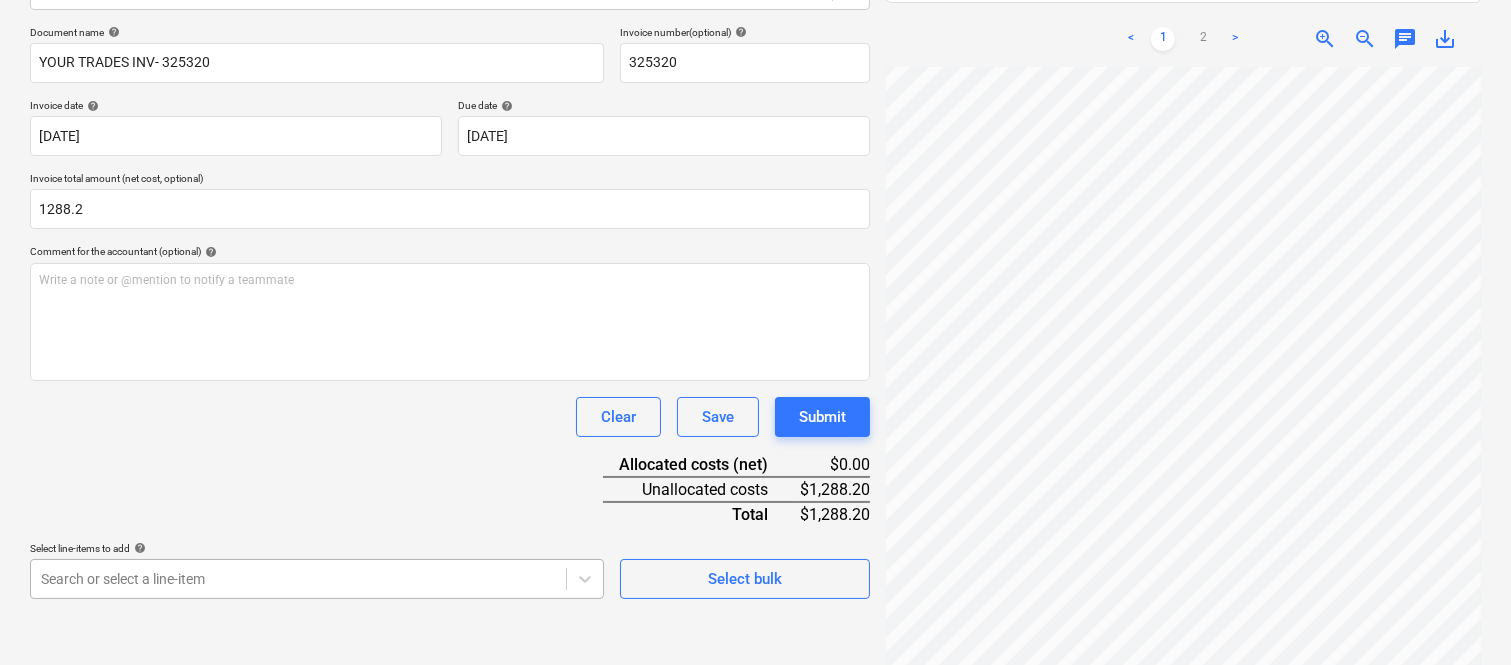 click on "Sales Projects Contacts Company Inbox Approvals format_size keyboard_arrow_down help search Search notifications 99+ keyboard_arrow_down A. Berdera keyboard_arrow_down Della Rosa Budget 9+ Client contract RFTs Subcontracts Claims Purchase orders Costs 9+ Income Files 1 Analytics Settings Create new document Select company Your Trades   Add new company Select document type help Standalone purchase invoice or receipt Document name help YOUR TRADES INV- 325320 Invoice number  (optional) help 325320 Invoice date help 03 Jul 2025 03.07.2025 Press the down arrow key to interact with the calendar and
select a date. Press the question mark key to get the keyboard shortcuts for changing dates. Due date help 17 Jul 2025 17.07.2025 Press the down arrow key to interact with the calendar and
select a date. Press the question mark key to get the keyboard shortcuts for changing dates. Invoice total amount (net cost, optional) 1288.2 Comment for the accountant (optional) help ﻿ Clear Save Submit $0.00 $1,288.20 <" at bounding box center [755, 47] 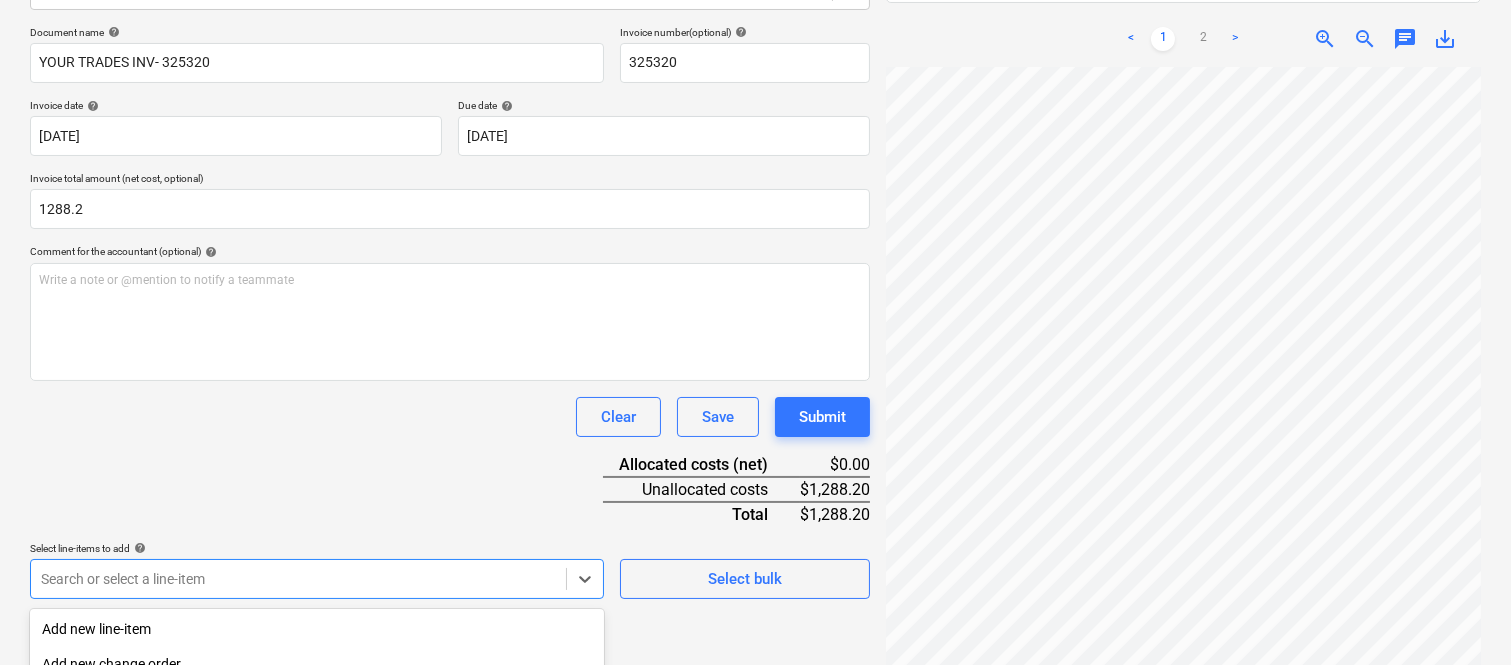 scroll, scrollTop: 532, scrollLeft: 0, axis: vertical 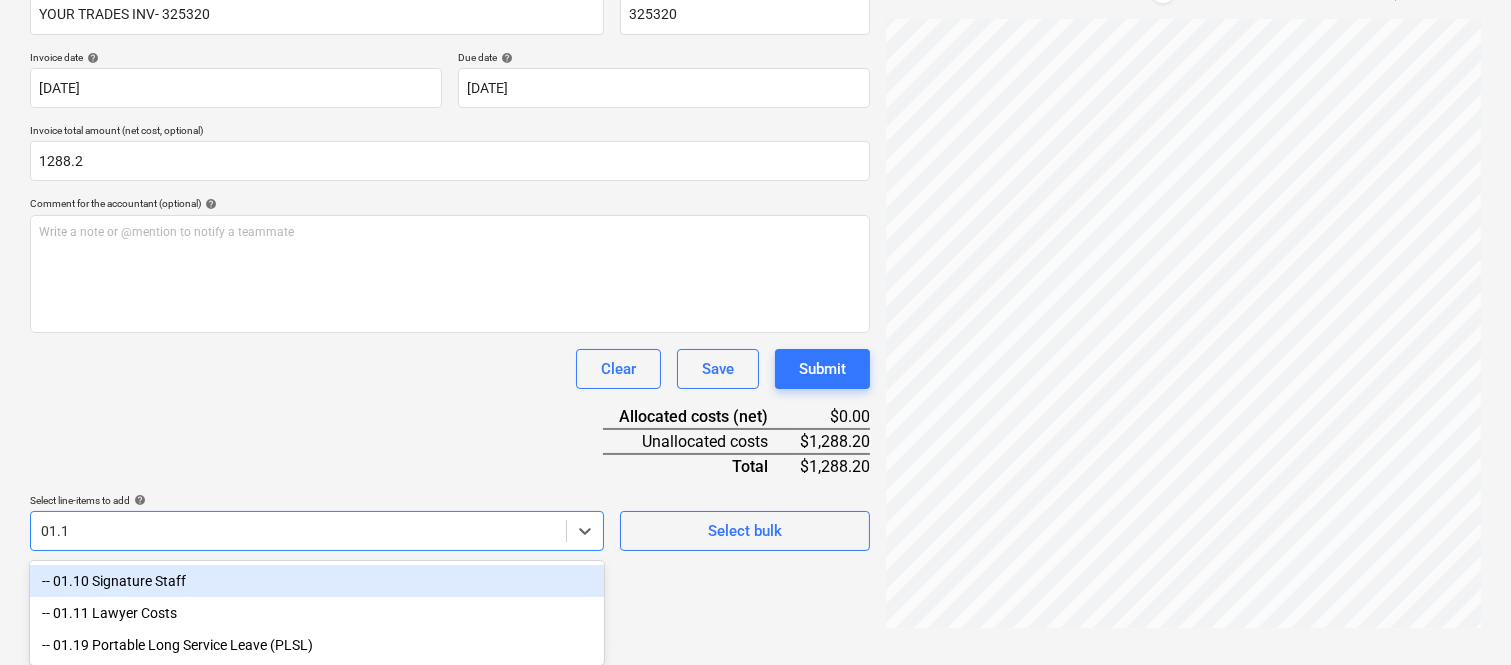 type on "01.10" 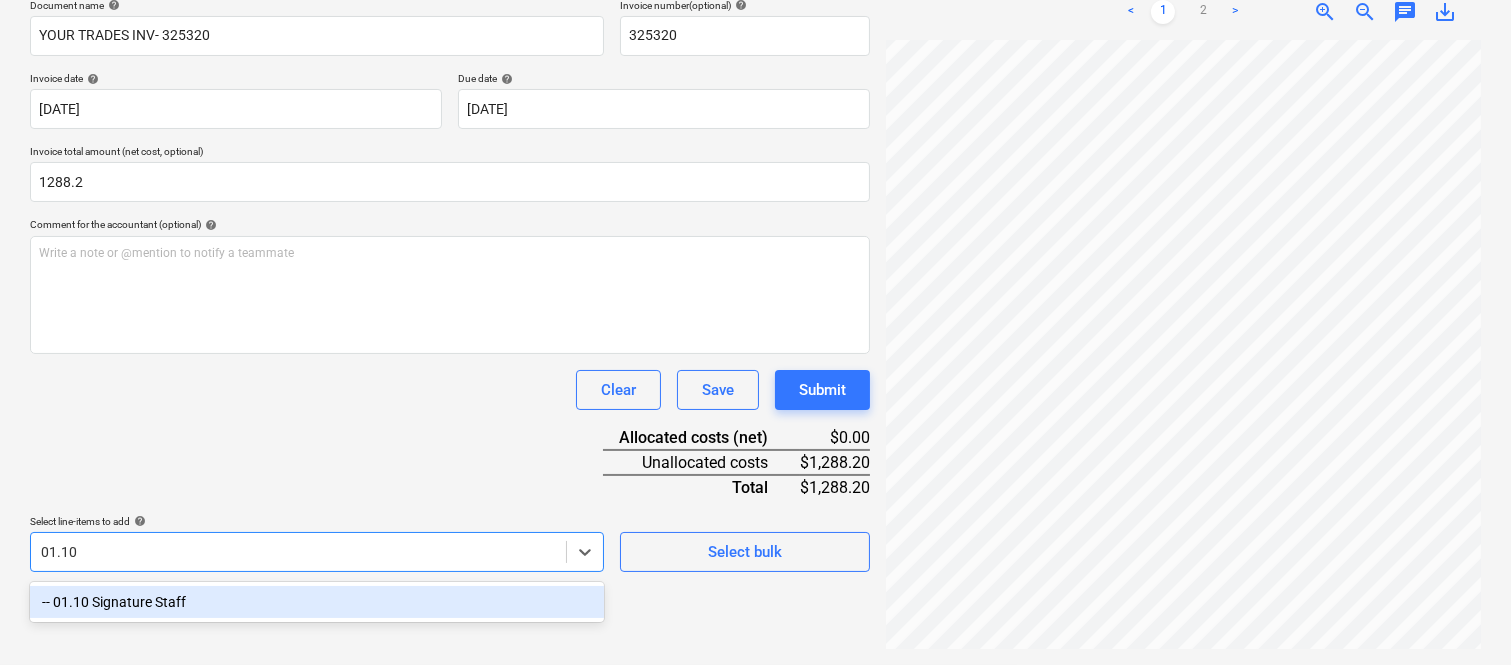 scroll, scrollTop: 285, scrollLeft: 0, axis: vertical 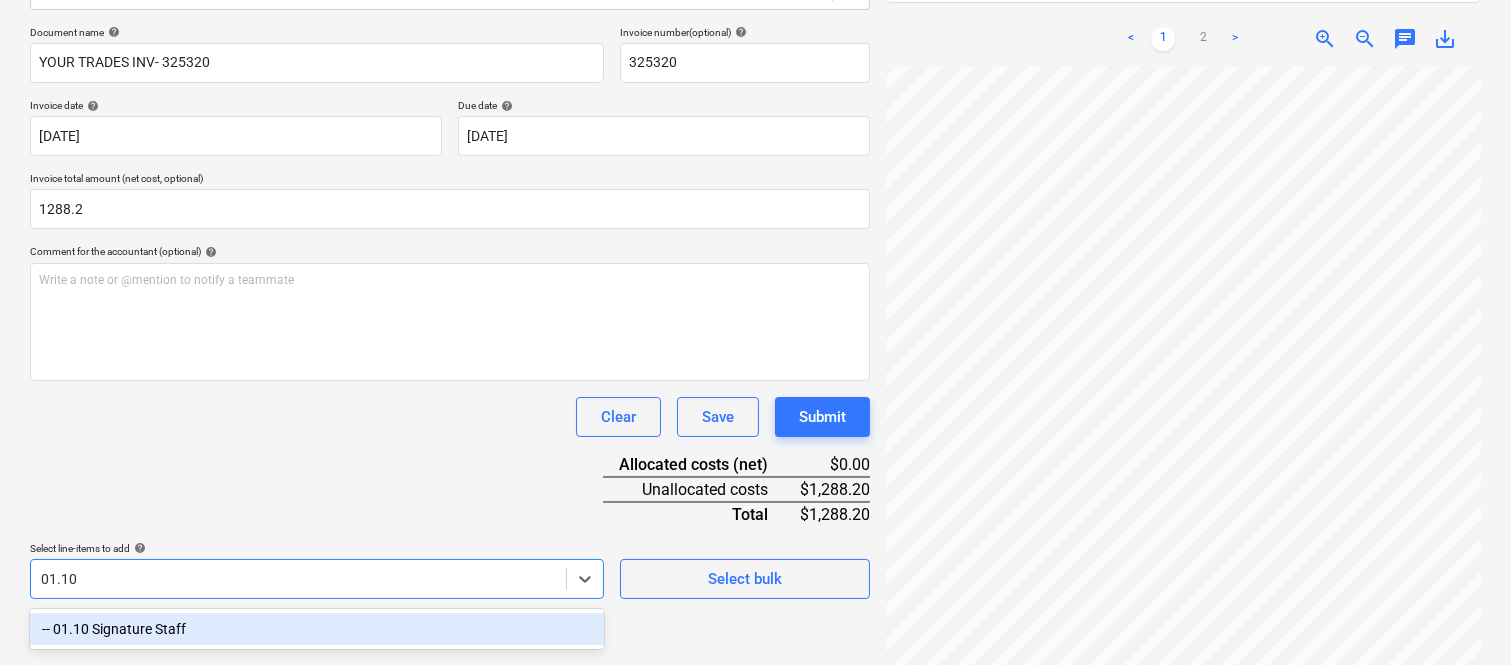 drag, startPoint x: 266, startPoint y: 618, endPoint x: 225, endPoint y: 465, distance: 158.39824 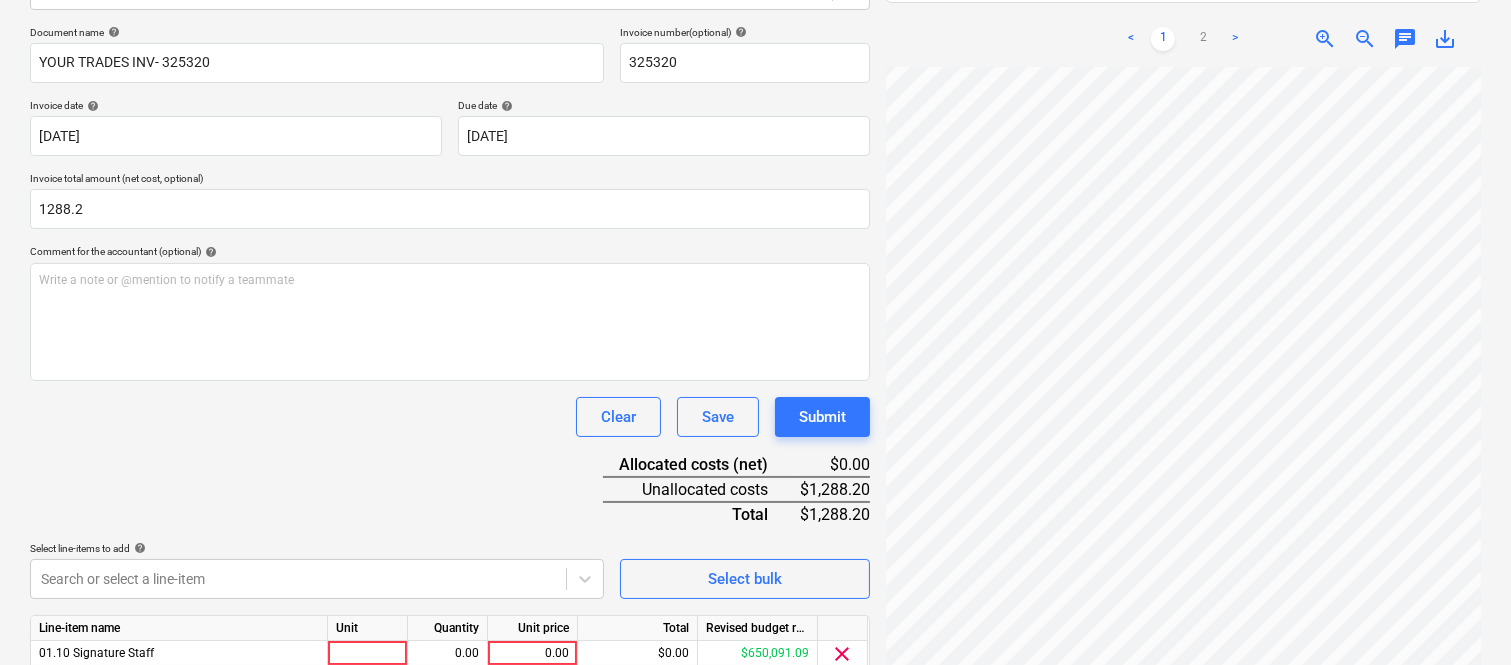 click on "Document name help YOUR TRADES INV- 325320 Invoice number  (optional) help 325320 Invoice date help 03 Jul 2025 03.07.2025 Press the down arrow key to interact with the calendar and
select a date. Press the question mark key to get the keyboard shortcuts for changing dates. Due date help 17 Jul 2025 17.07.2025 Press the down arrow key to interact with the calendar and
select a date. Press the question mark key to get the keyboard shortcuts for changing dates. Invoice total amount (net cost, optional) 1288.2 Comment for the accountant (optional) help Write a note or @mention to notify a teammate ﻿ Clear Save Submit Allocated costs (net) $0.00 Unallocated costs $1,288.20 Total $1,288.20 Select line-items to add help Search or select a line-item Select bulk Line-item name Unit Quantity Unit price Total Revised budget remaining 01.10 Signature Staff 0.00 0.00 $0.00 $650,091.09 clear Clear Save Submit" at bounding box center (450, 378) 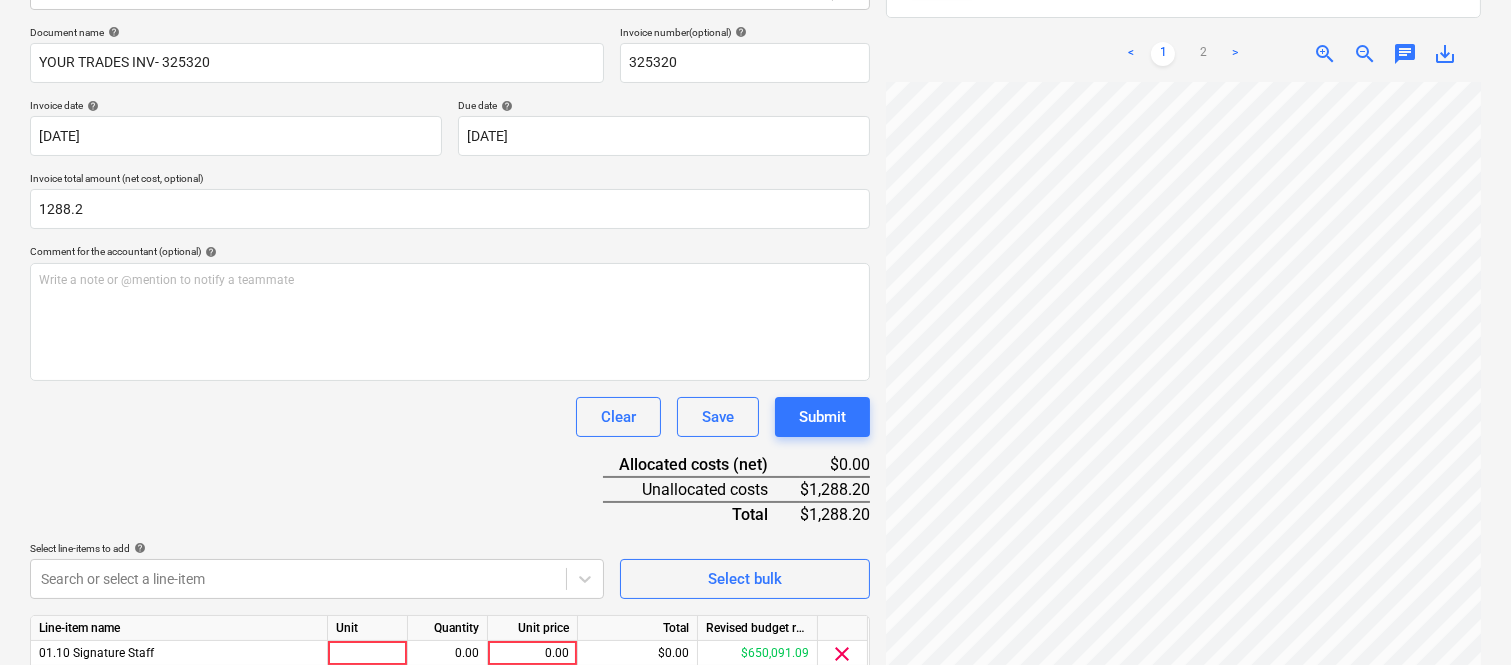 scroll, scrollTop: 367, scrollLeft: 0, axis: vertical 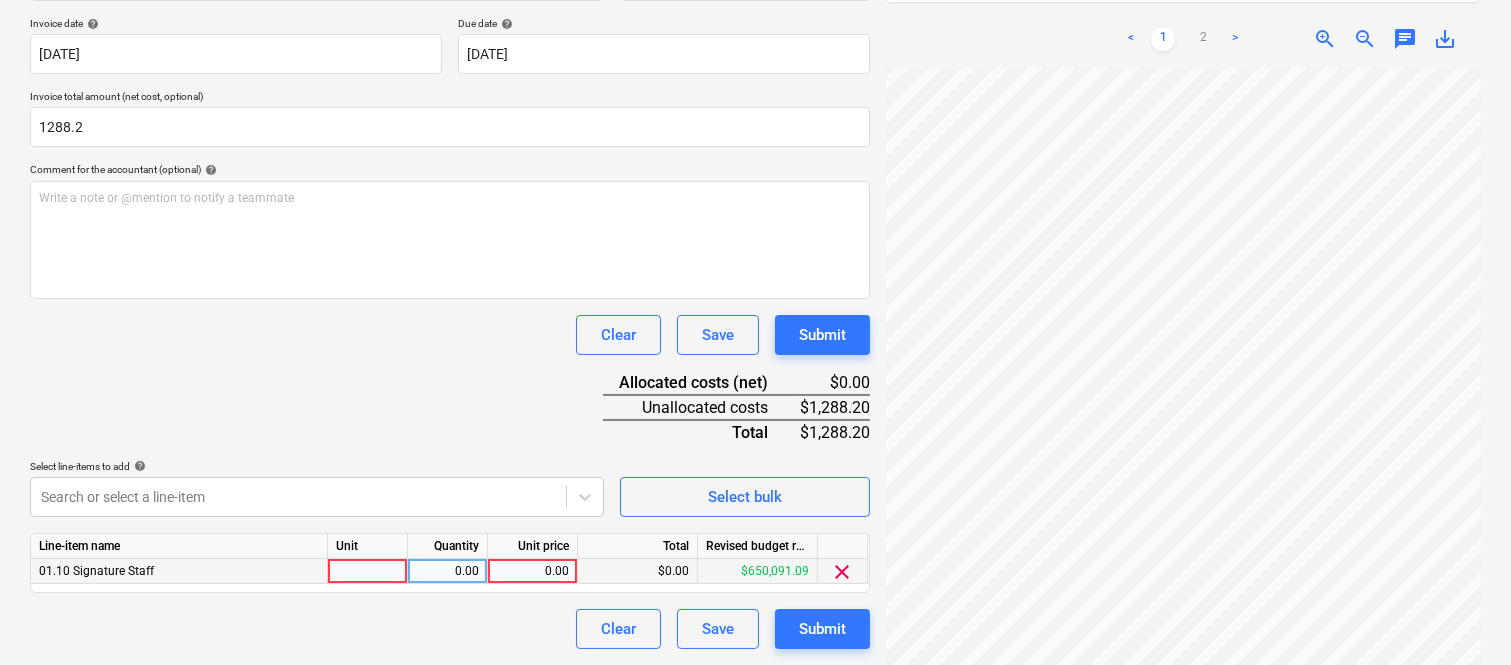 click at bounding box center (368, 571) 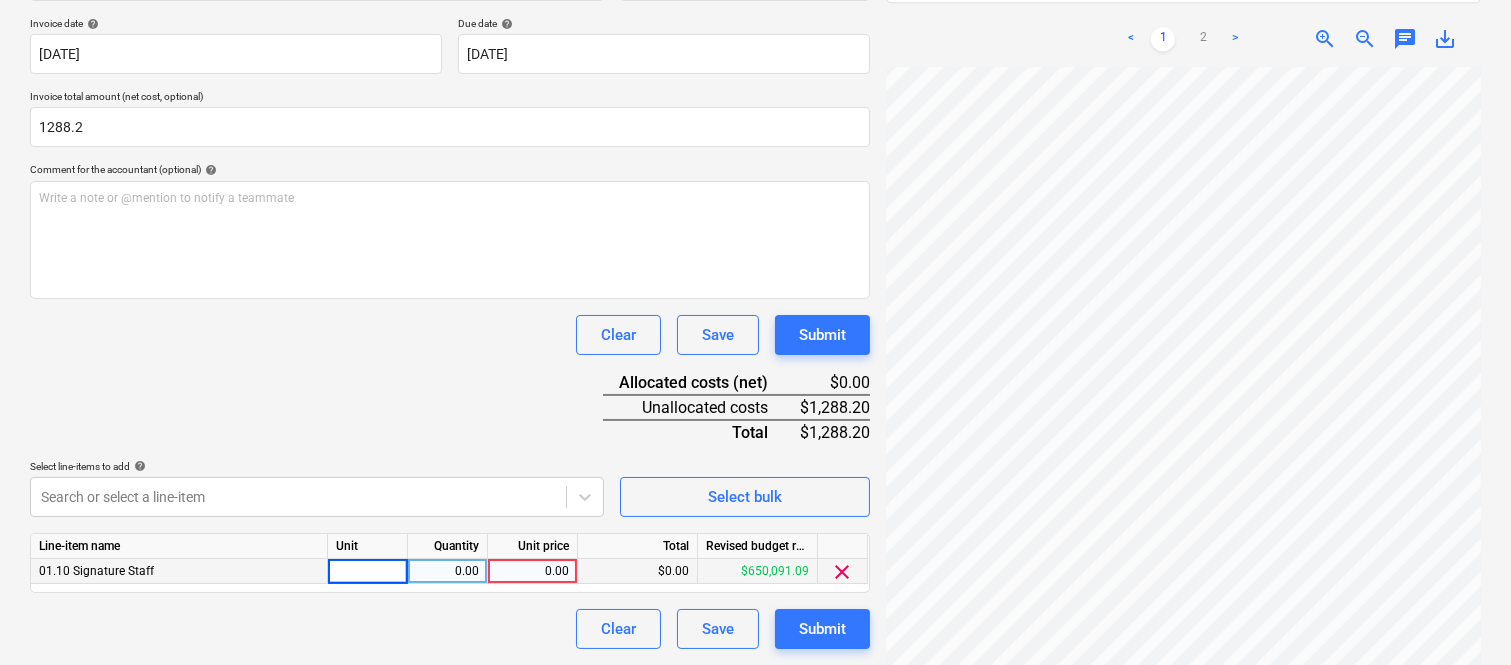 click at bounding box center (367, 571) 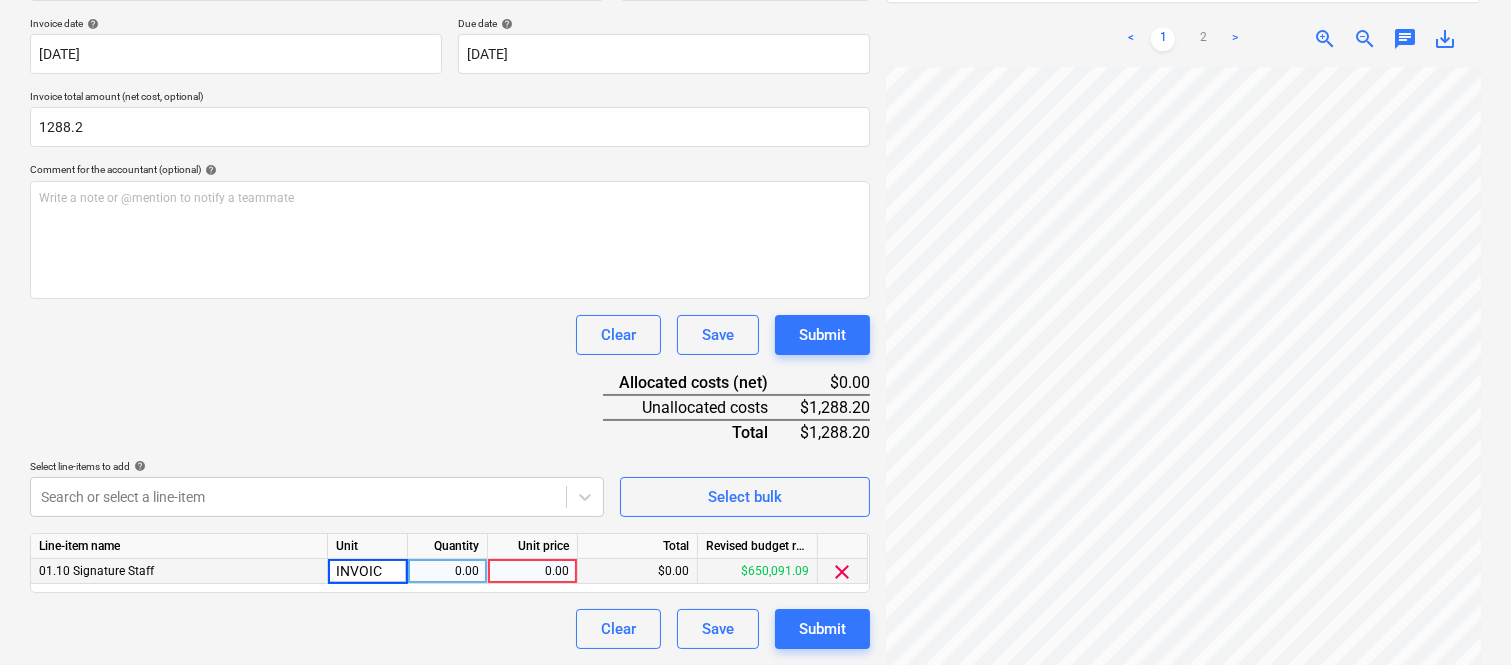type on "INVOICE" 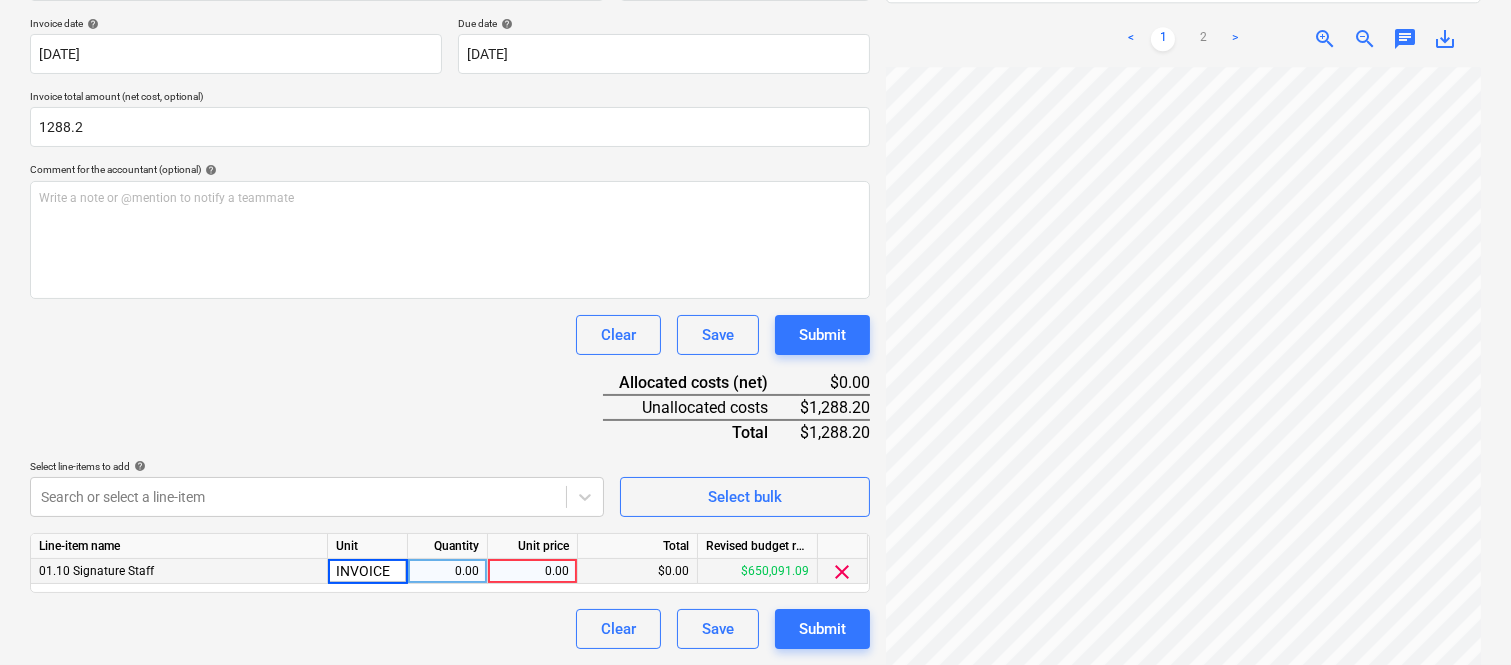click on "0.00" at bounding box center [447, 571] 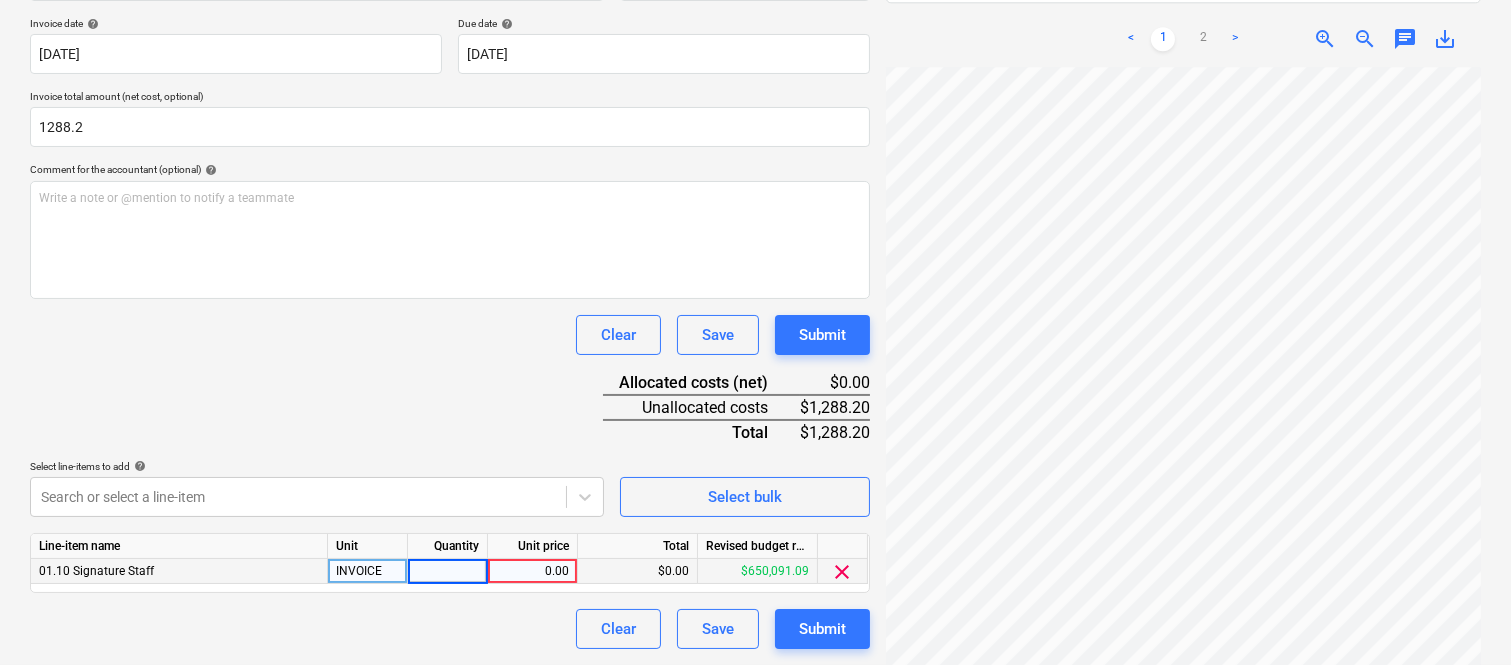 type on "1" 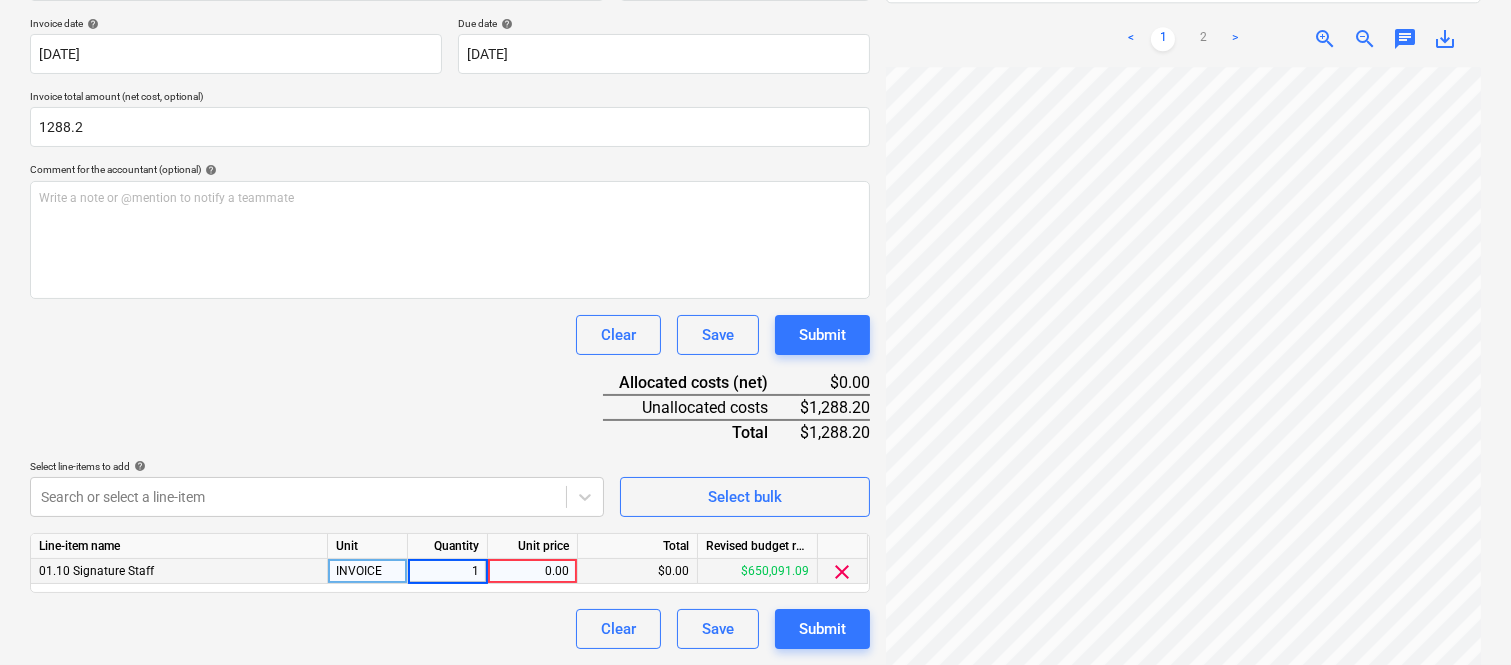 click on "0.00" at bounding box center (532, 571) 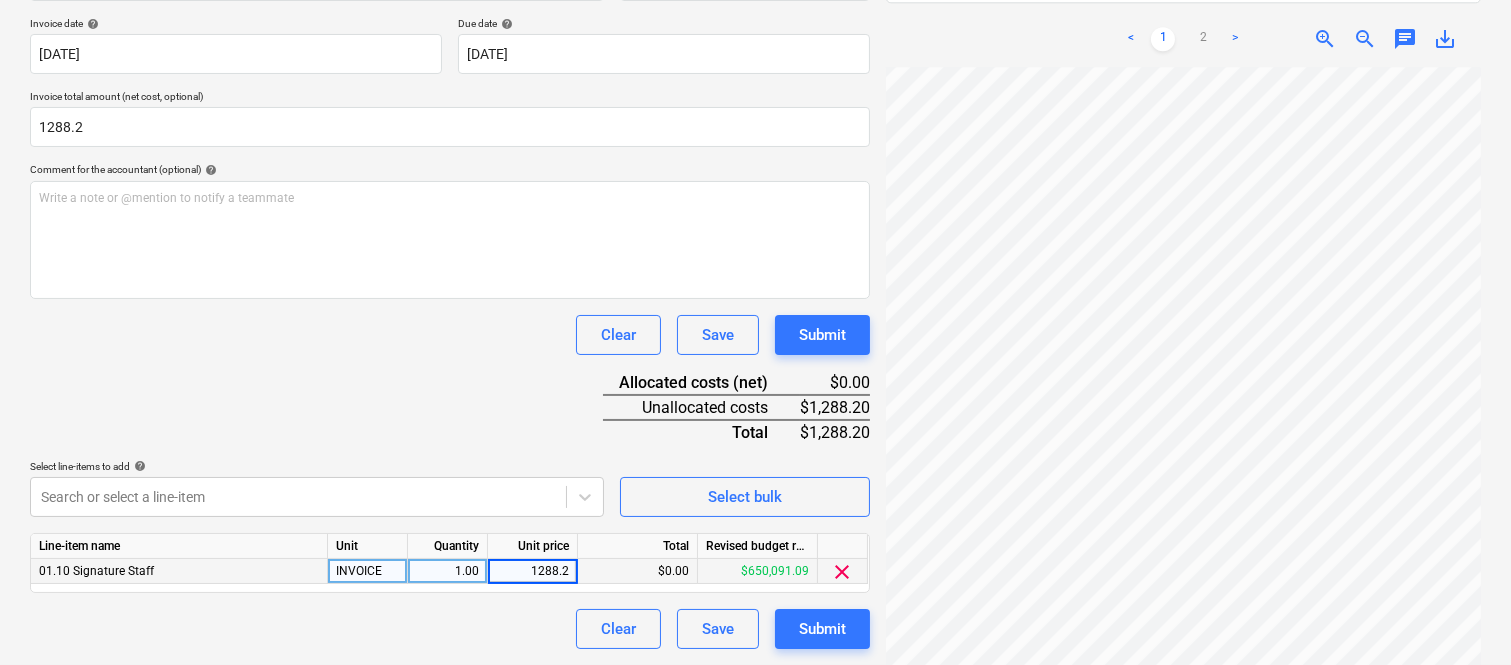 type on "1288.20" 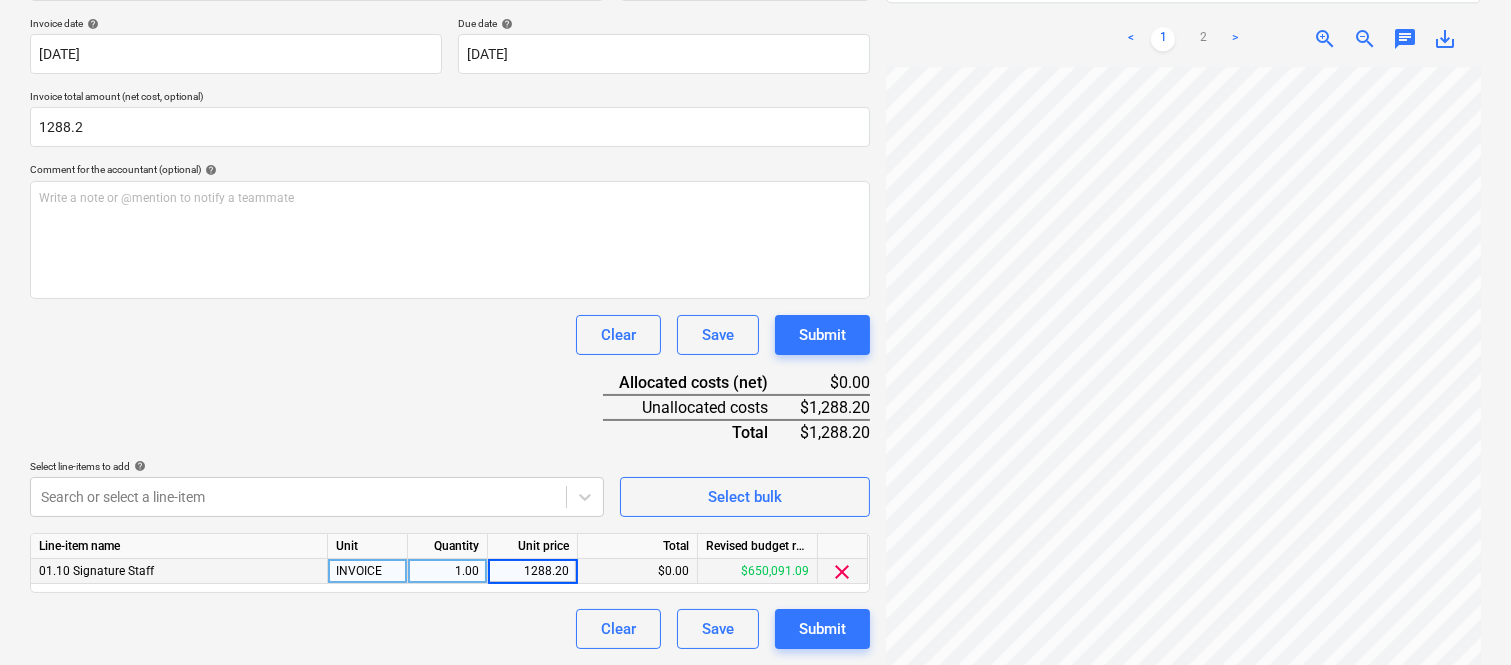 click on "Clear Save Submit" at bounding box center [450, 629] 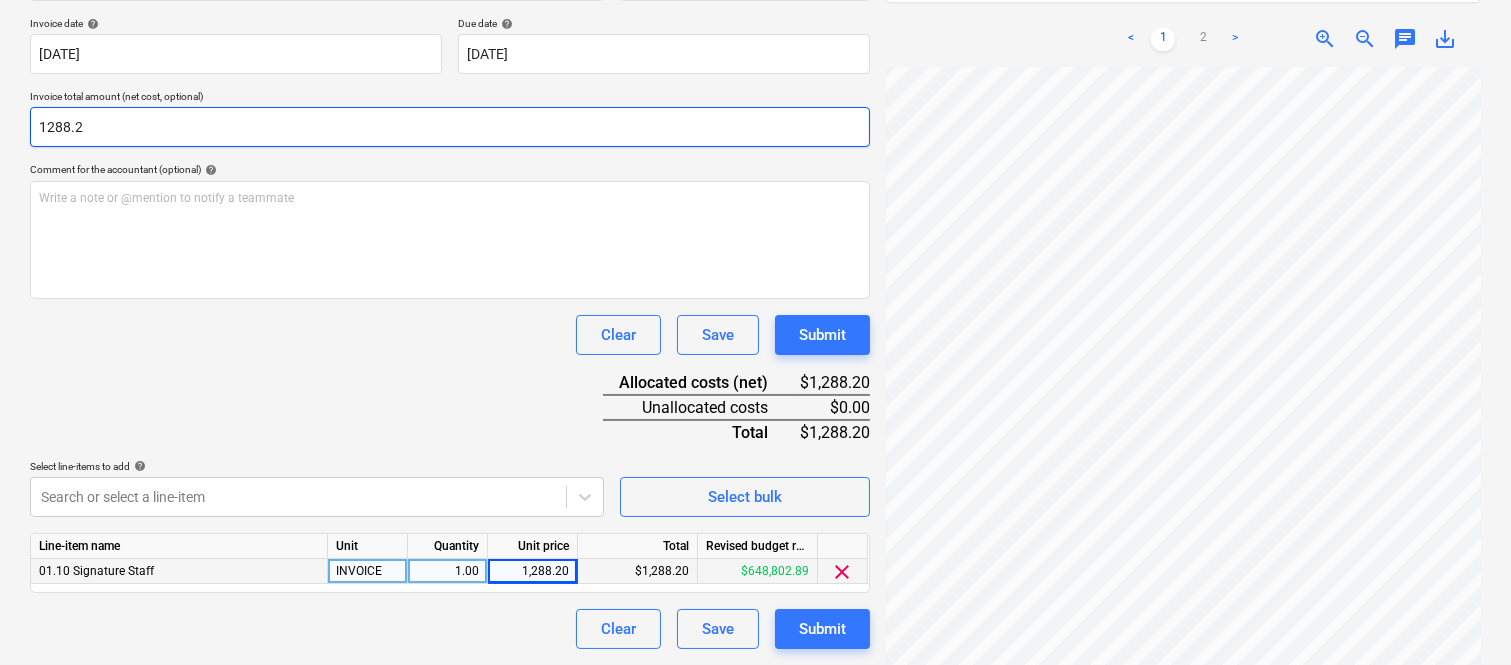 click on "1288.2" at bounding box center [450, 127] 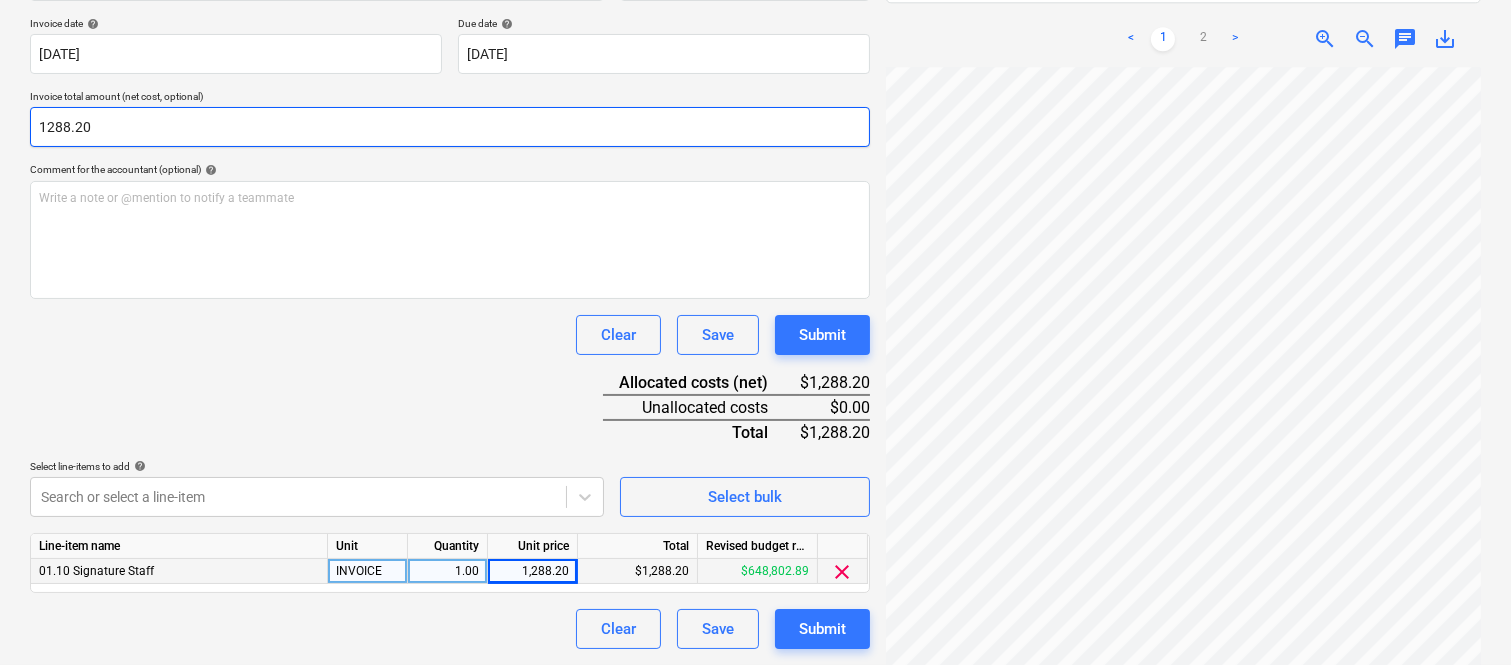 type on "1288.20" 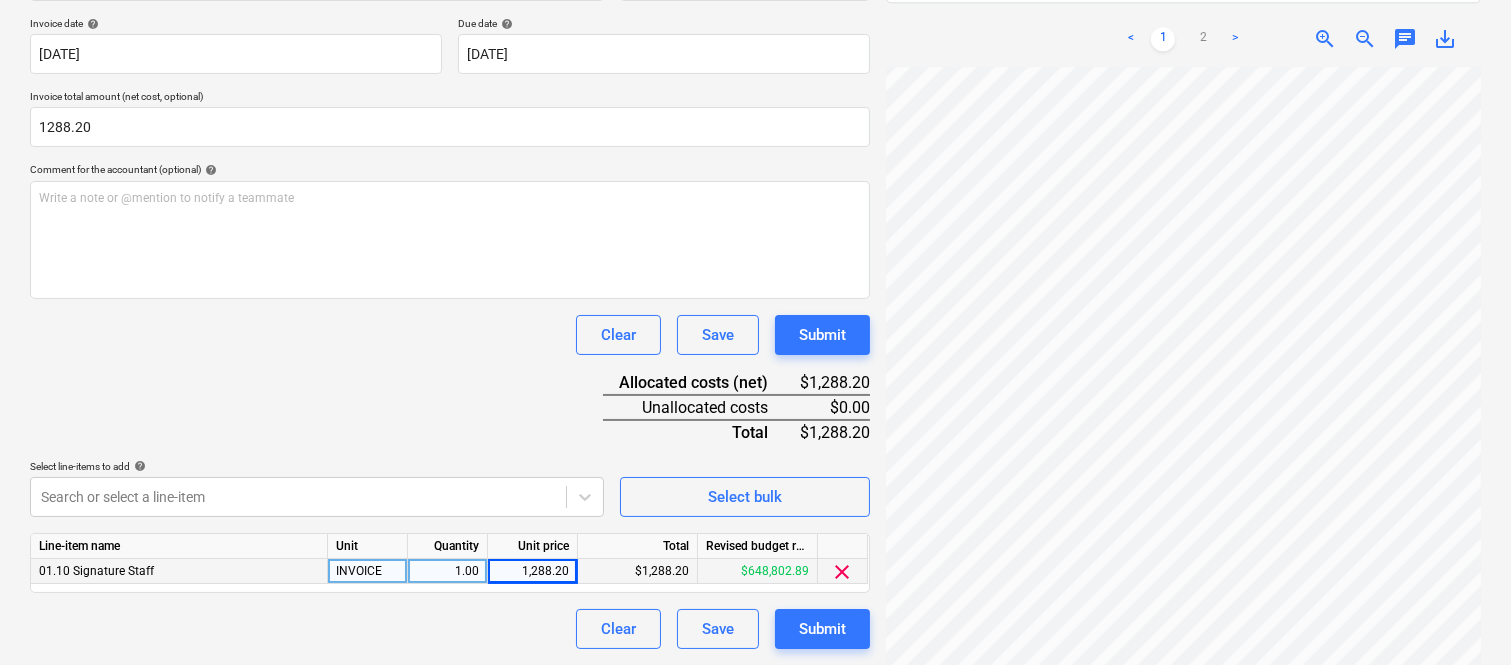 click on "Clear Save Submit" at bounding box center [450, 335] 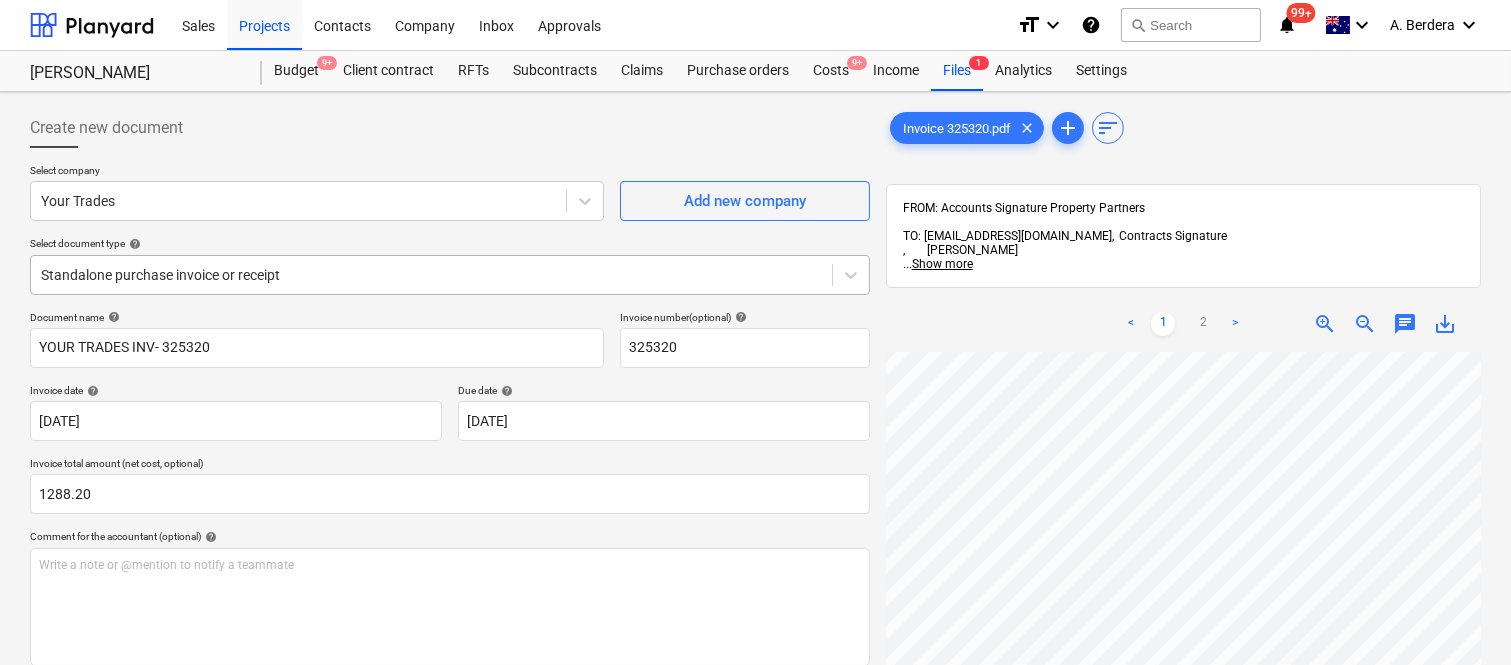 click at bounding box center (431, 275) 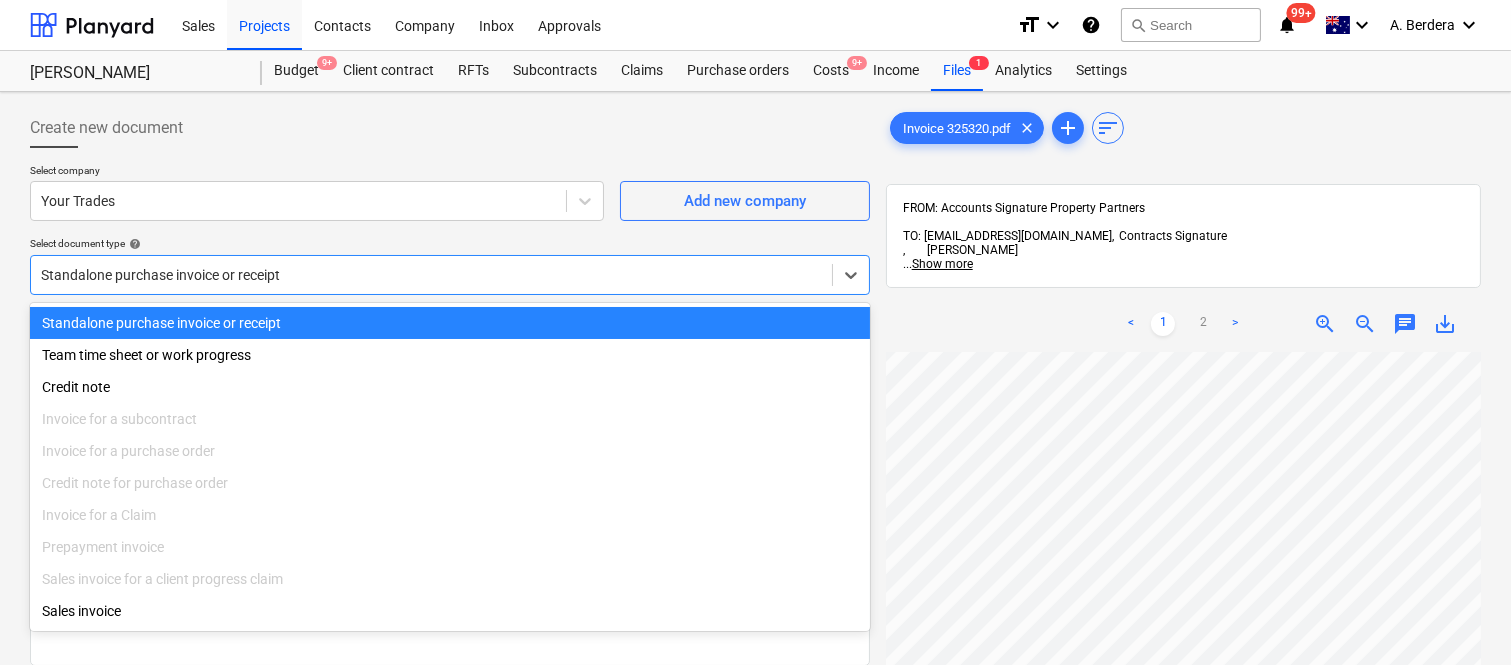 click on "Standalone purchase invoice or receipt" at bounding box center (450, 323) 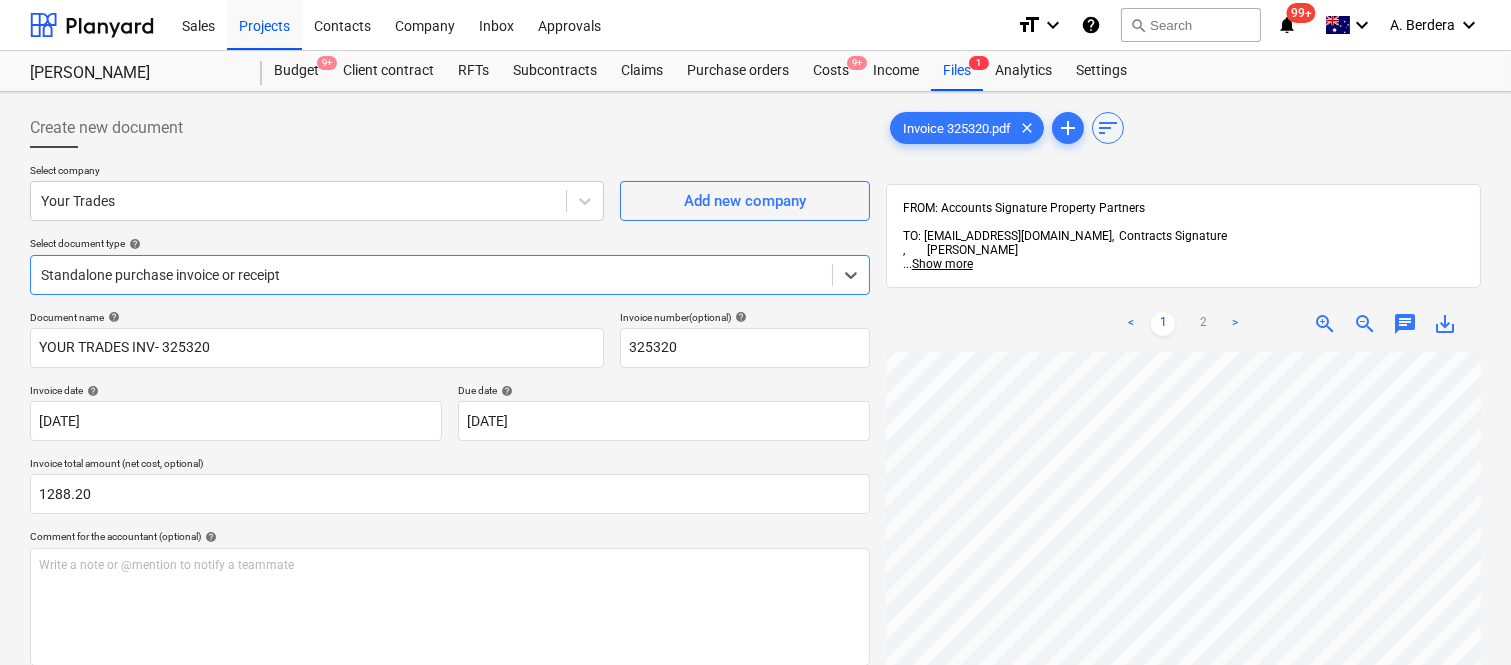 scroll, scrollTop: 0, scrollLeft: 485, axis: horizontal 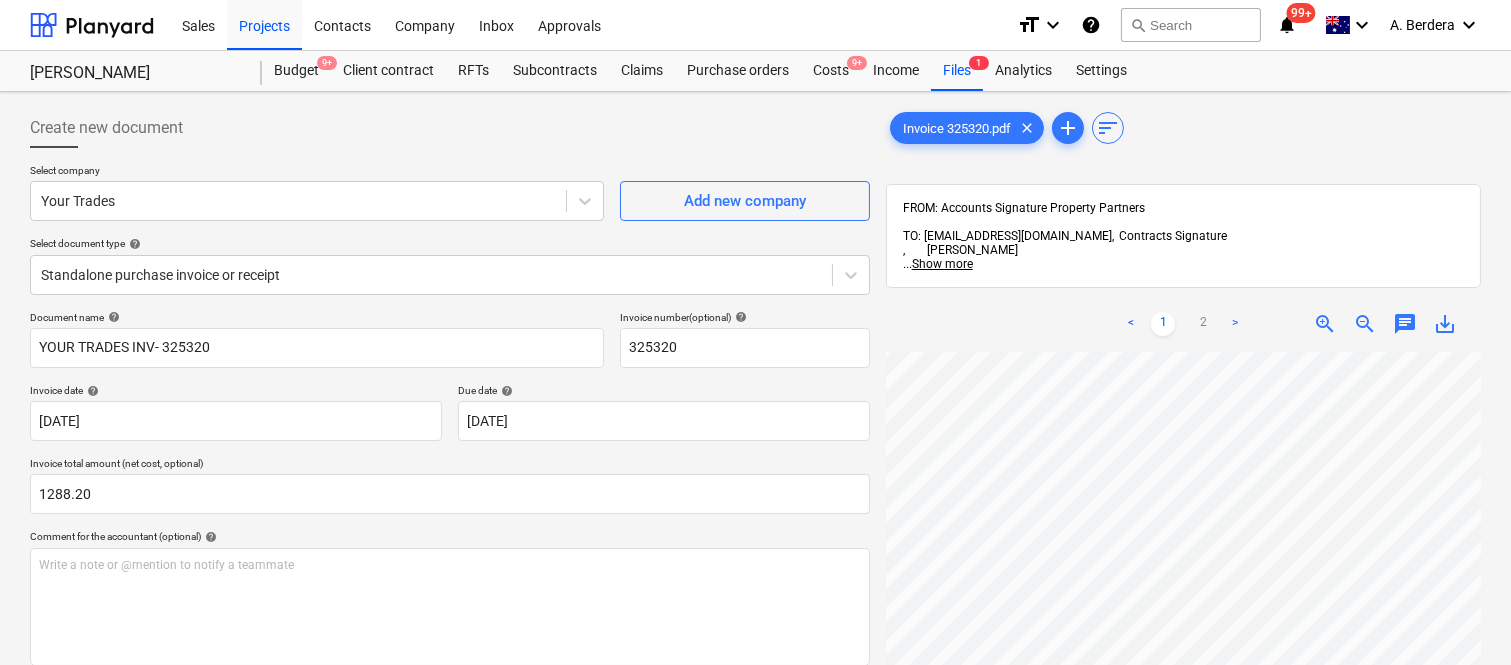 click on "< 1 2 > zoom_in zoom_out chat 0 save_alt" at bounding box center [1183, 628] 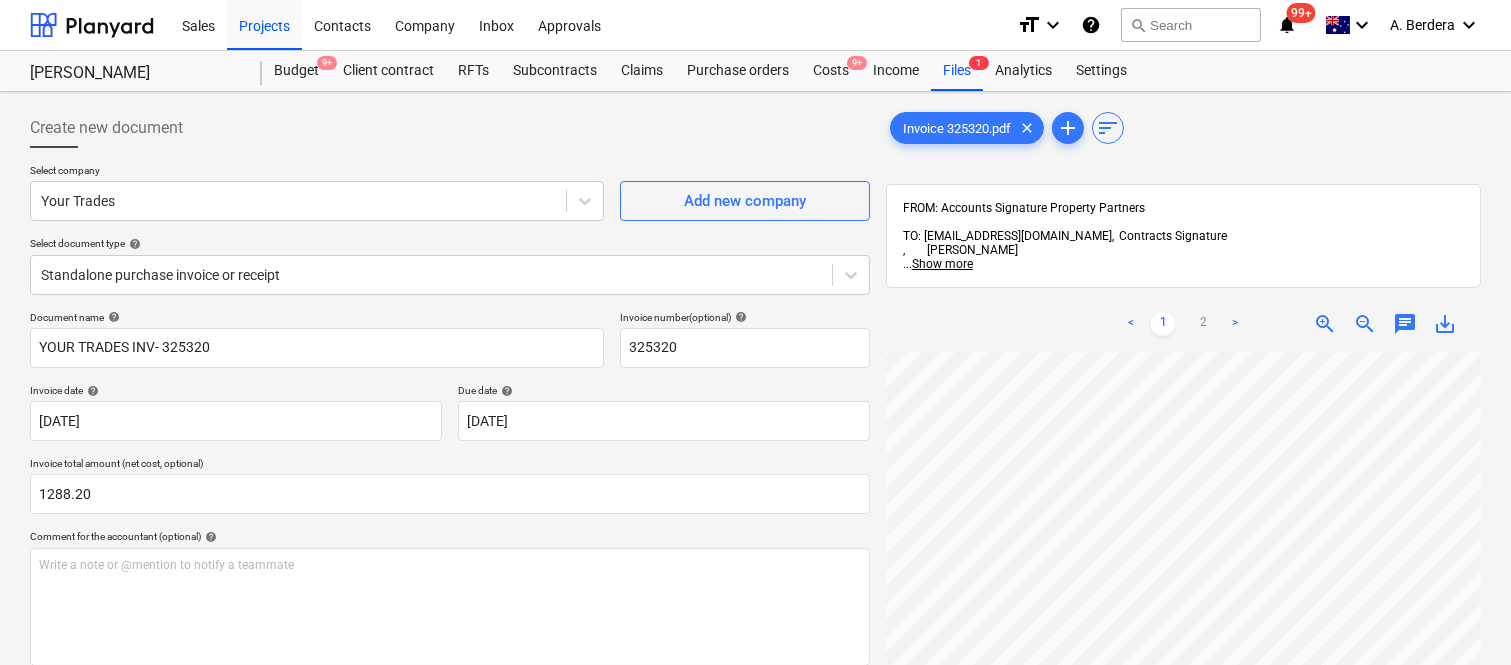 scroll, scrollTop: 790, scrollLeft: 473, axis: both 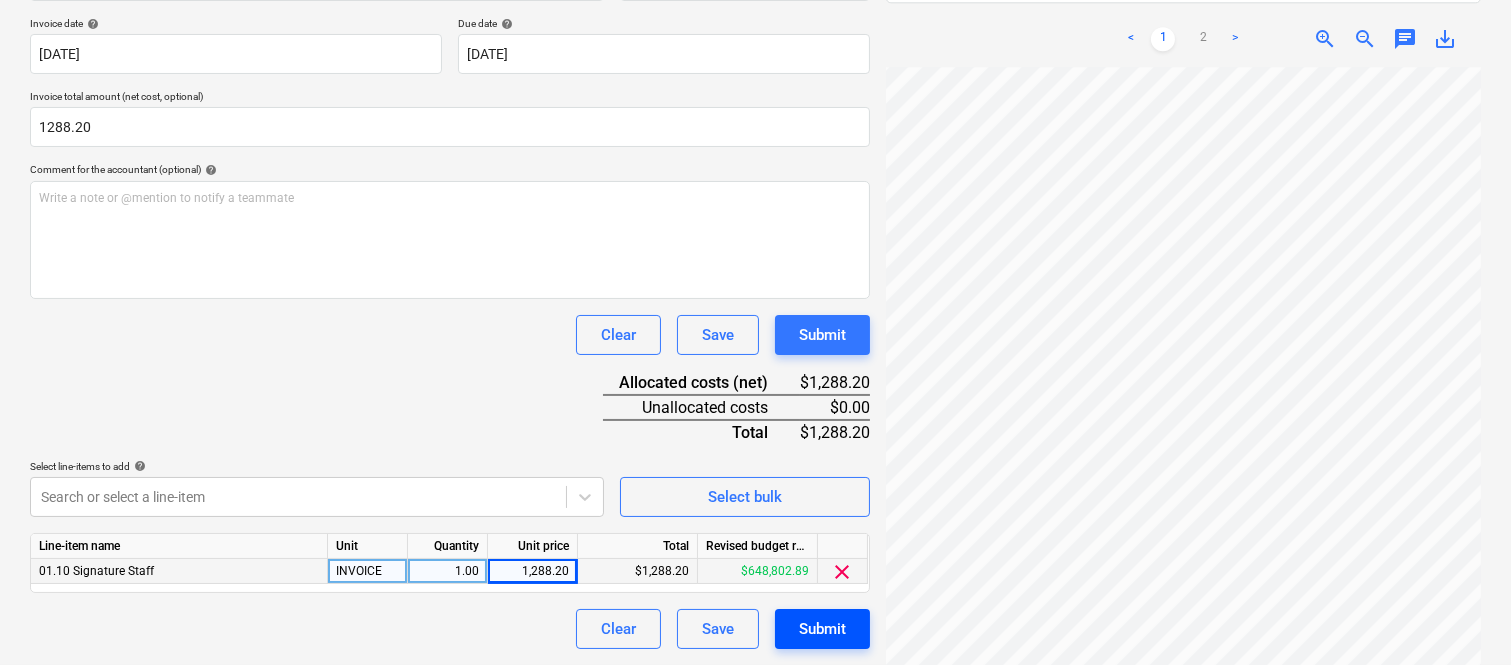 click on "Submit" at bounding box center [822, 629] 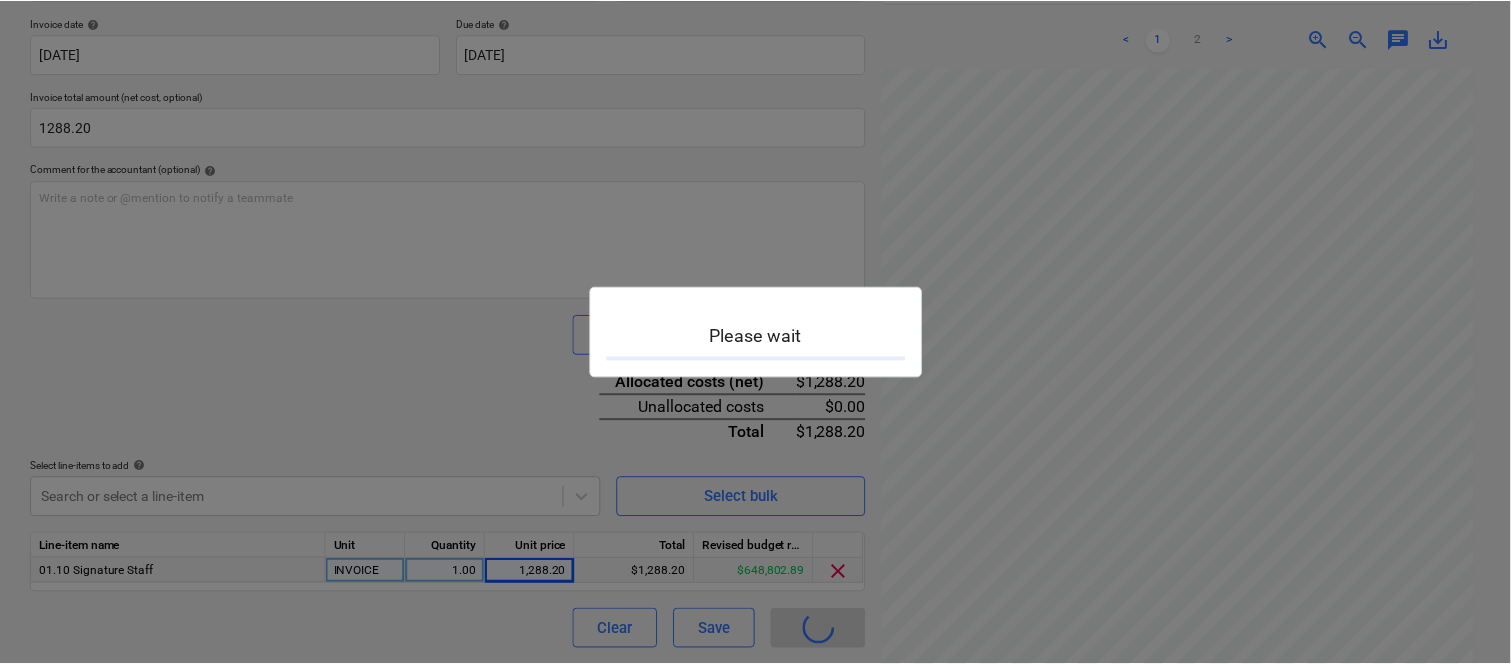 scroll, scrollTop: 0, scrollLeft: 0, axis: both 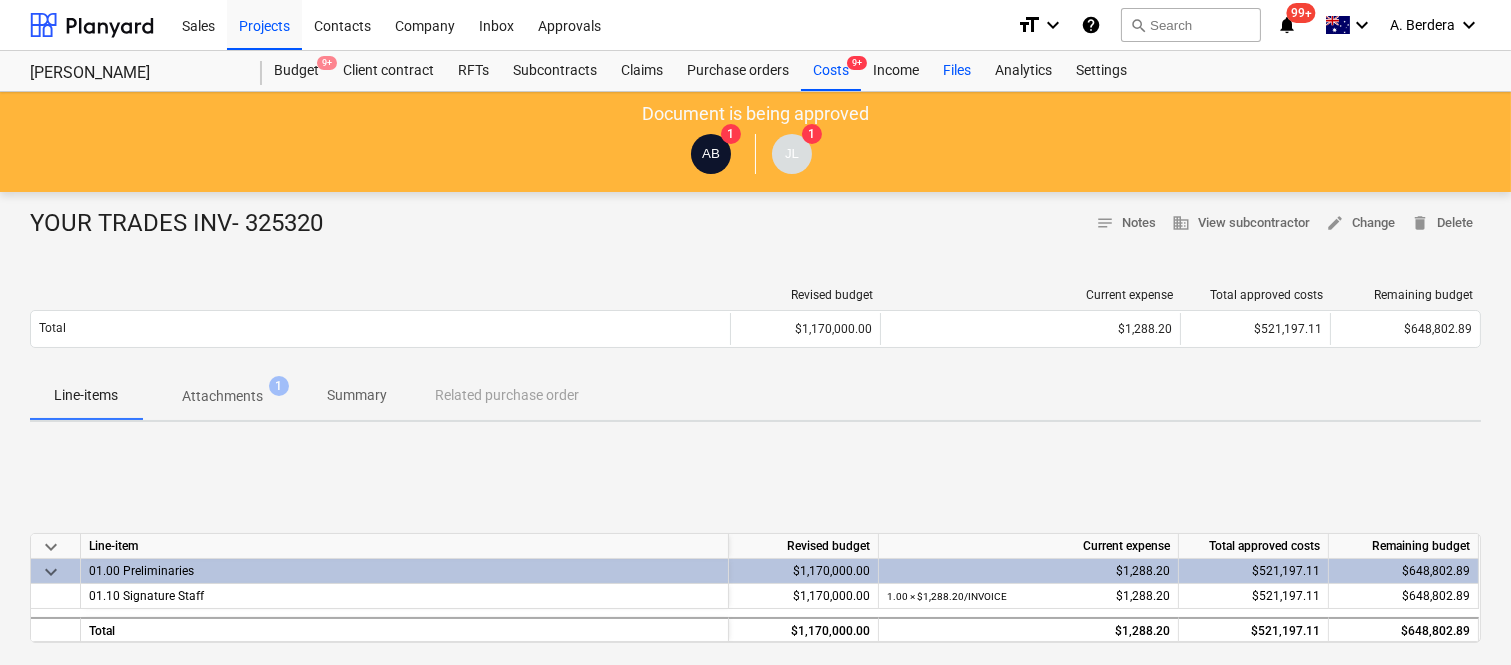click on "Files" at bounding box center [957, 71] 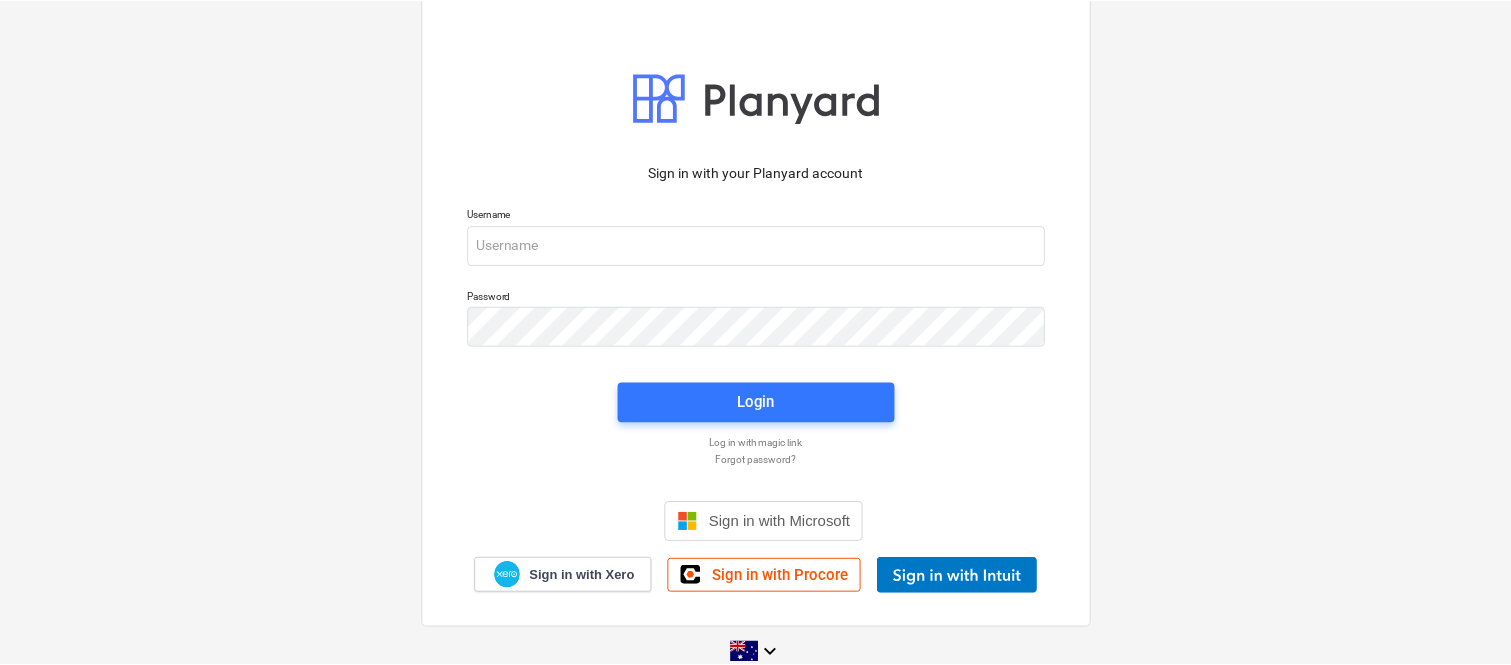scroll, scrollTop: 0, scrollLeft: 0, axis: both 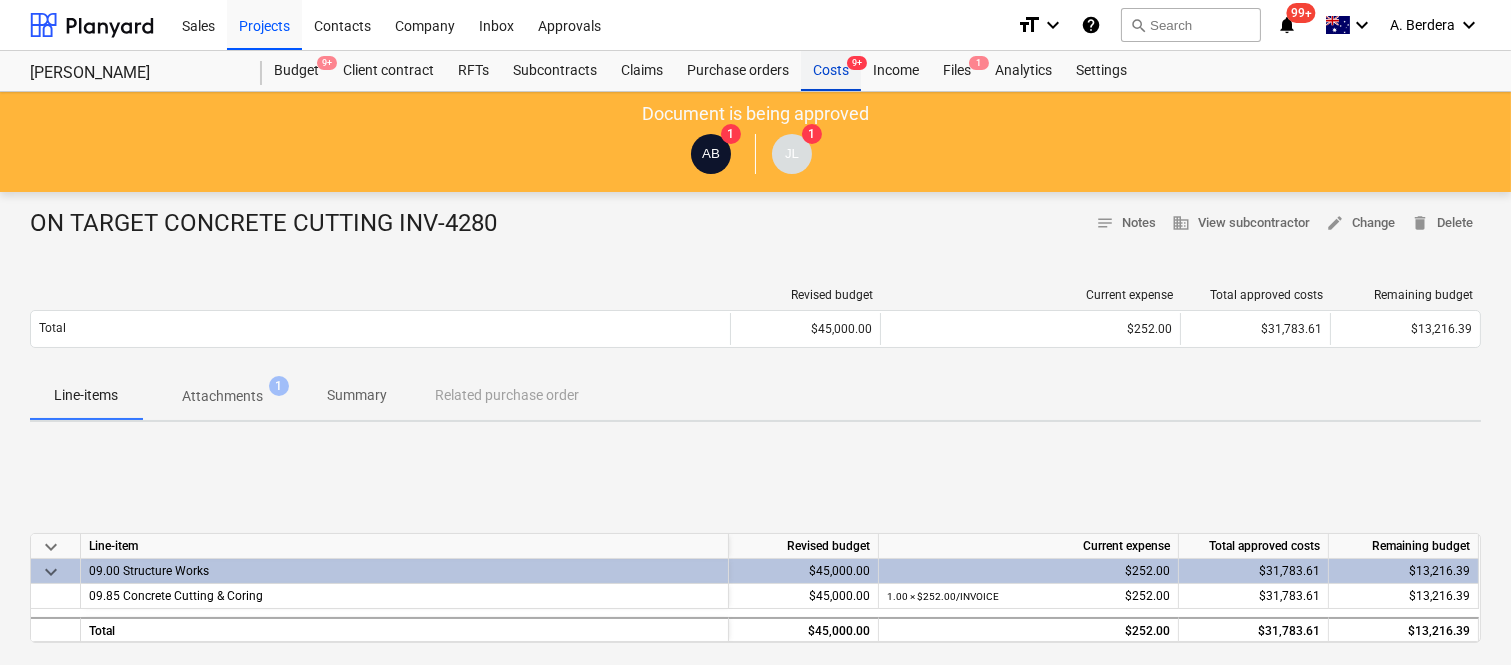 click on "9+" at bounding box center [857, 63] 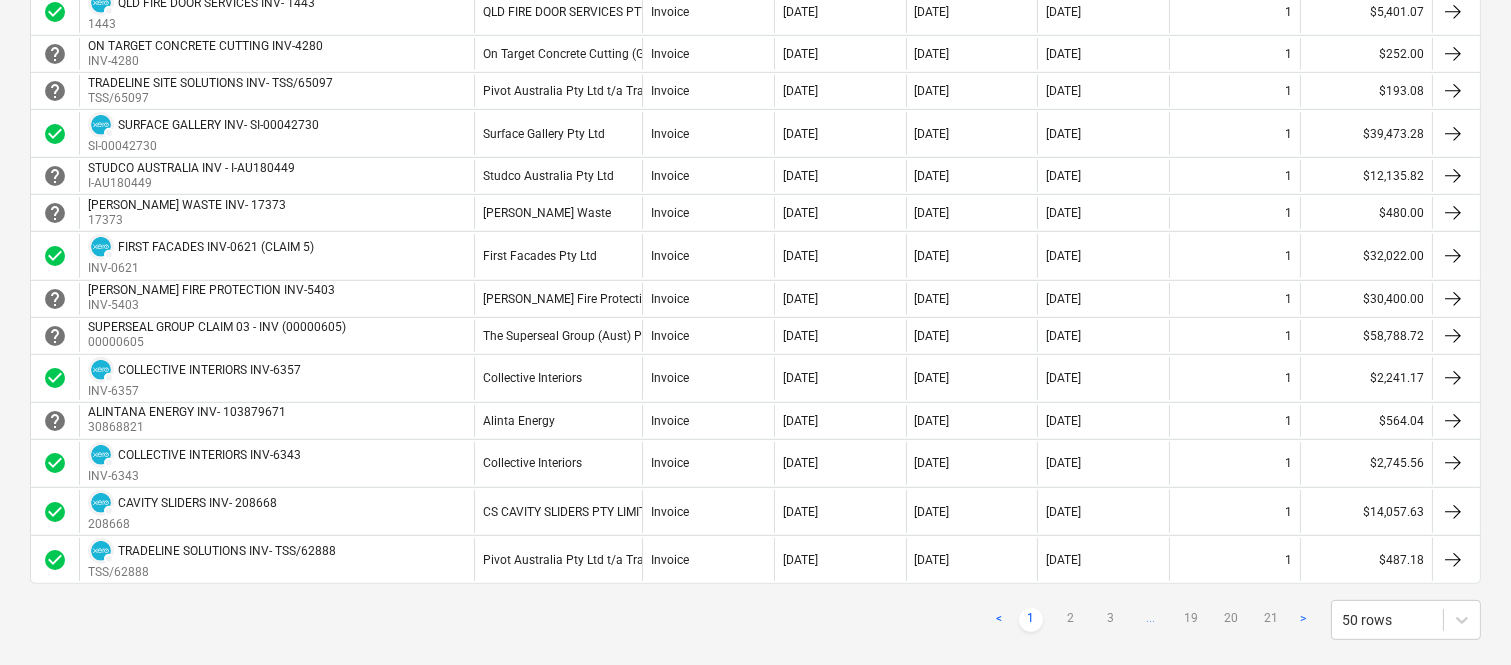 scroll, scrollTop: 1768, scrollLeft: 0, axis: vertical 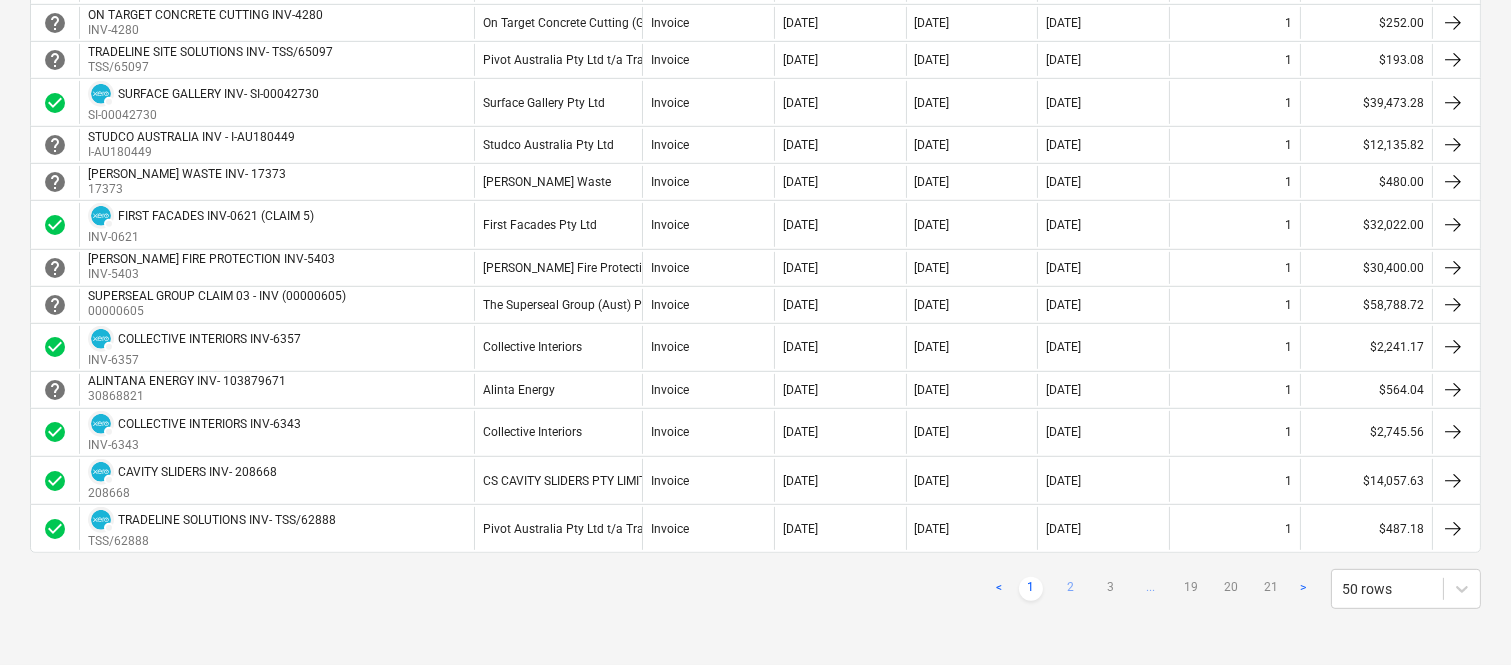 click on "2" at bounding box center (1071, 589) 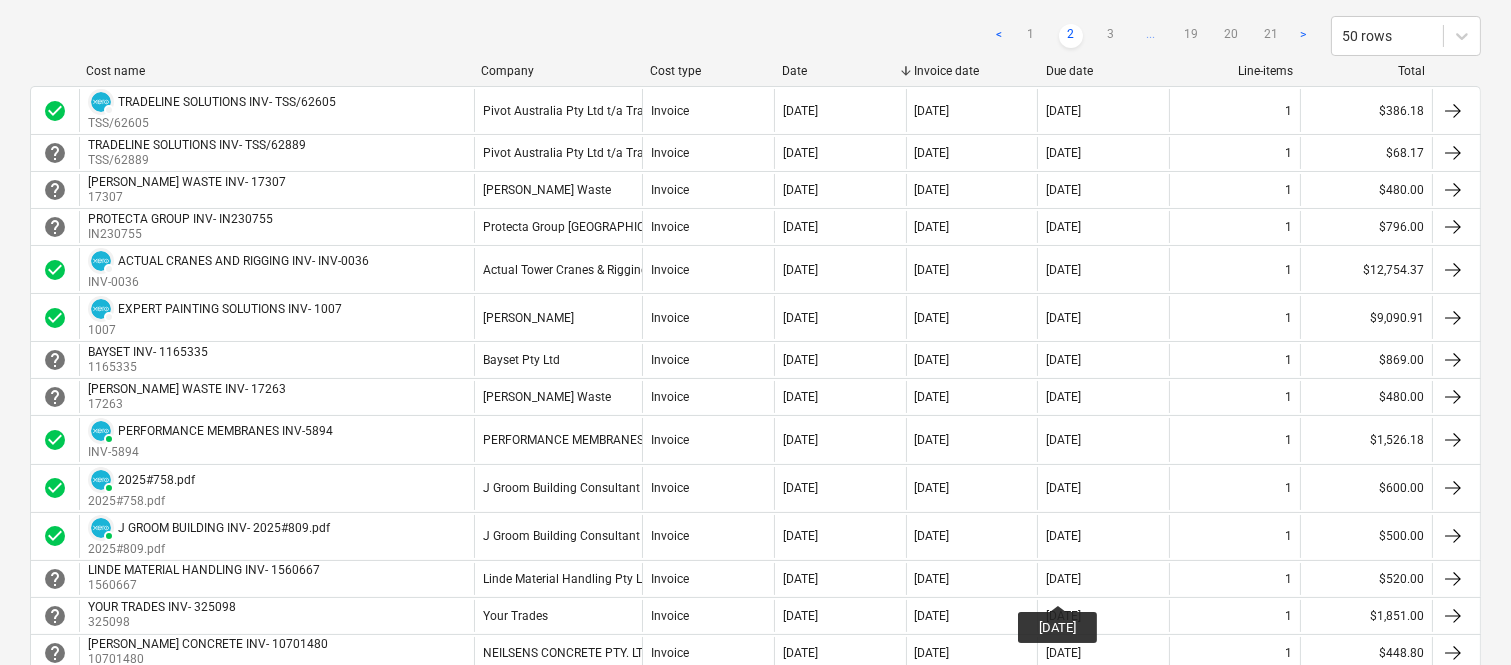 scroll, scrollTop: 335, scrollLeft: 0, axis: vertical 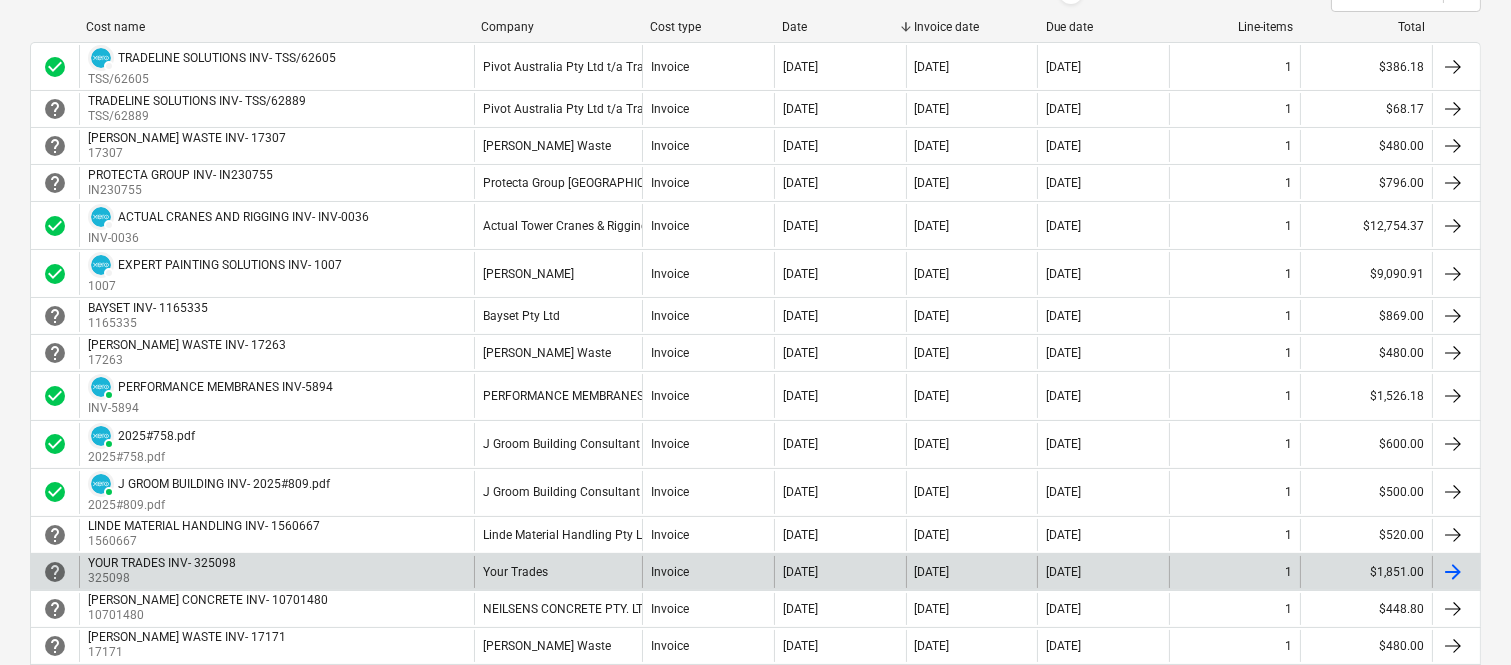click on "Your Trades" at bounding box center [558, 572] 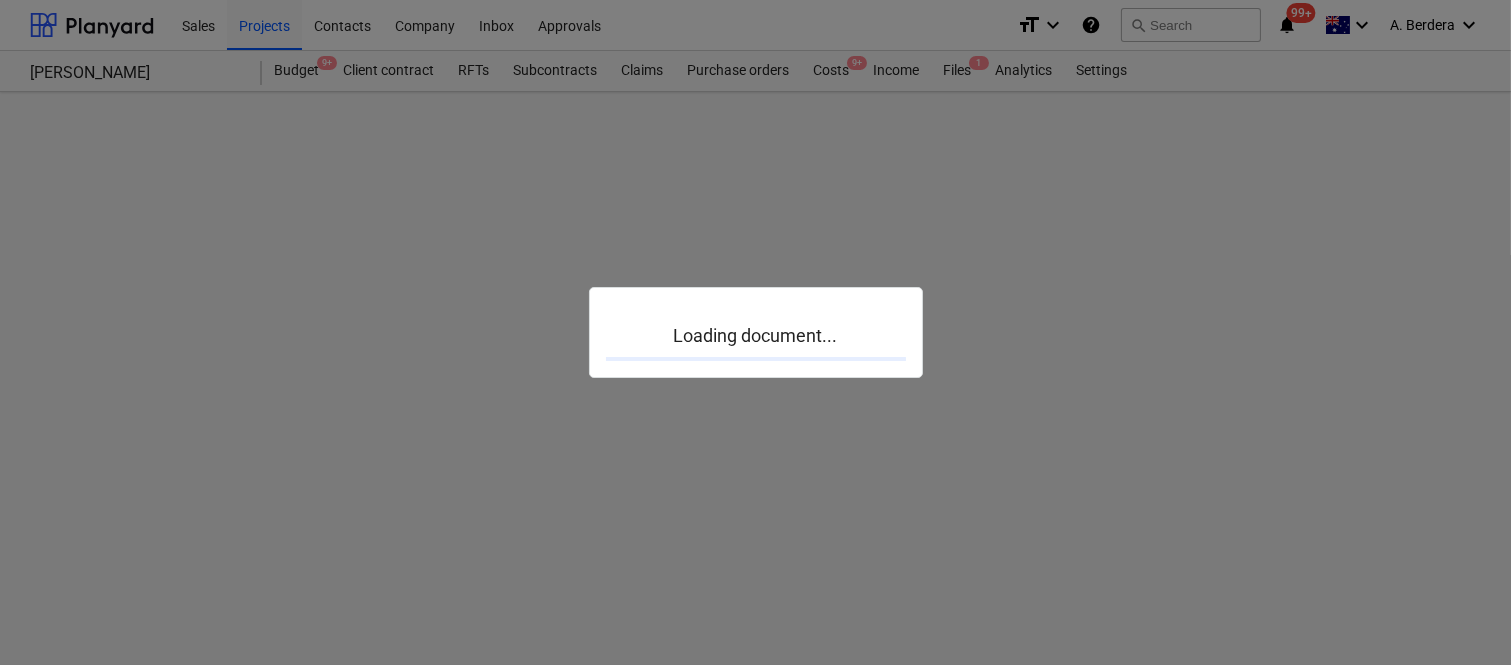 scroll, scrollTop: 0, scrollLeft: 0, axis: both 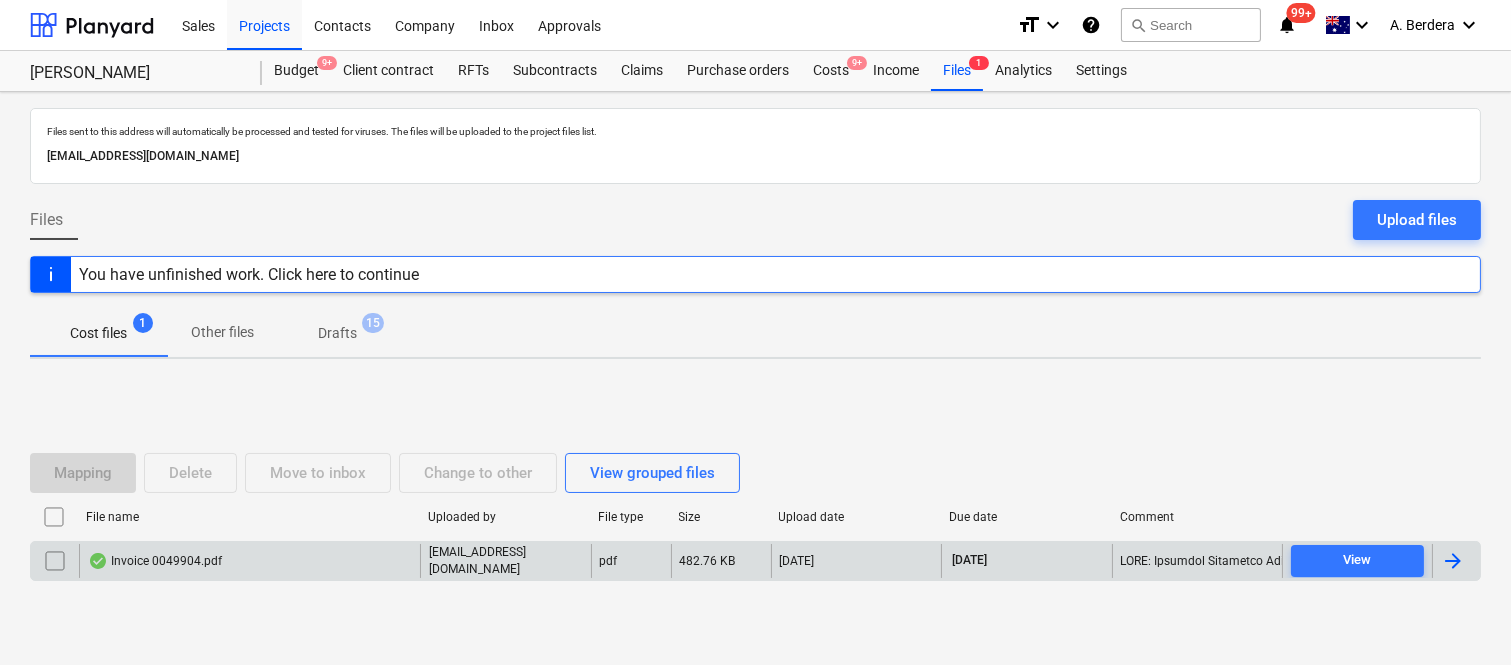 click on "Invoice 0049904.pdf" at bounding box center [249, 561] 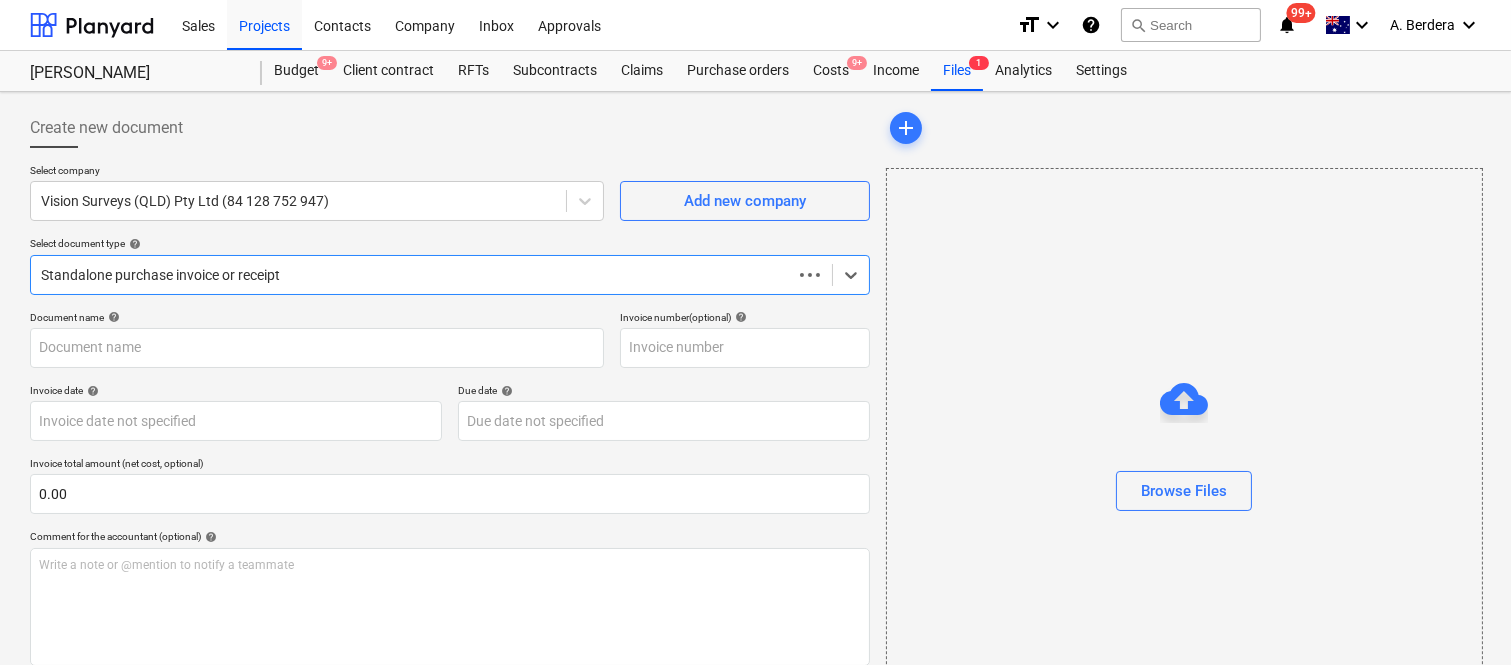 type on "0049904" 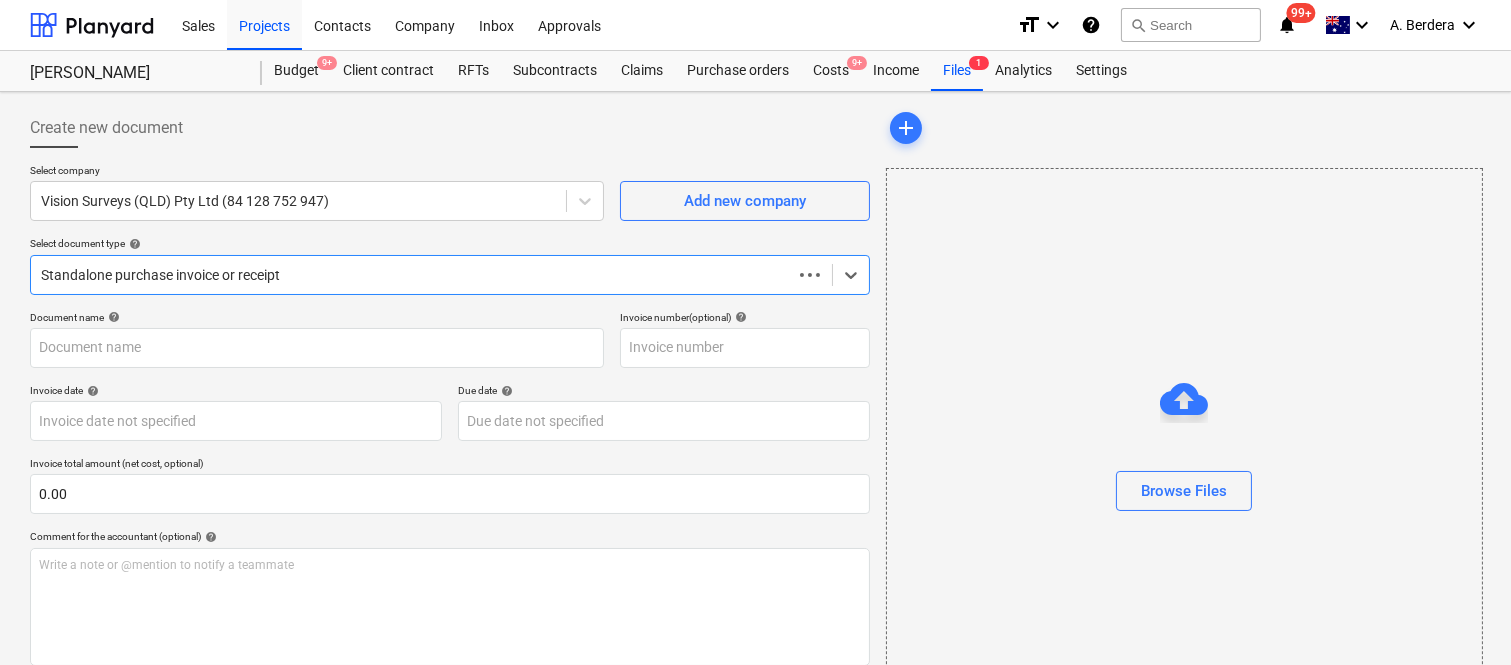 type on "0049904" 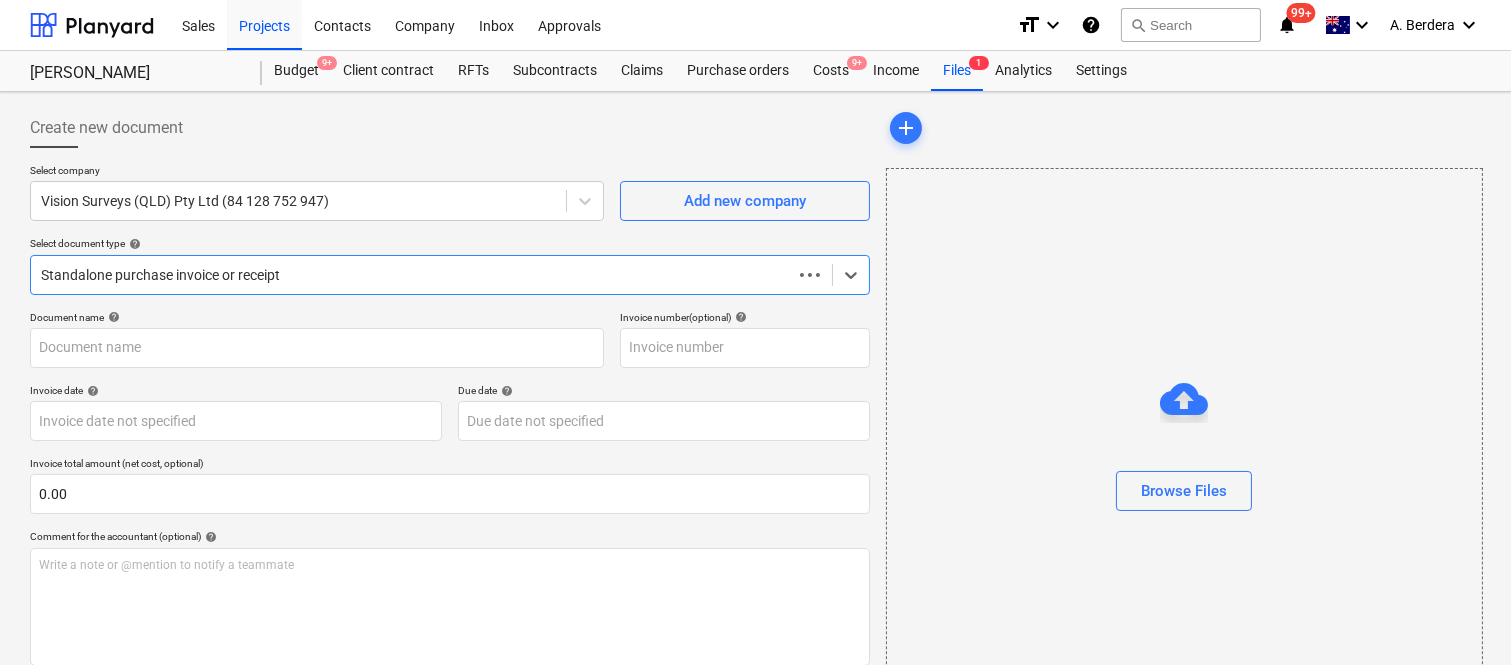 type on "[DATE]" 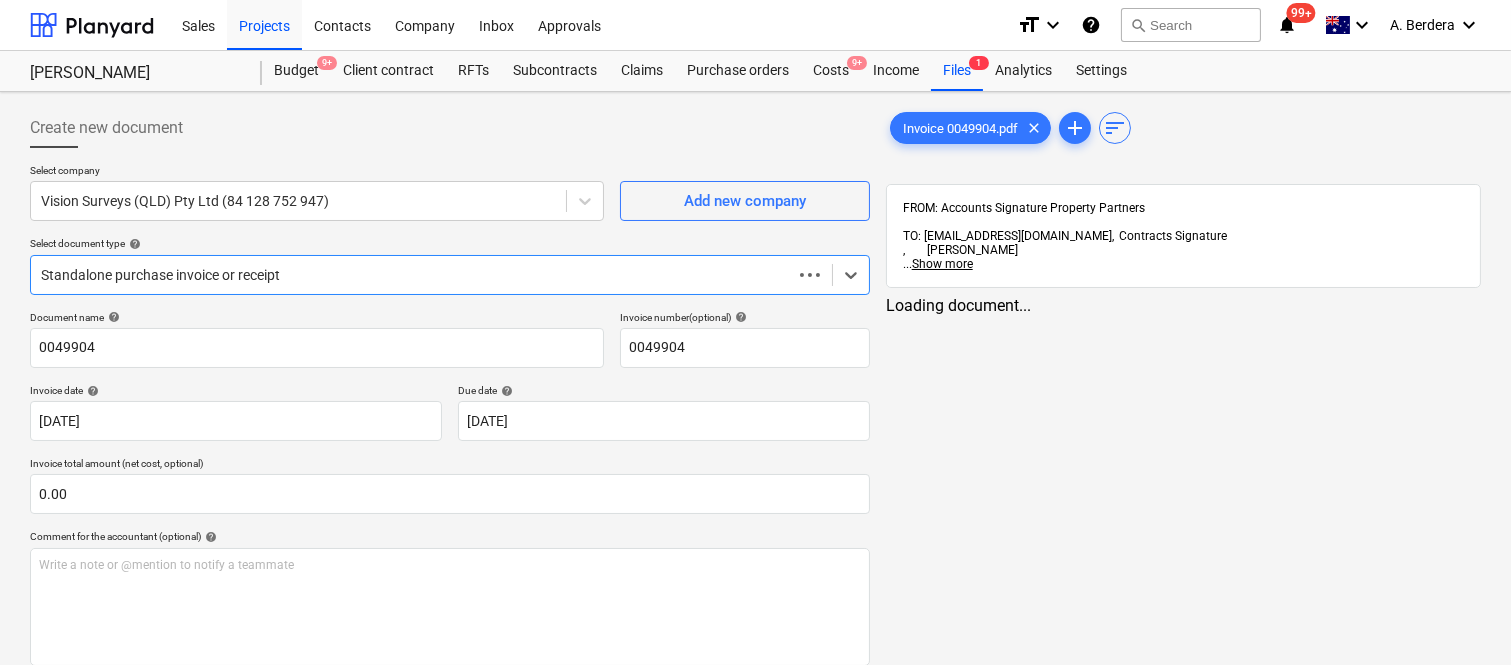 click at bounding box center (411, 275) 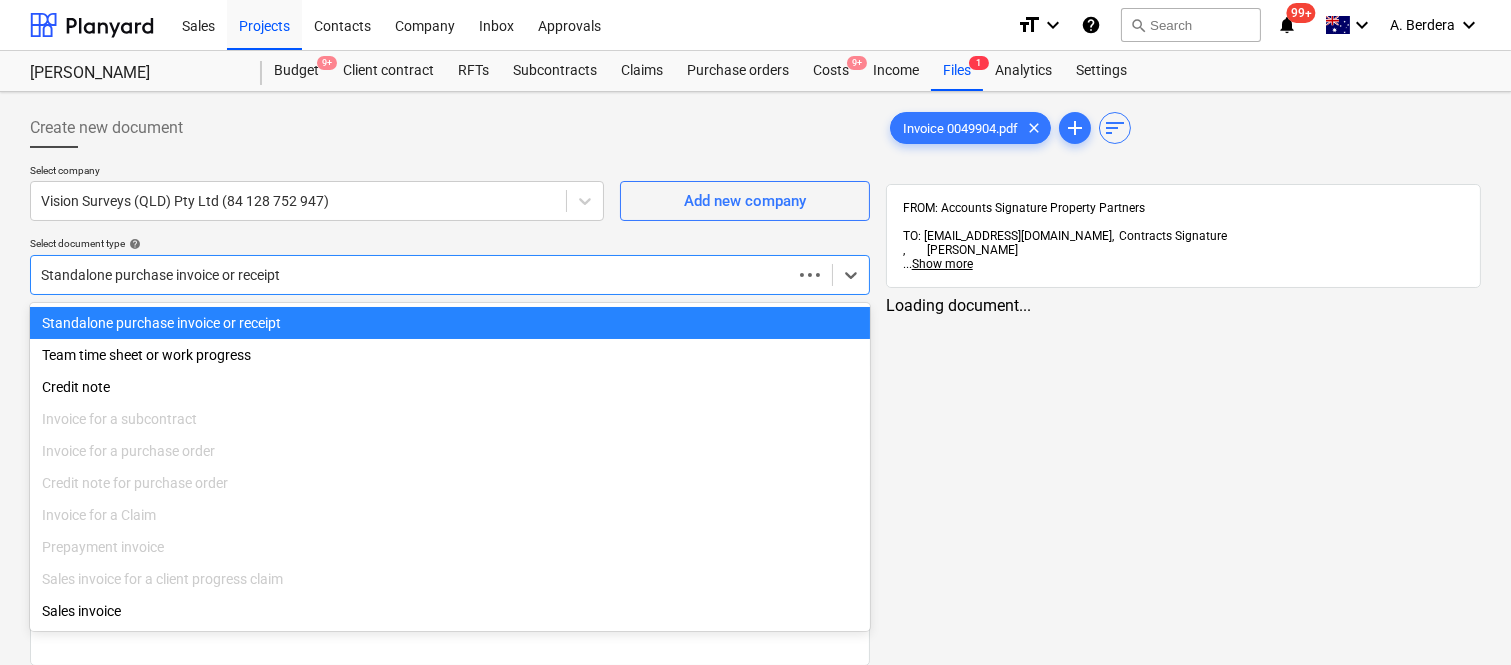 click on "Standalone purchase invoice or receipt" at bounding box center (450, 323) 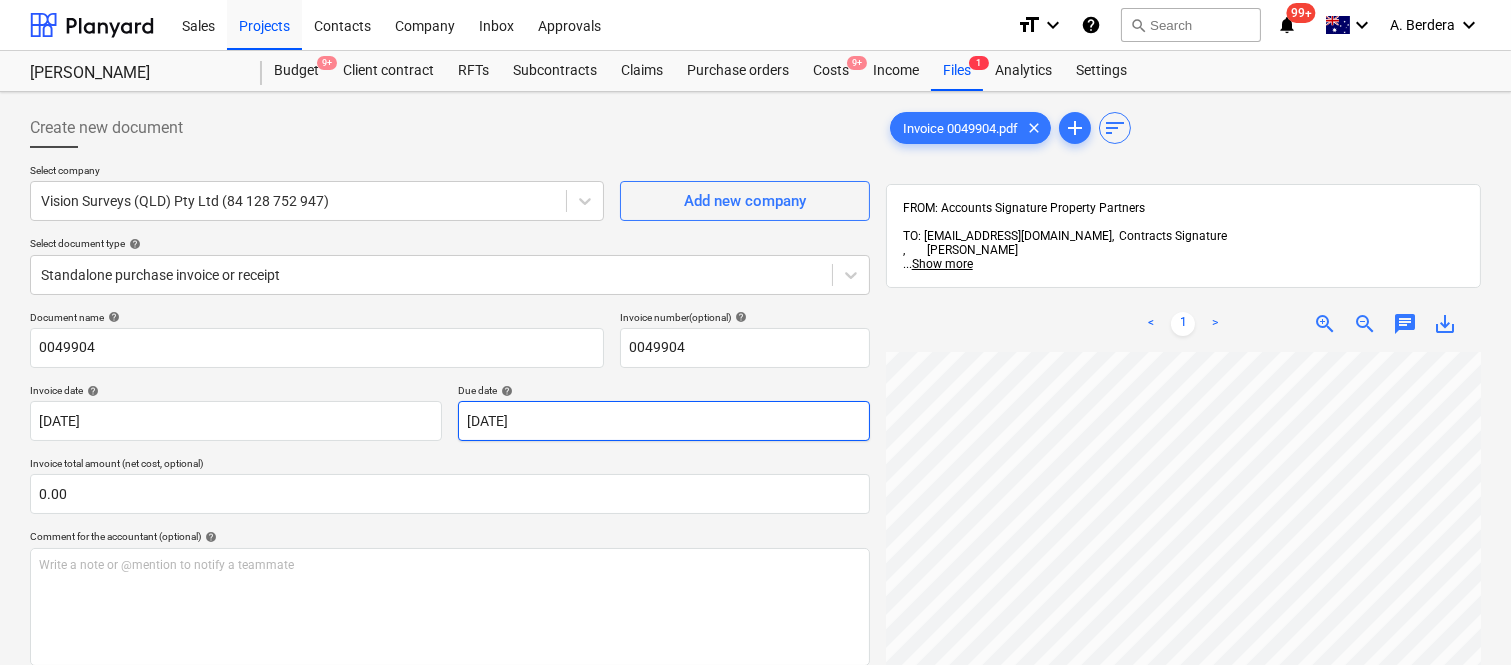 scroll, scrollTop: 1, scrollLeft: 0, axis: vertical 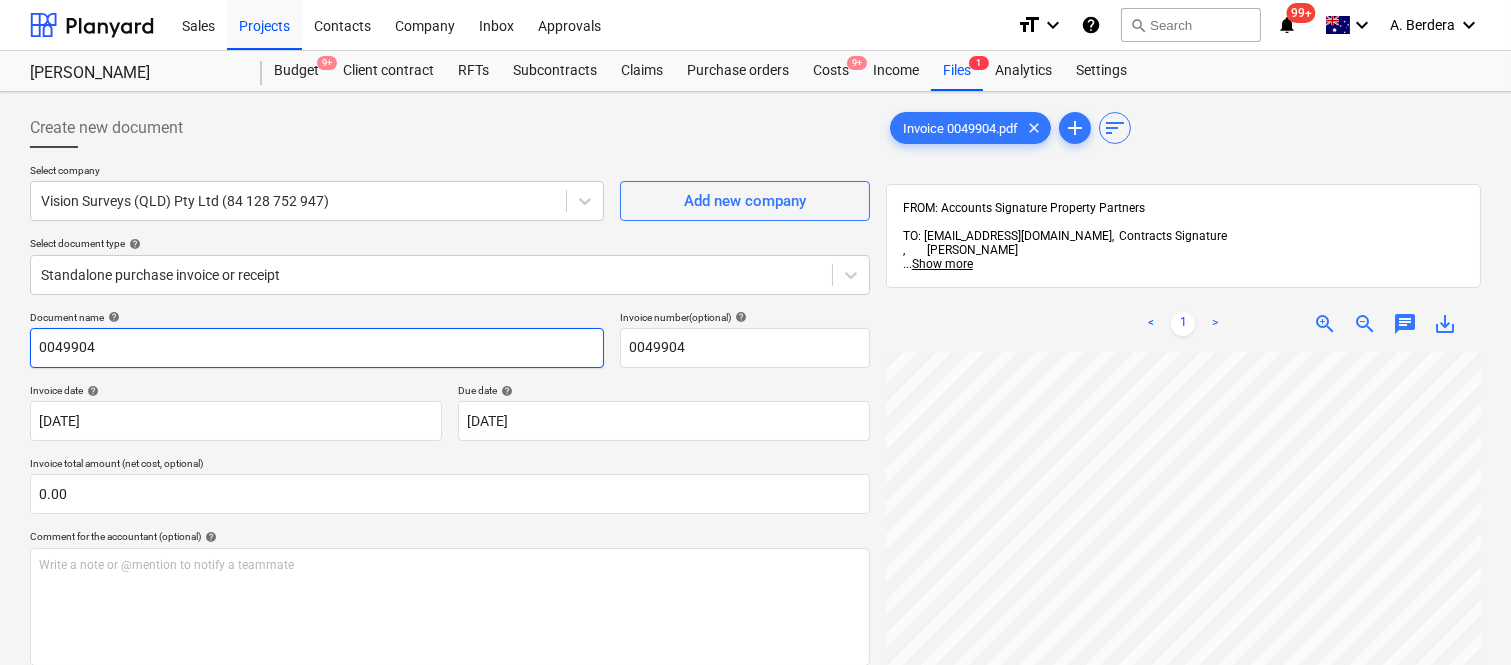 click on "0049904" at bounding box center (317, 348) 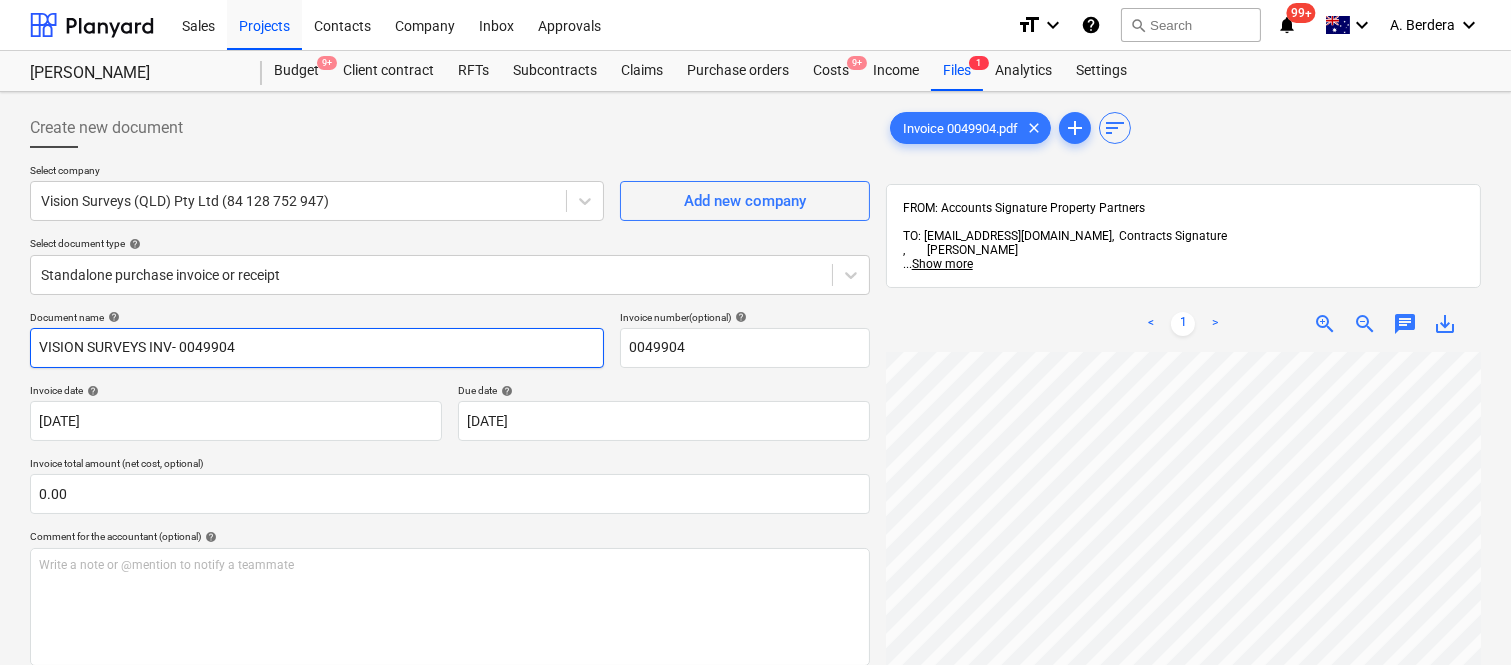 type on "VISION SURVEYS INV- 0049904" 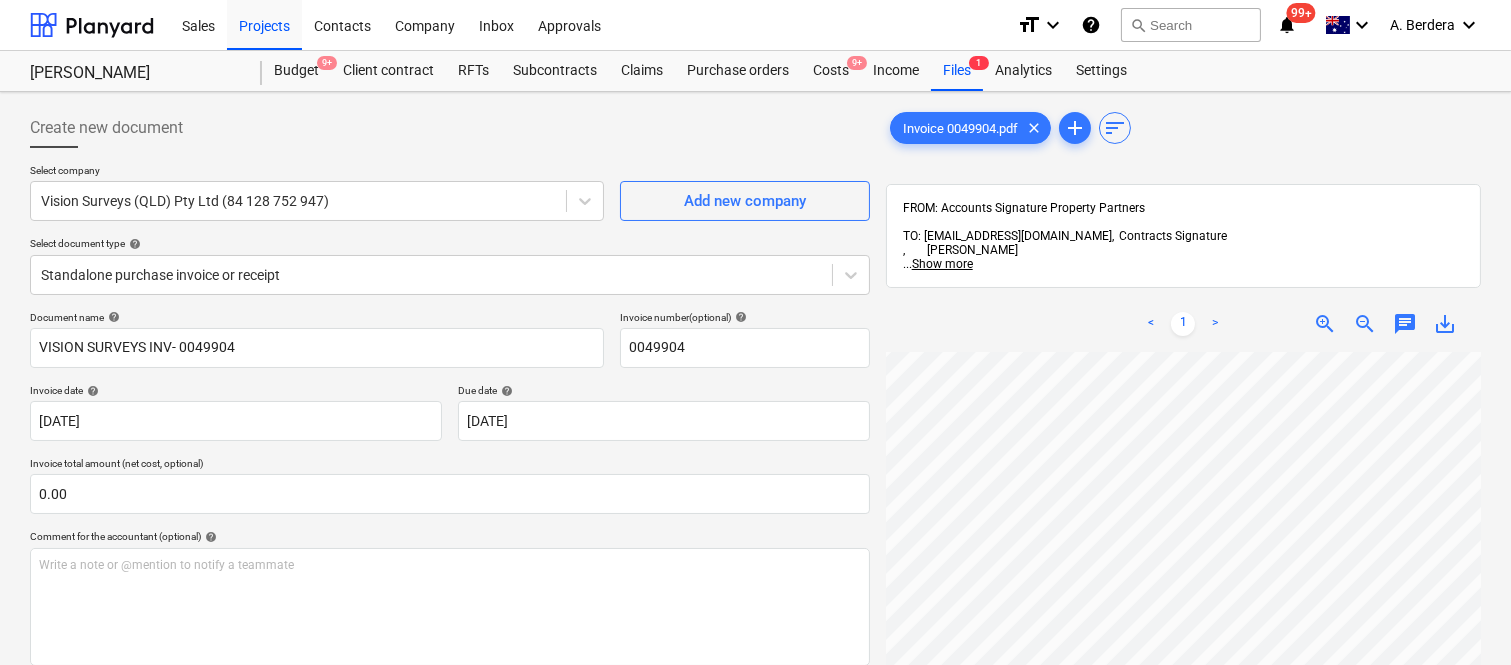 scroll, scrollTop: 386, scrollLeft: 314, axis: both 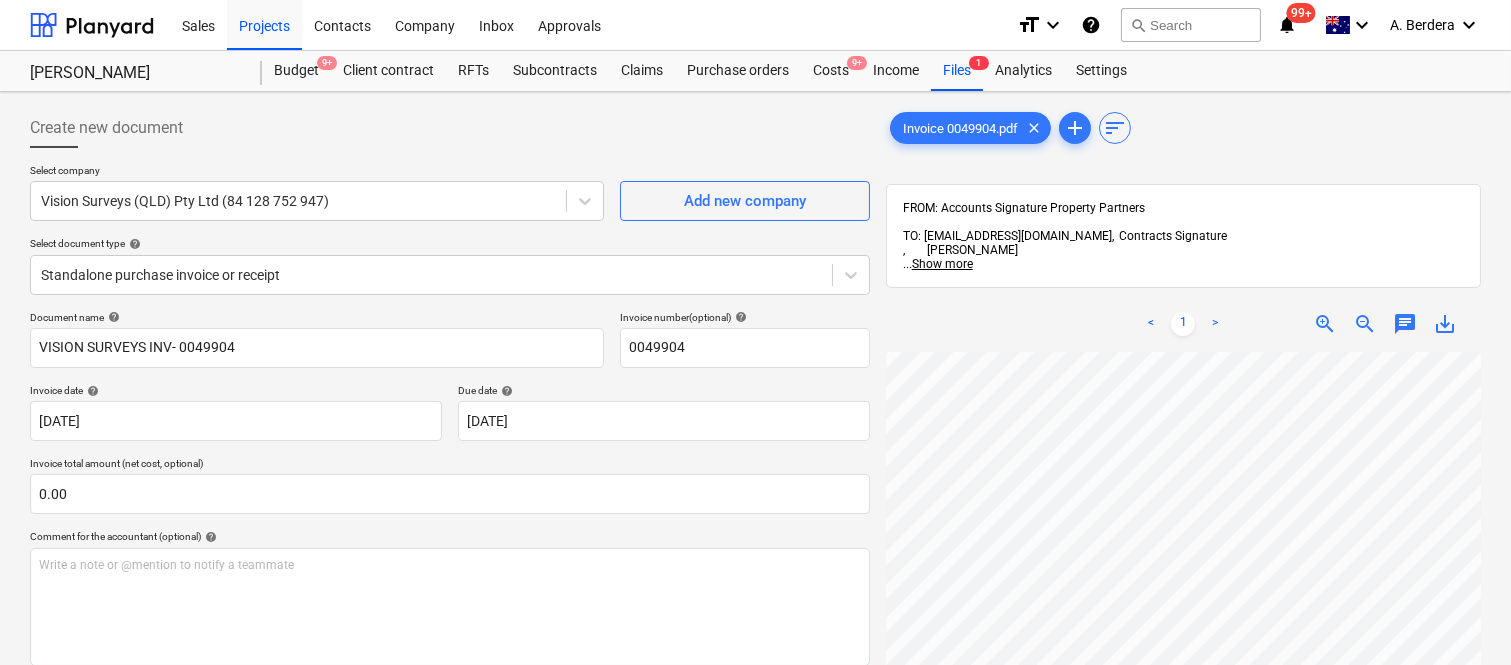 click on "Invoice 0049904.pdf clear add sort FROM: Accounts Signature Property Partners  TO: [EMAIL_ADDRESS][DOMAIN_NAME], 	Contracts Signature , 	[PERSON_NAME]  ...  Show more ...  Show more < 1 > zoom_in zoom_out chat 0 save_alt" at bounding box center (1183, 534) 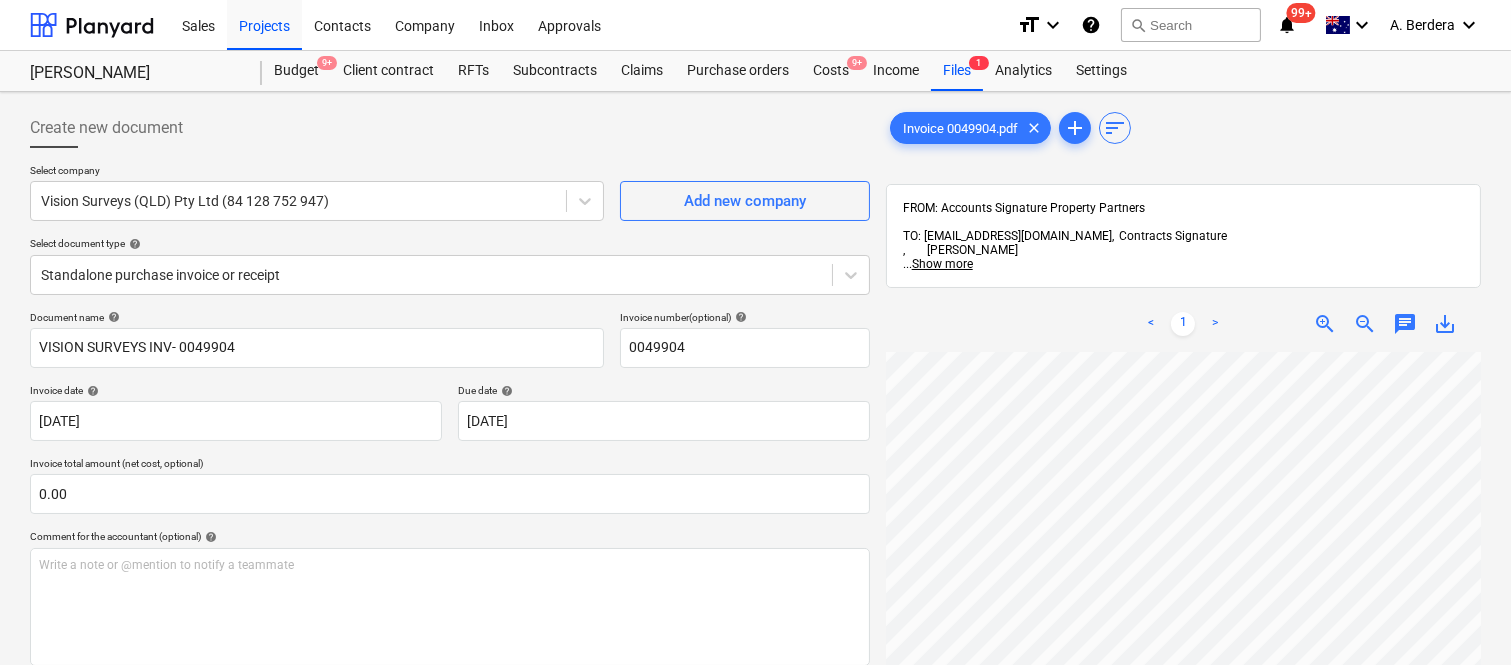 scroll, scrollTop: 827, scrollLeft: 366, axis: both 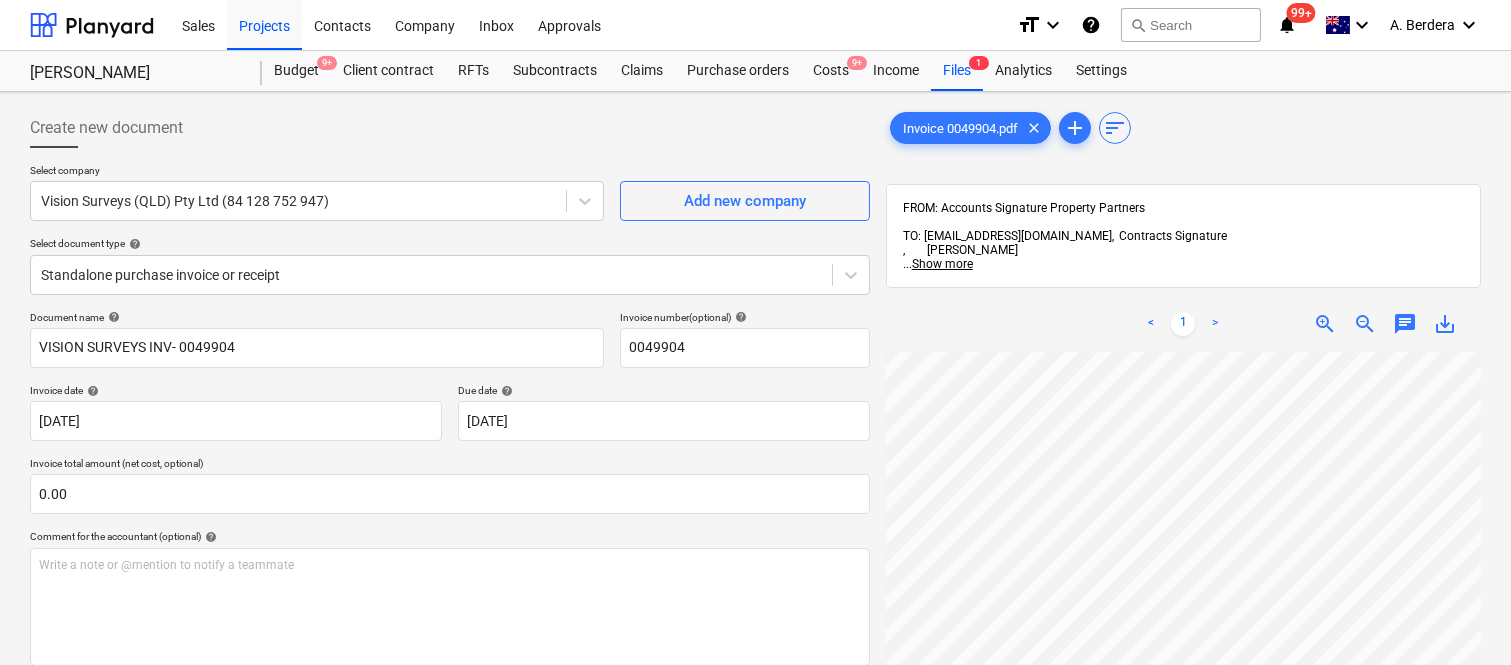 click on "Invoice 0049904.pdf clear add sort FROM: Accounts Signature Property Partners  TO: [EMAIL_ADDRESS][DOMAIN_NAME], 	Contracts Signature , 	[PERSON_NAME]  ...  Show more ...  Show more < 1 > zoom_in zoom_out chat 0 save_alt" at bounding box center [1183, 534] 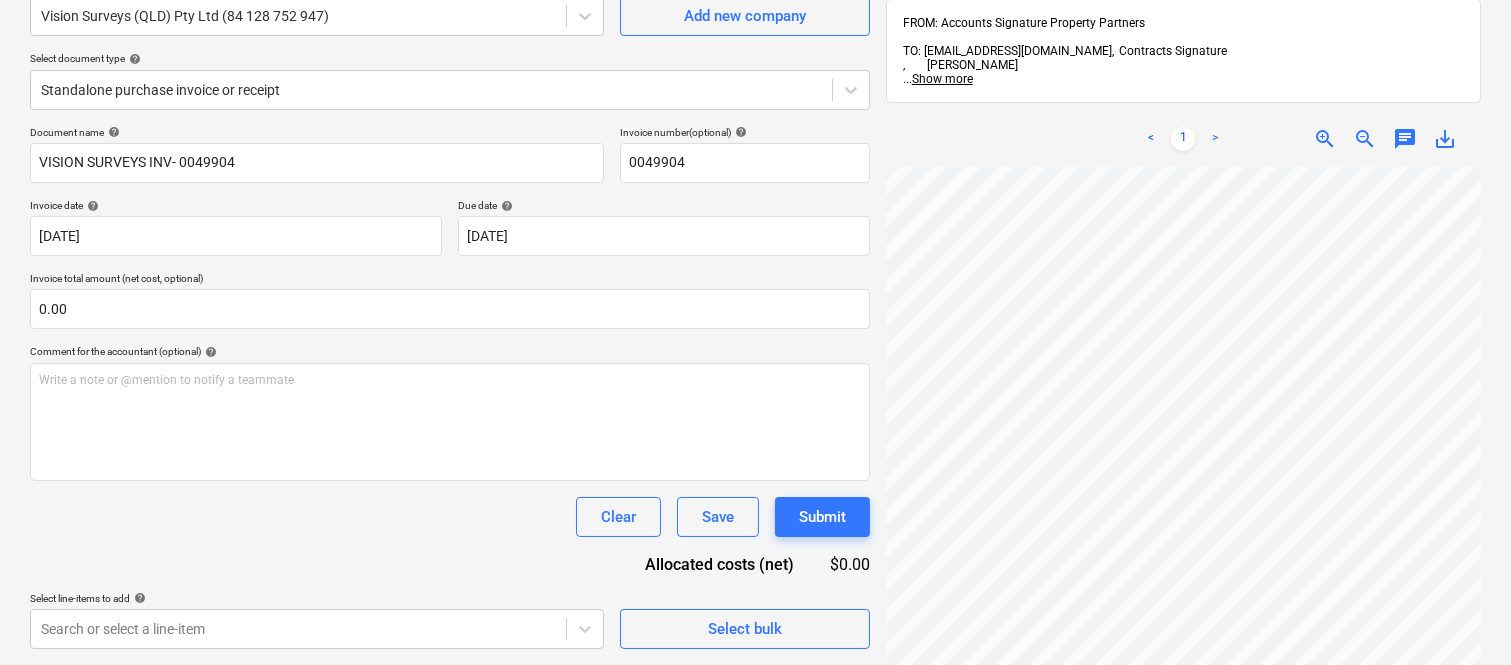 scroll, scrollTop: 285, scrollLeft: 0, axis: vertical 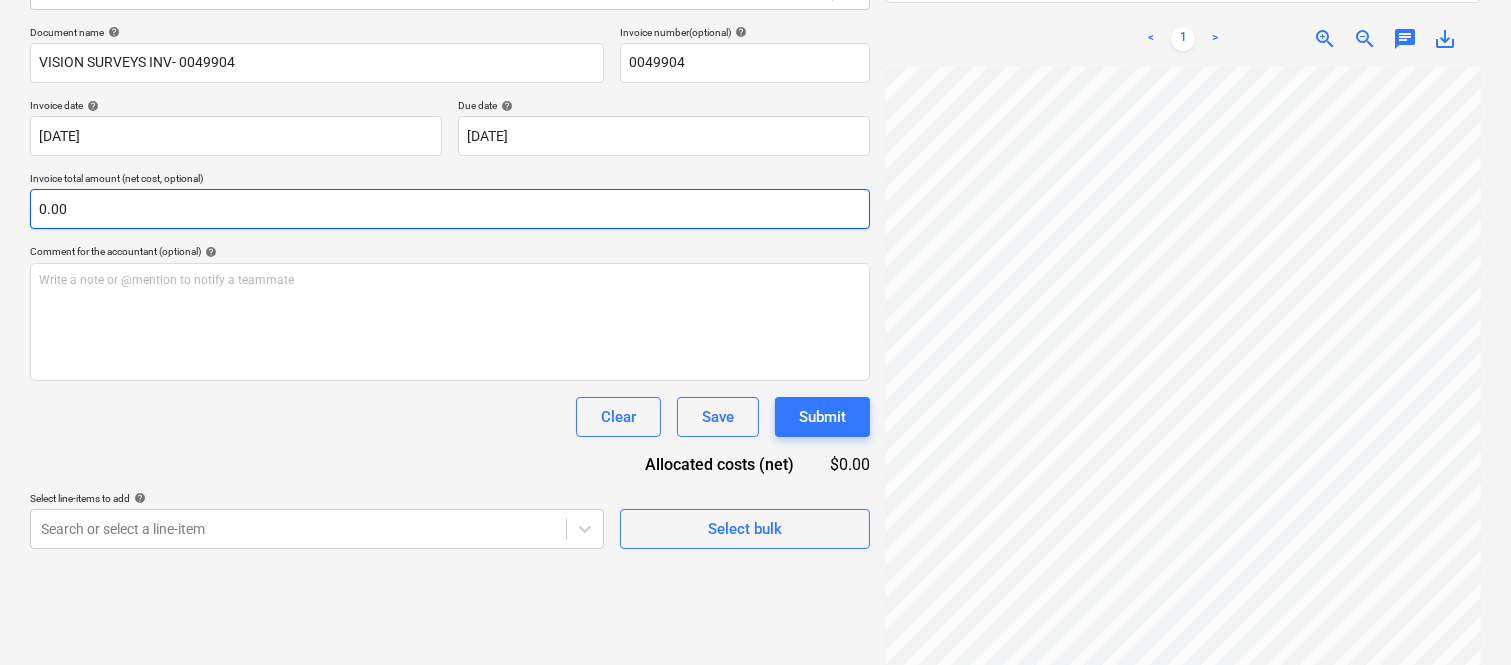 click on "0.00" at bounding box center [450, 209] 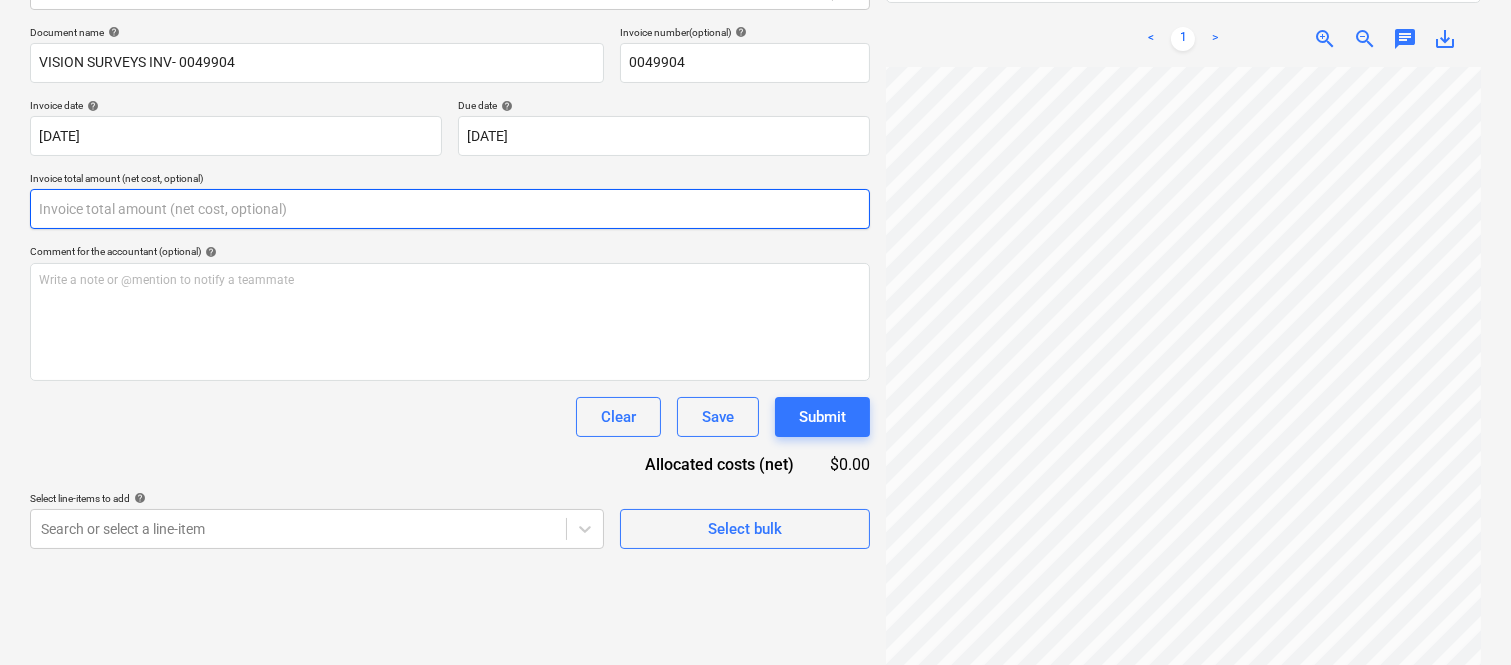 paste on "8,915" 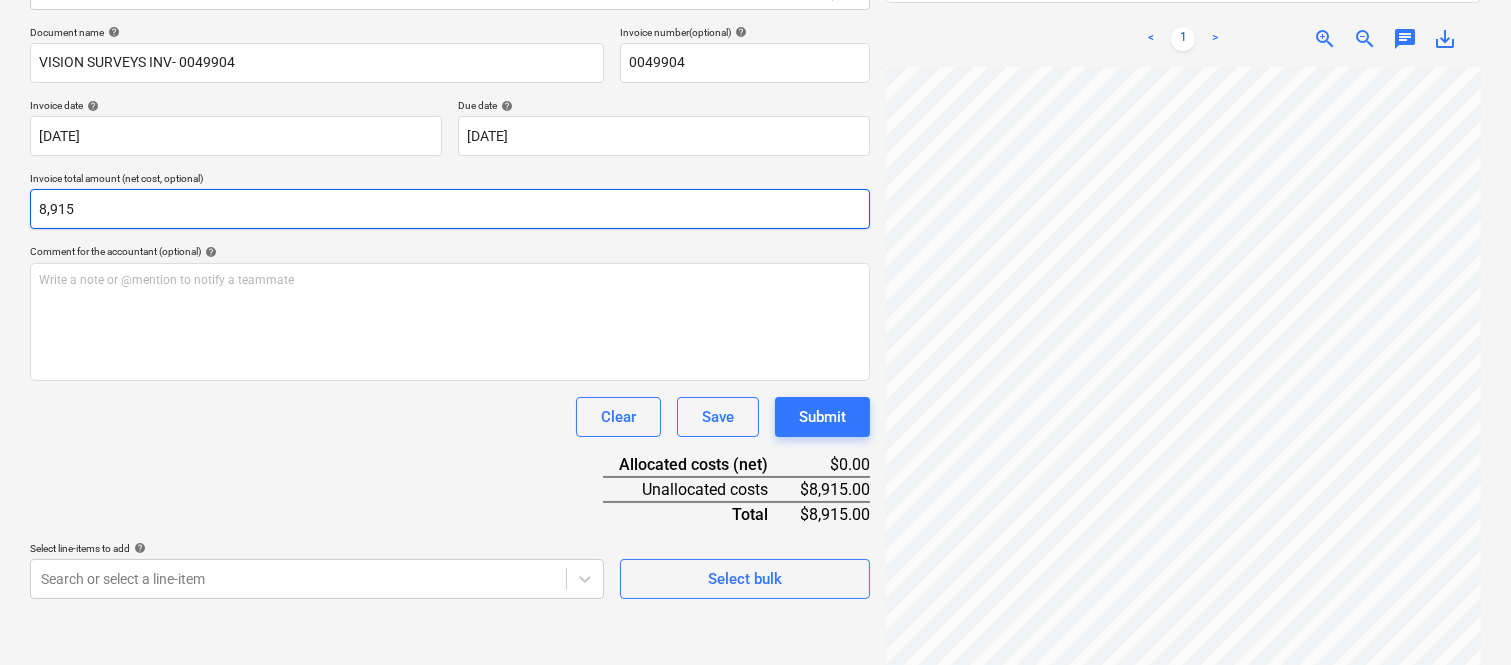 type on "8,915" 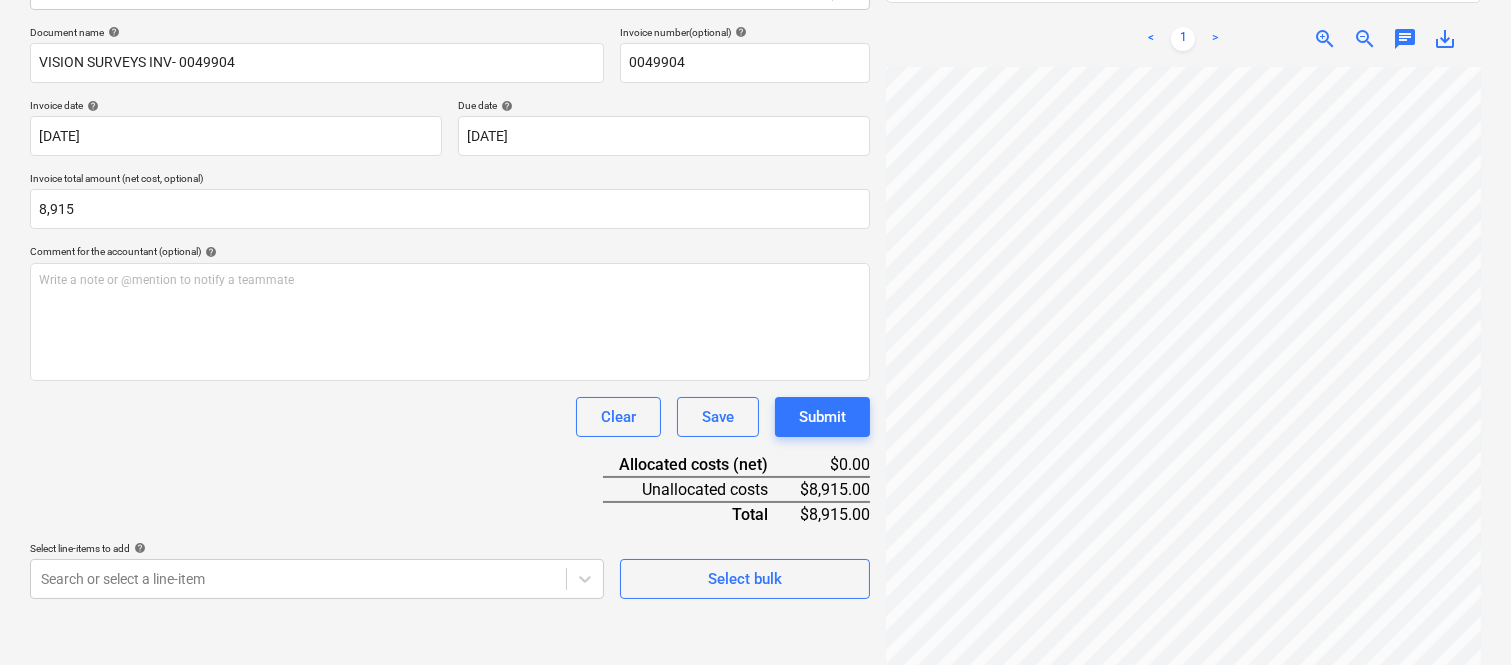 click on "Document name help VISION SURVEYS INV- 0049904 Invoice number  (optional) help 0049904 Invoice date help 30 Jun 2025 30.06.2025 Press the down arrow key to interact with the calendar and
select a date. Press the question mark key to get the keyboard shortcuts for changing dates. Due date help 30 Jul 2025 30.07.2025 Press the down arrow key to interact with the calendar and
select a date. Press the question mark key to get the keyboard shortcuts for changing dates. Invoice total amount (net cost, optional) 8,915 Comment for the accountant (optional) help Write a note or @mention to notify a teammate ﻿ Clear Save Submit Allocated costs (net) $0.00 Unallocated costs $8,915.00 Total $8,915.00 Select line-items to add help Search or select a line-item Select bulk" at bounding box center (450, 312) 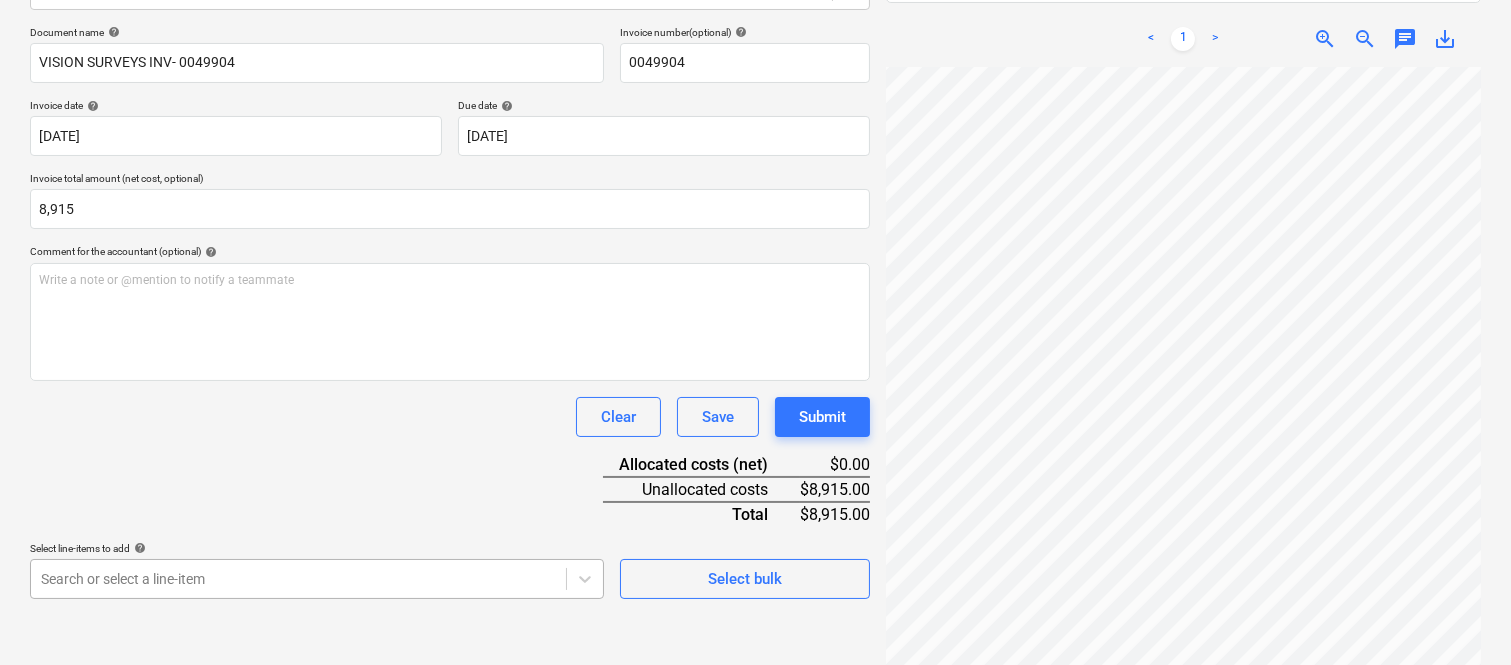 click on "Sales Projects Contacts Company Inbox Approvals format_size keyboard_arrow_down help search Search notifications 99+ keyboard_arrow_down A. Berdera keyboard_arrow_down Della Rosa Budget 9+ Client contract RFTs Subcontracts Claims Purchase orders Costs 9+ Income Files 1 Analytics Settings Create new document Select company Vision Surveys (QLD) Pty Ltd (84 128 752 947)  Add new company Select document type help Standalone purchase invoice or receipt Document name help VISION SURVEYS INV- 0049904 Invoice number  (optional) help 0049904 Invoice date help 30 Jun 2025 30.06.2025 Press the down arrow key to interact with the calendar and
select a date. Press the question mark key to get the keyboard shortcuts for changing dates. Due date help 30 Jul 2025 30.07.2025 Press the down arrow key to interact with the calendar and
select a date. Press the question mark key to get the keyboard shortcuts for changing dates. Invoice total amount (net cost, optional) 8,915 Comment for the accountant (optional) help <" at bounding box center (755, 47) 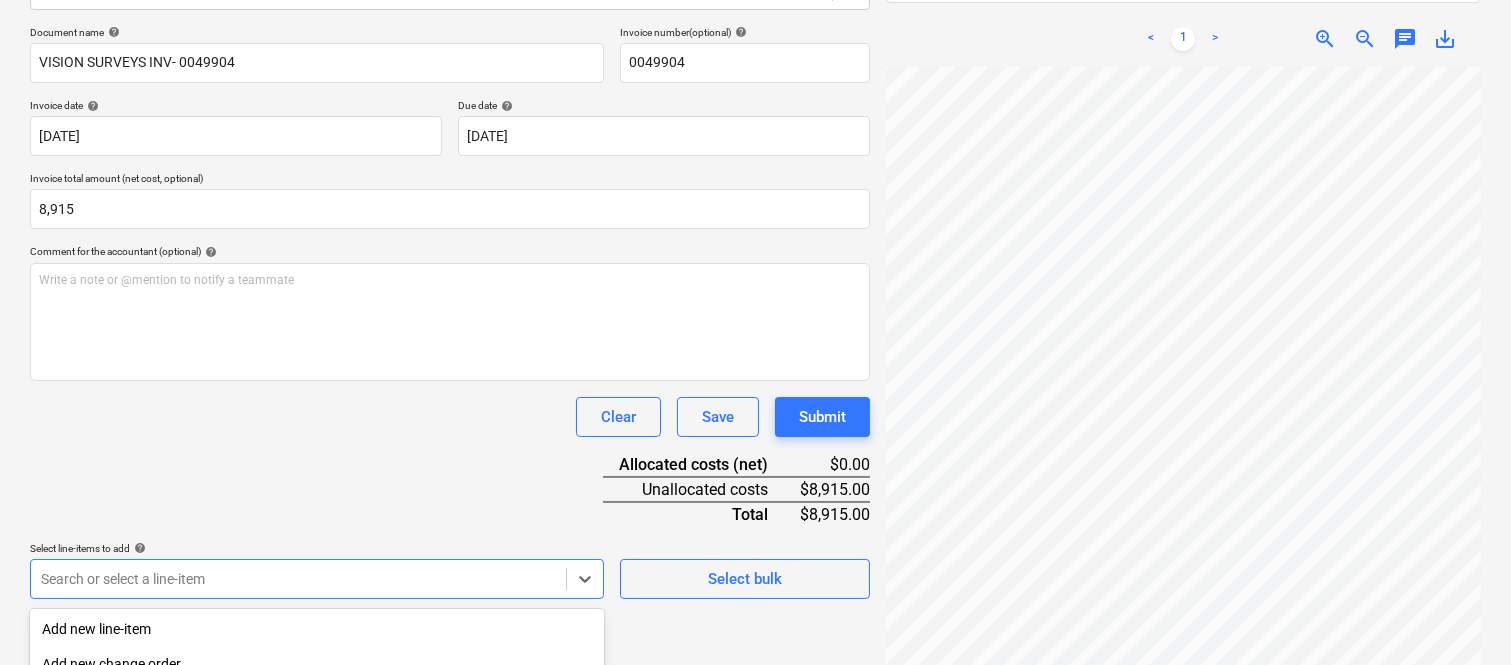 scroll, scrollTop: 532, scrollLeft: 0, axis: vertical 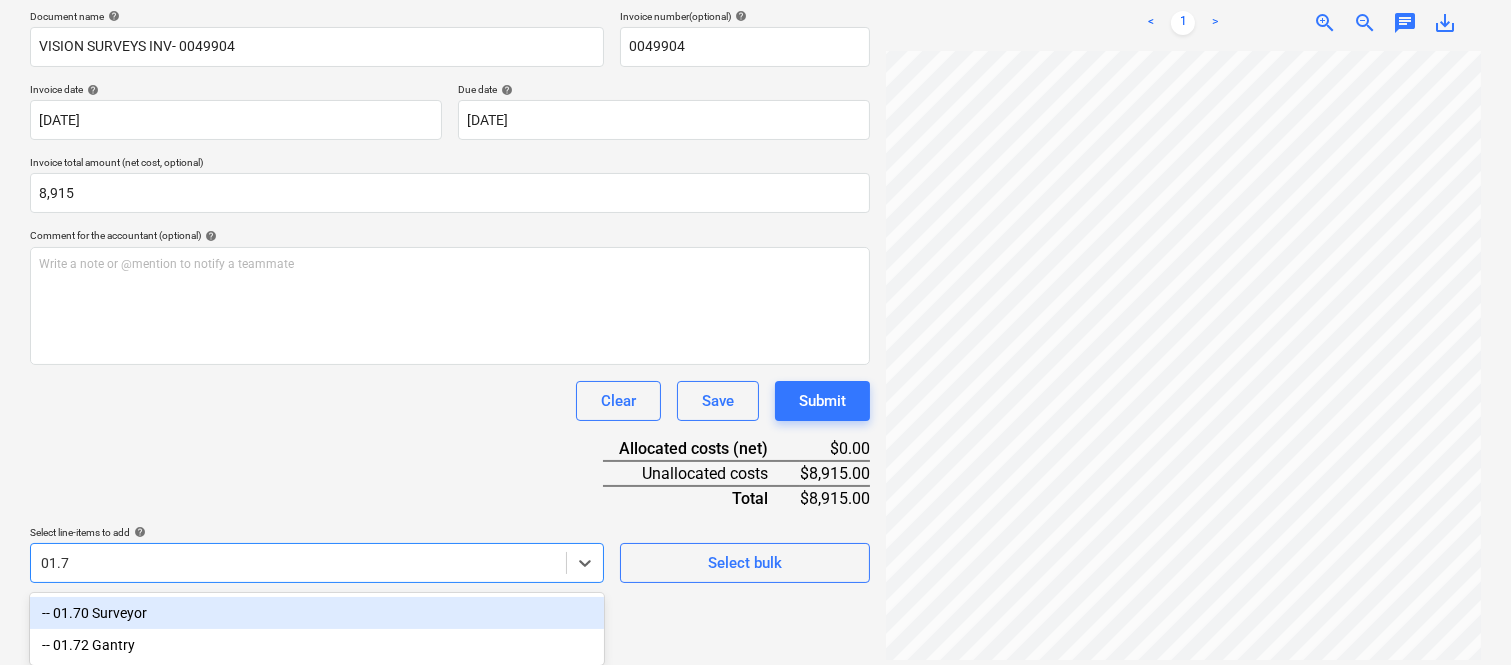 type on "01.70" 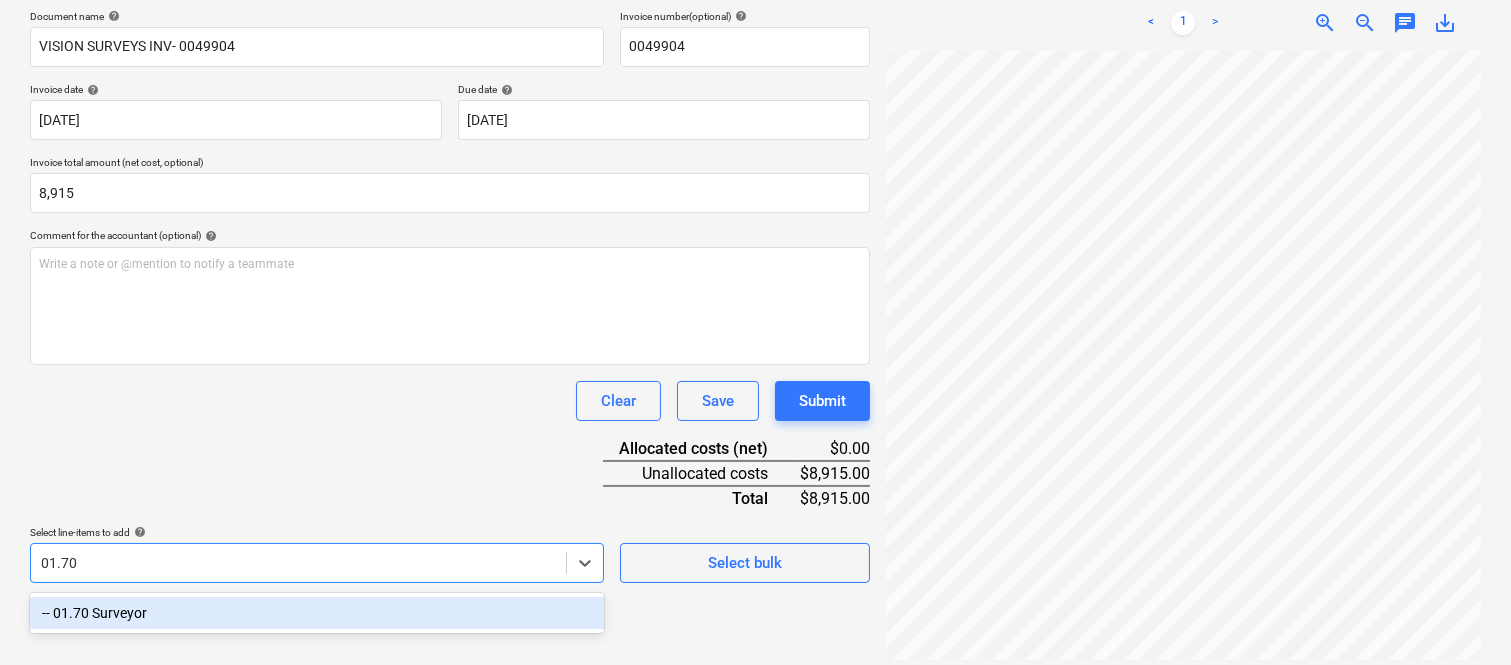 scroll, scrollTop: 285, scrollLeft: 0, axis: vertical 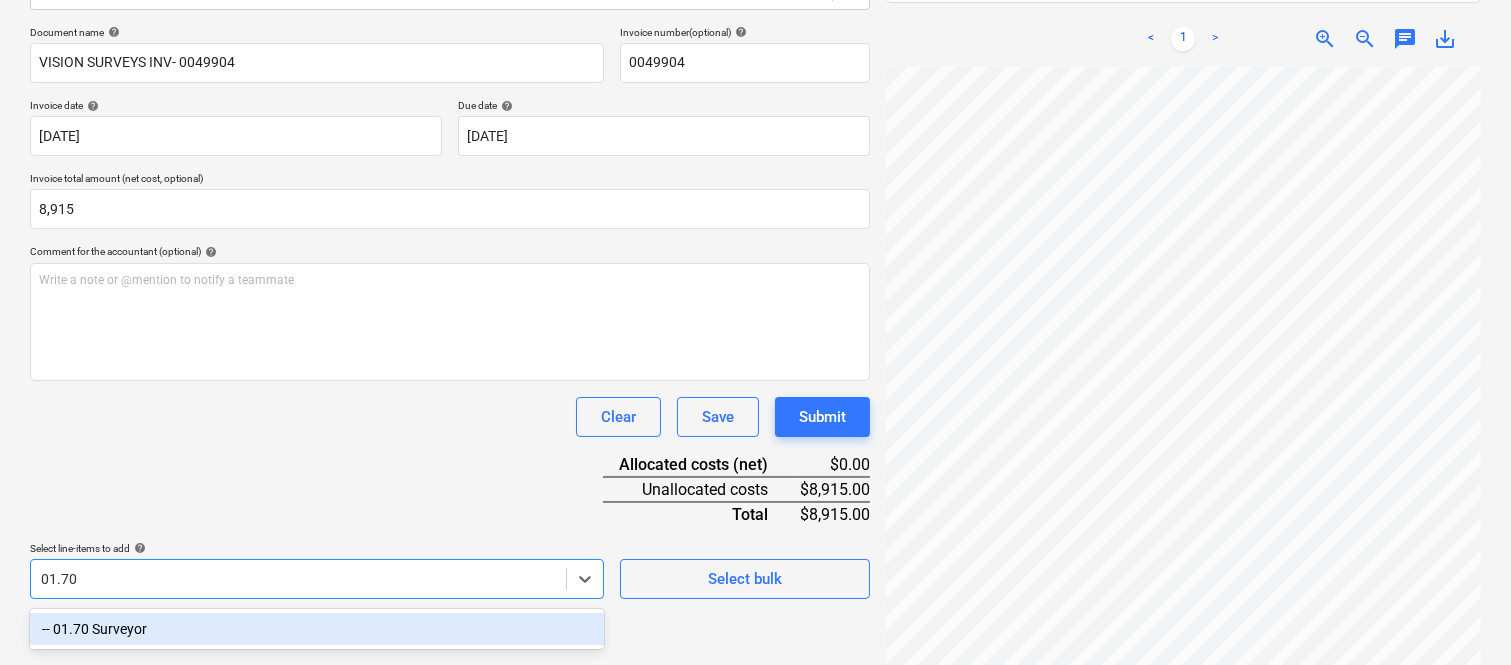 click on "--  01.70 Surveyor" at bounding box center (317, 629) 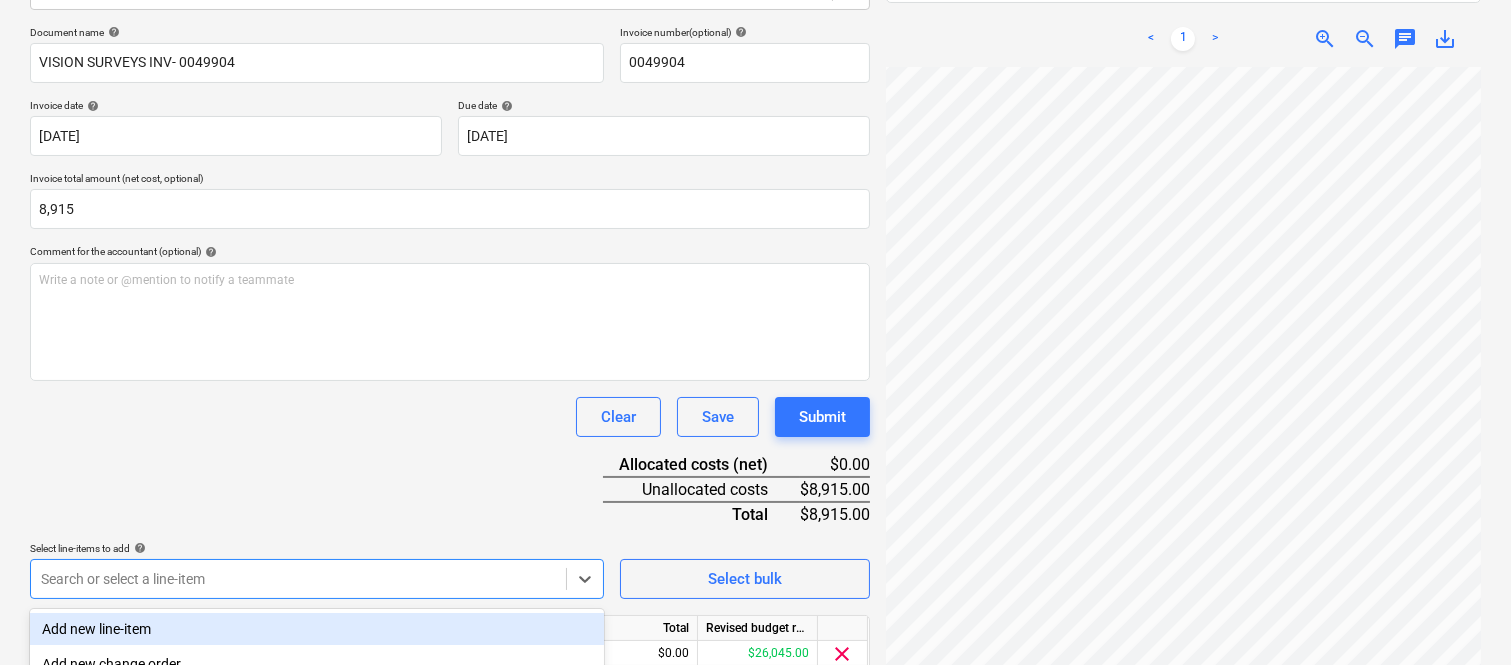 click on "Document name help VISION SURVEYS INV- 0049904 Invoice number  (optional) help 0049904 Invoice date help 30 Jun 2025 30.06.2025 Press the down arrow key to interact with the calendar and
select a date. Press the question mark key to get the keyboard shortcuts for changing dates. Due date help 30 Jul 2025 30.07.2025 Press the down arrow key to interact with the calendar and
select a date. Press the question mark key to get the keyboard shortcuts for changing dates. Invoice total amount (net cost, optional) 8,915 Comment for the accountant (optional) help Write a note or @mention to notify a teammate ﻿ Clear Save Submit Allocated costs (net) $0.00 Unallocated costs $8,915.00 Total $8,915.00 Select line-items to add help option --  01.70 Surveyor, selected. option Add new line-item focused, 1 of 182. 182 results available. Use Up and Down to choose options, press Enter to select the currently focused option, press Escape to exit the menu, press Tab to select the option and exit the menu. Select bulk Unit" at bounding box center [450, 378] 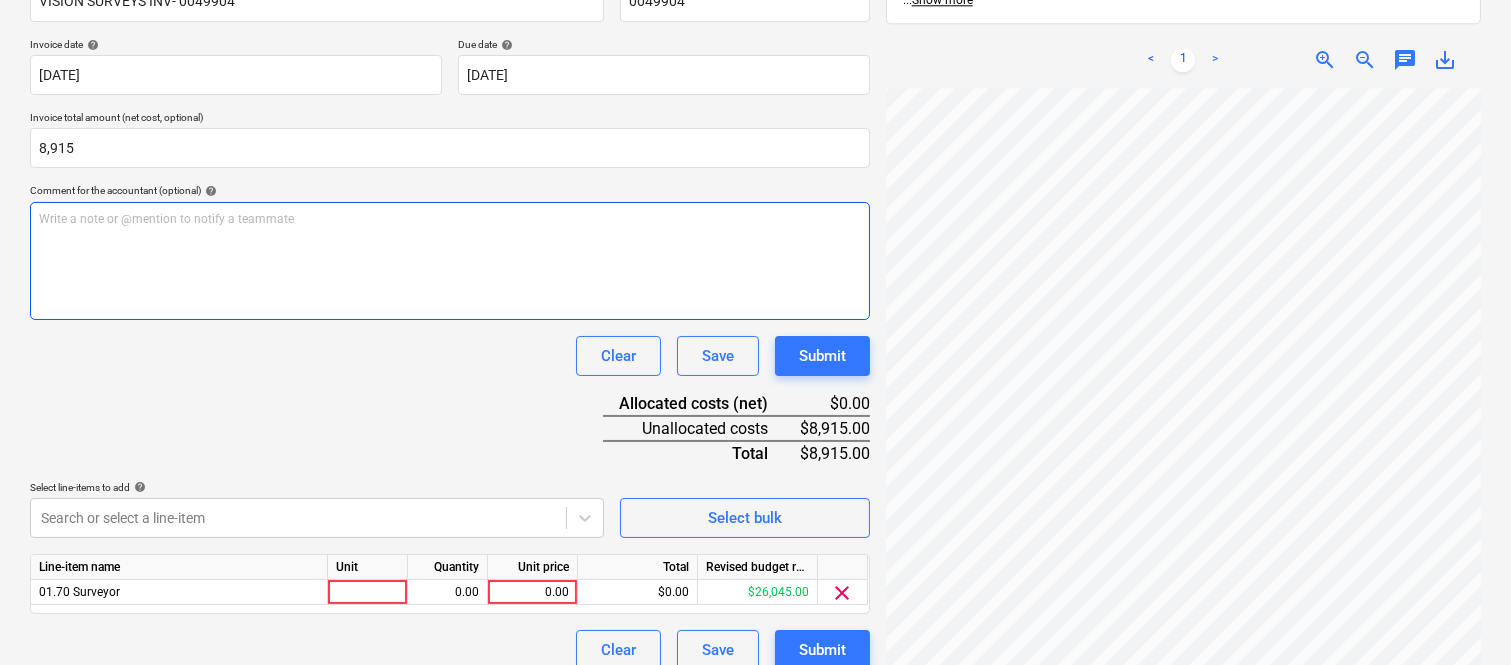 scroll, scrollTop: 367, scrollLeft: 0, axis: vertical 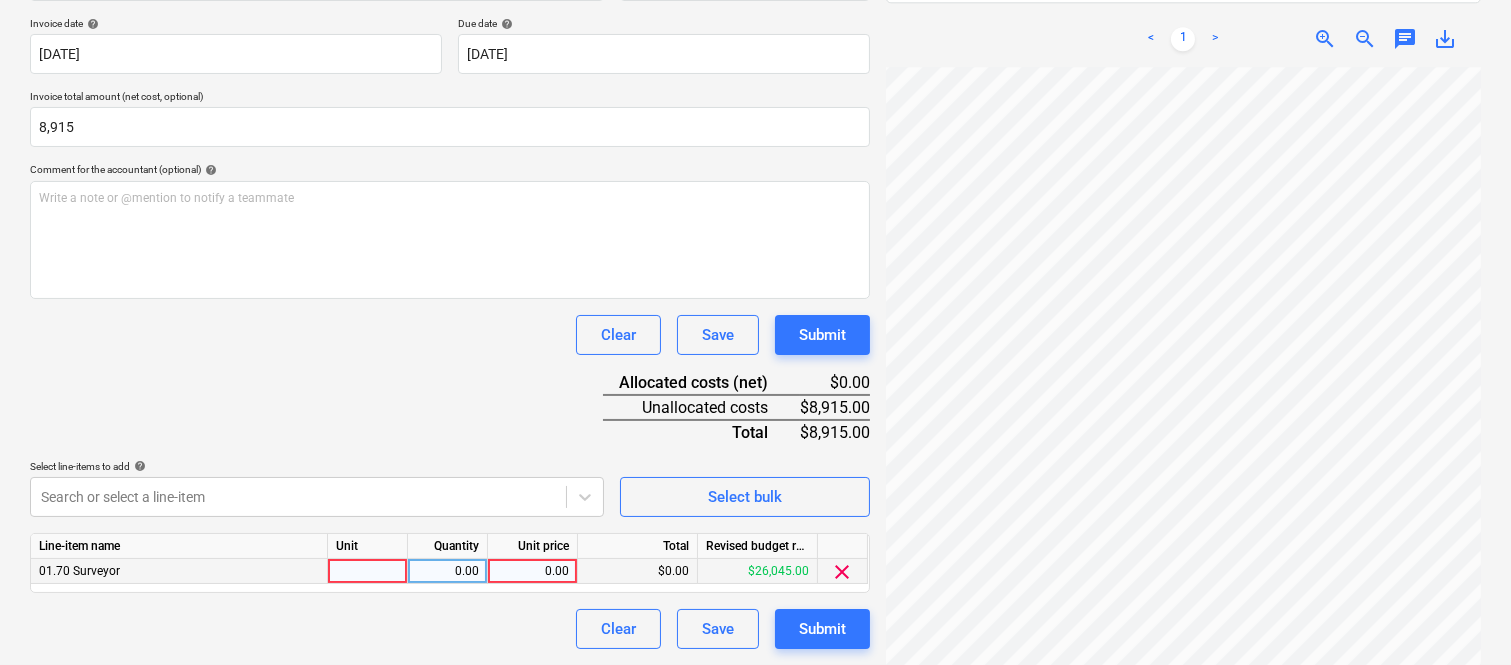 click at bounding box center [368, 571] 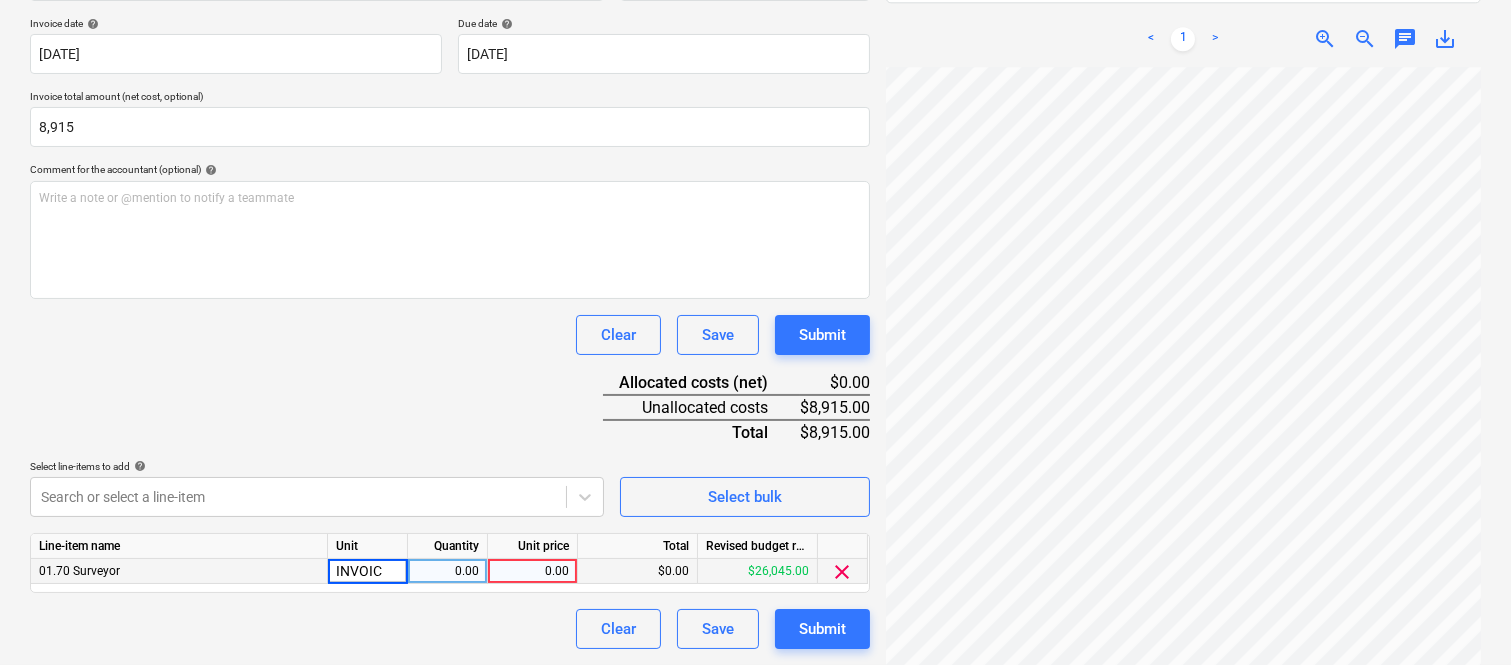 type on "INVOICE" 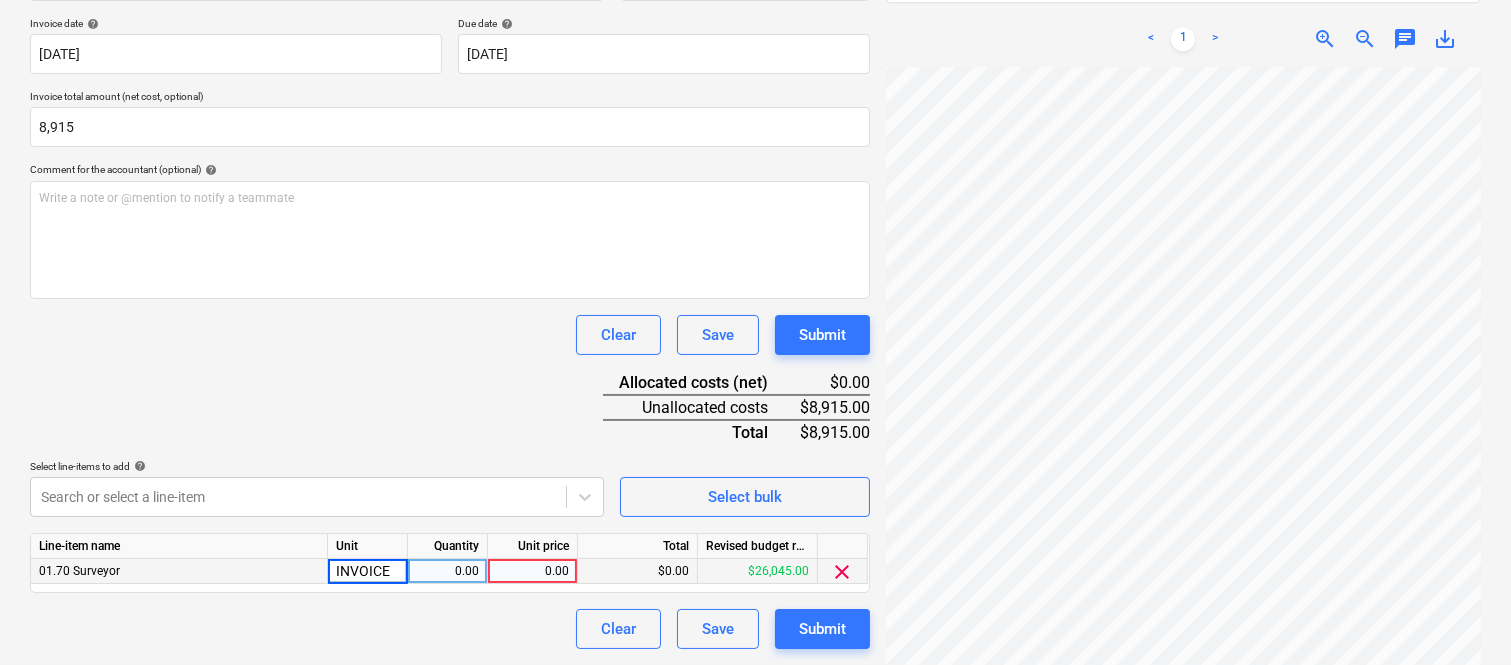 click on "0.00" at bounding box center (447, 571) 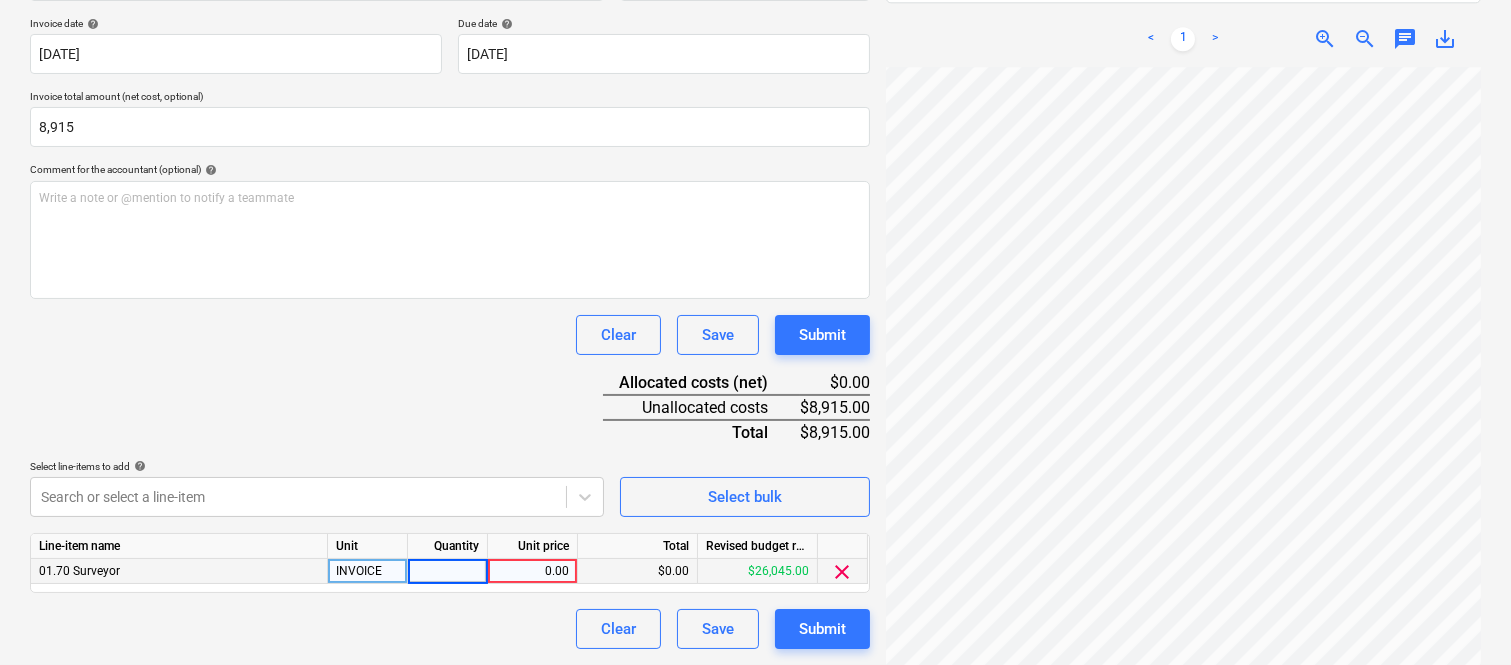 type on "1" 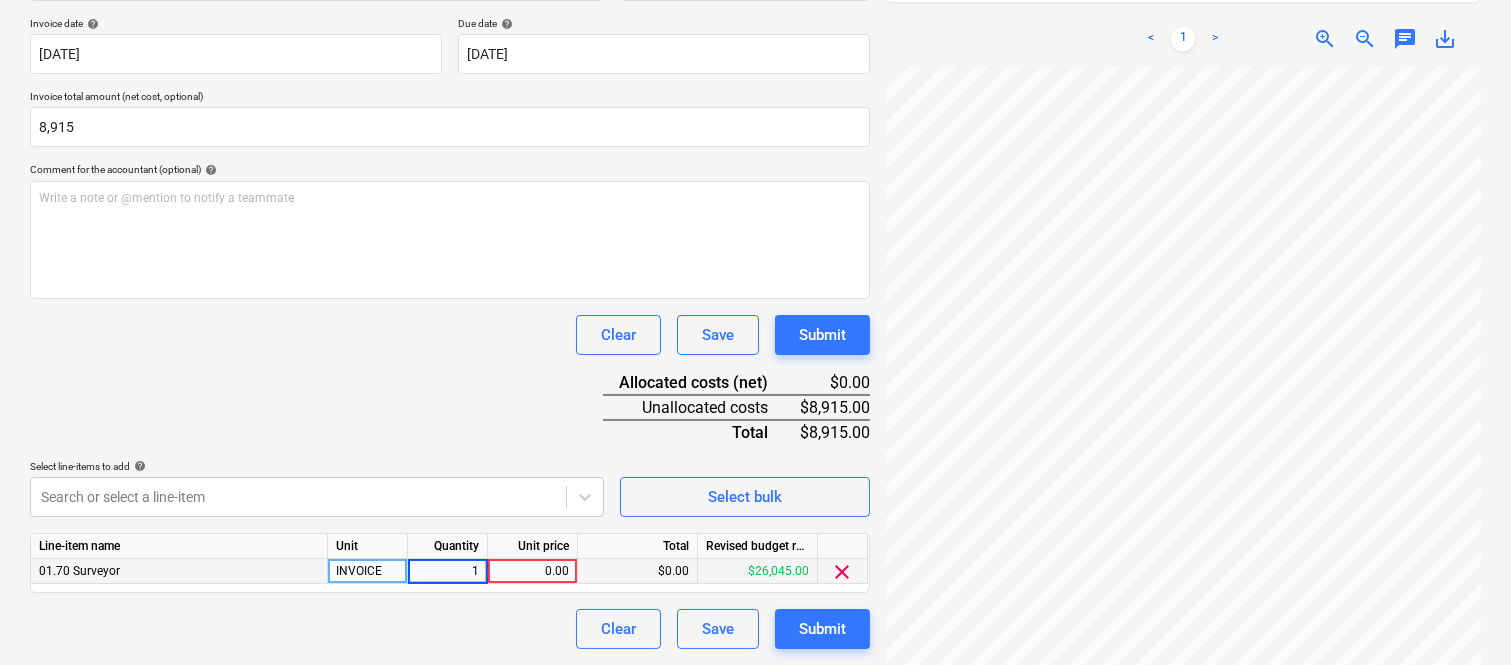 click on "0.00" at bounding box center (532, 571) 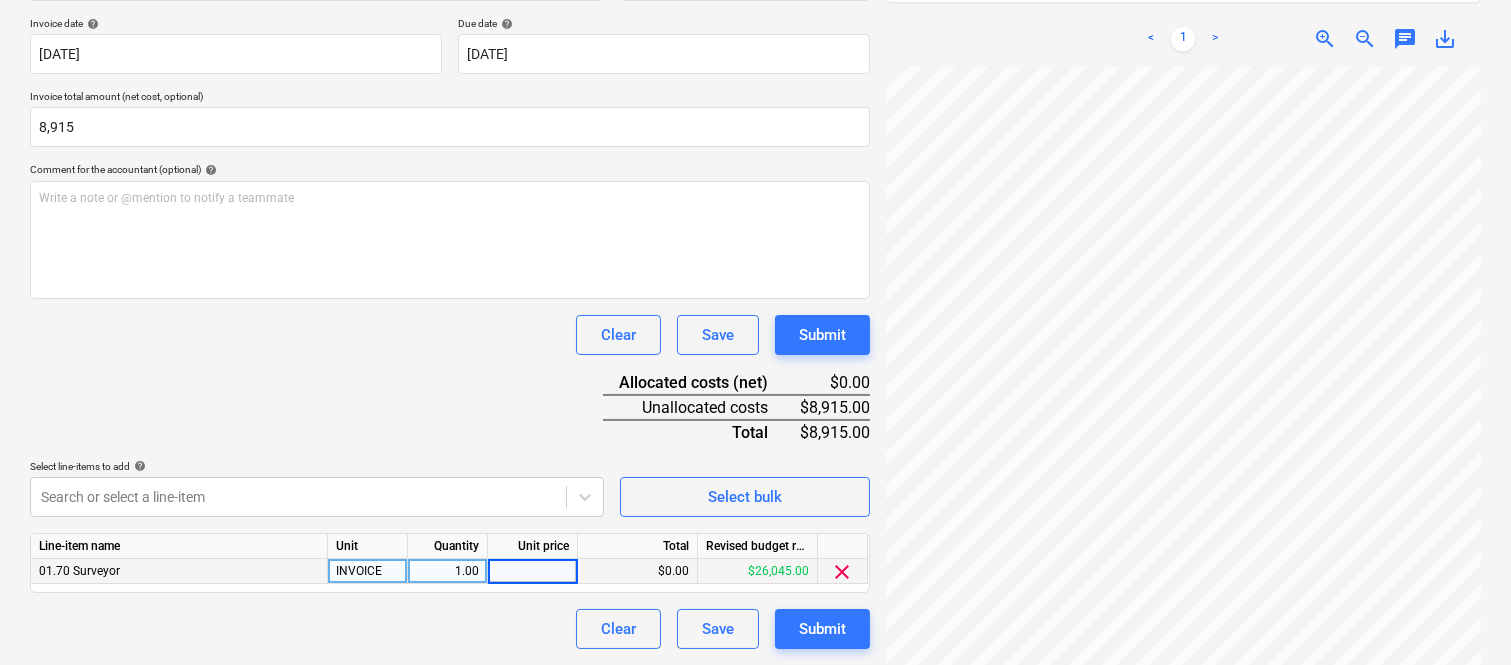 type on "8,915" 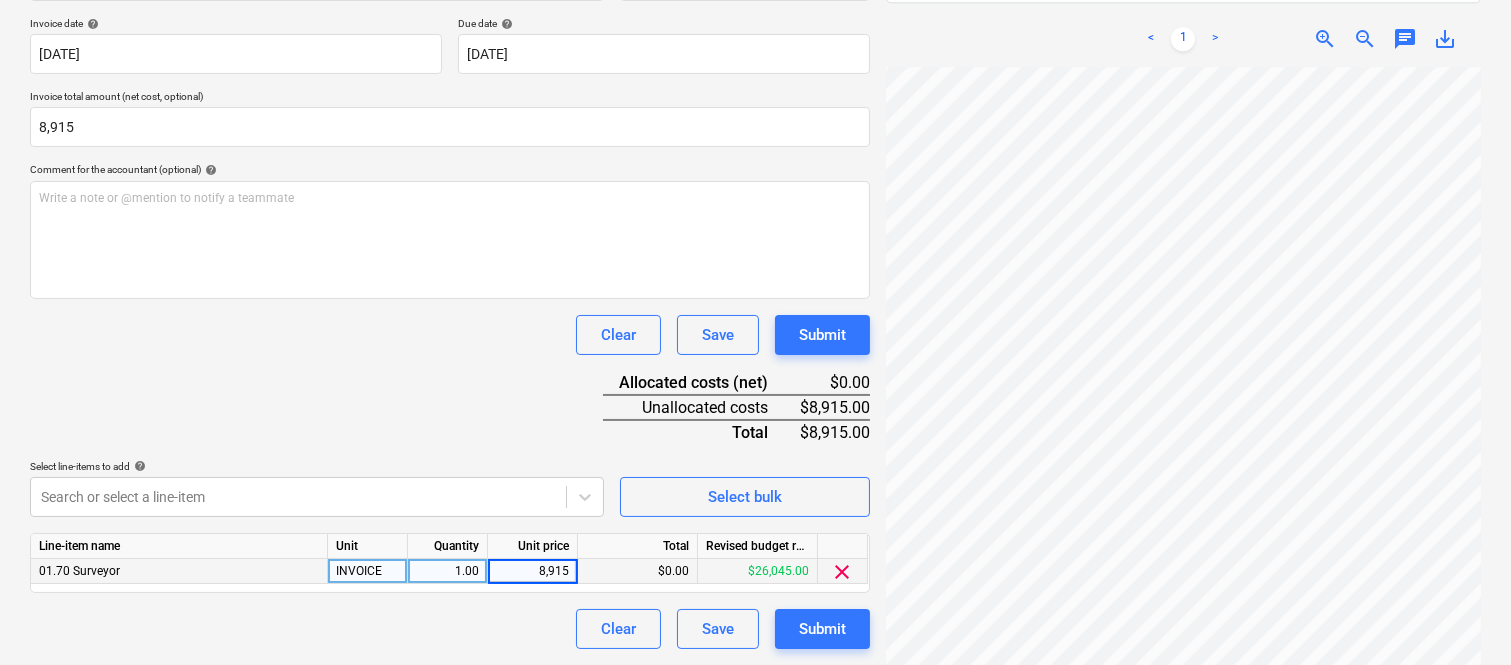 click on "Clear Save Submit" at bounding box center [450, 629] 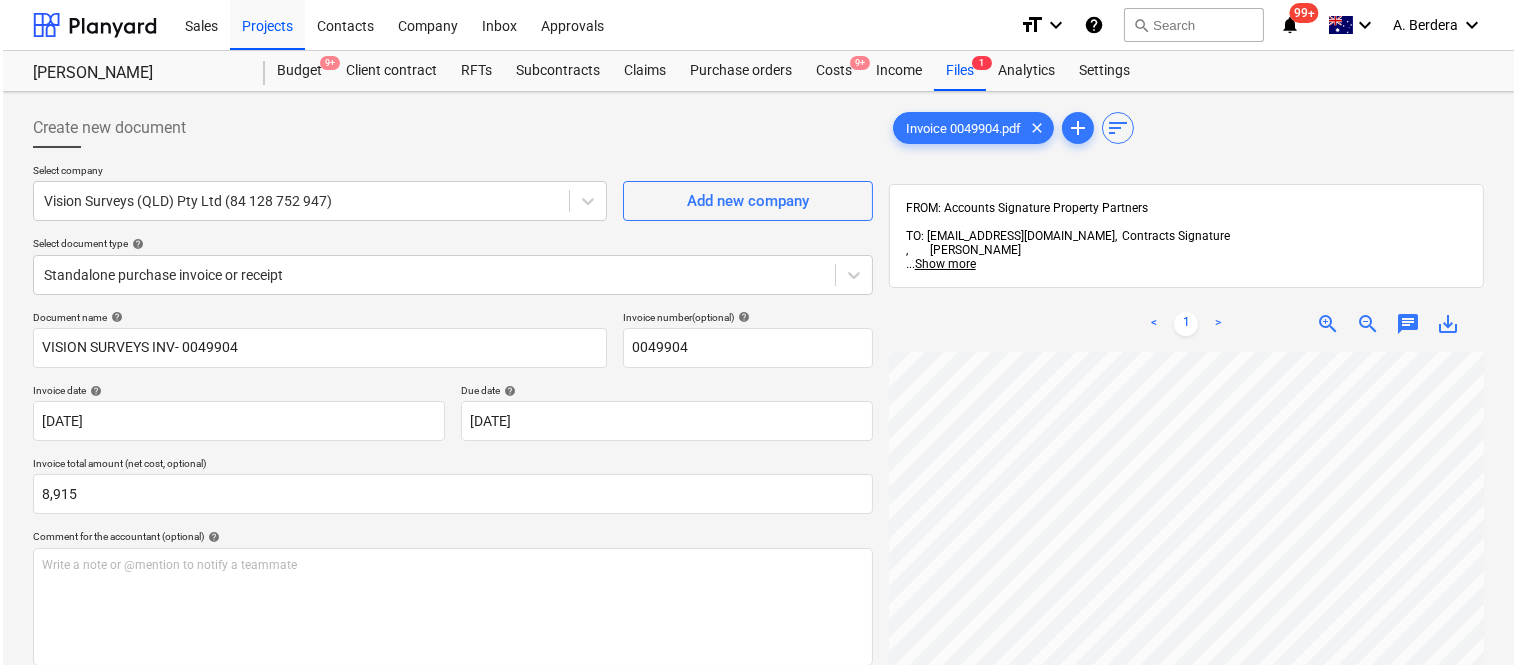 scroll, scrollTop: 367, scrollLeft: 0, axis: vertical 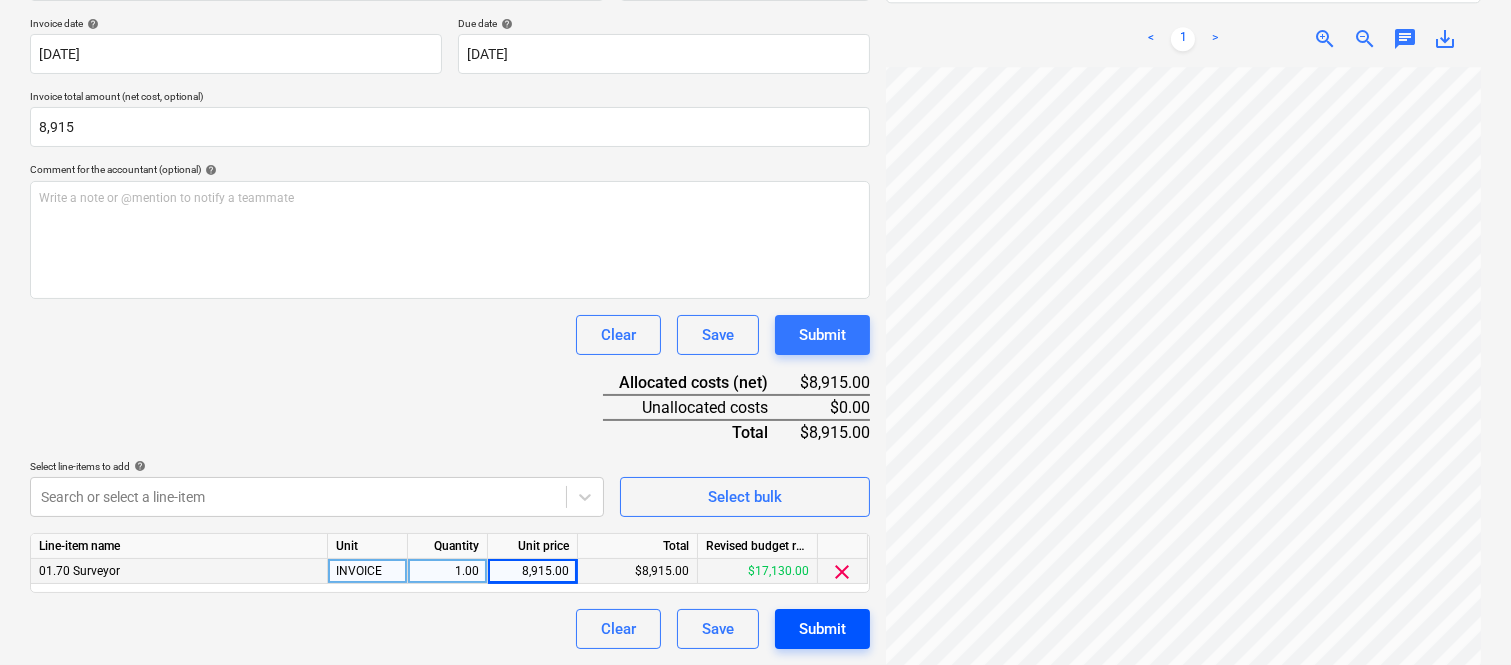 click on "Submit" at bounding box center [822, 629] 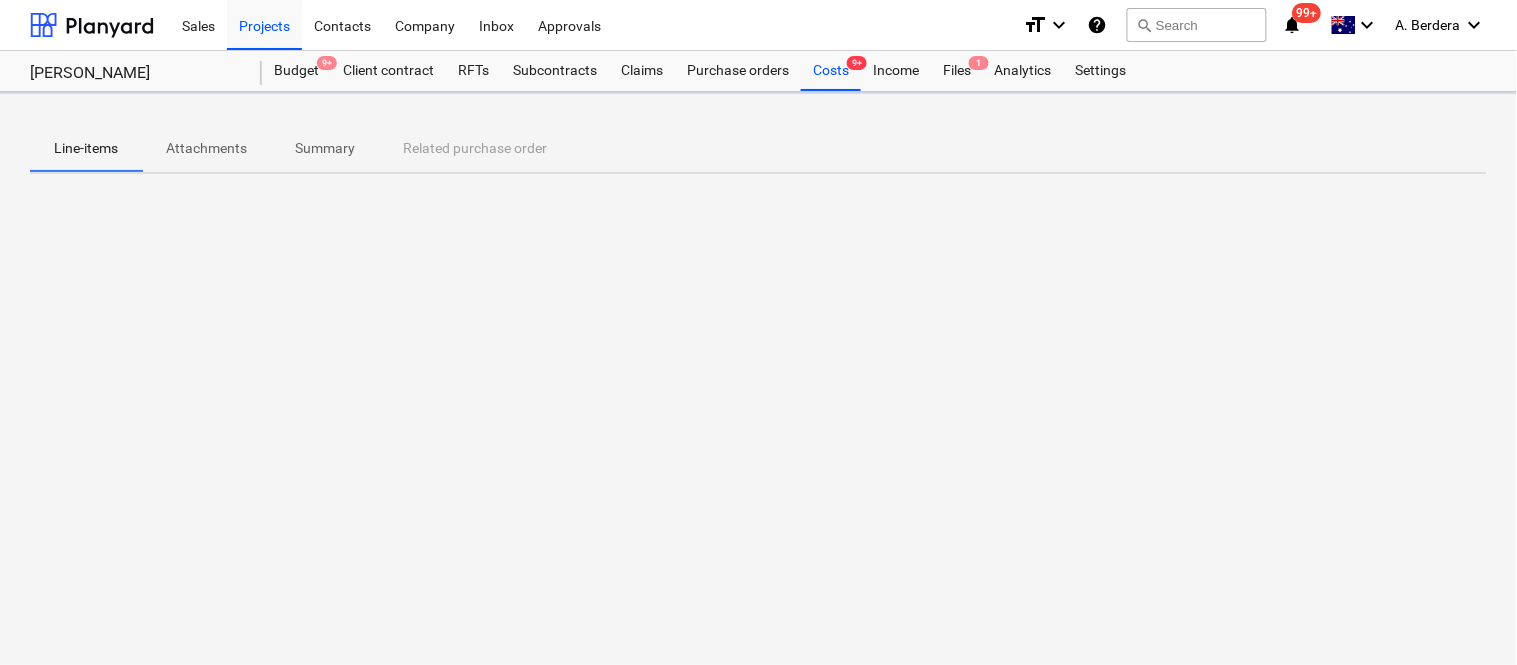 scroll, scrollTop: 0, scrollLeft: 0, axis: both 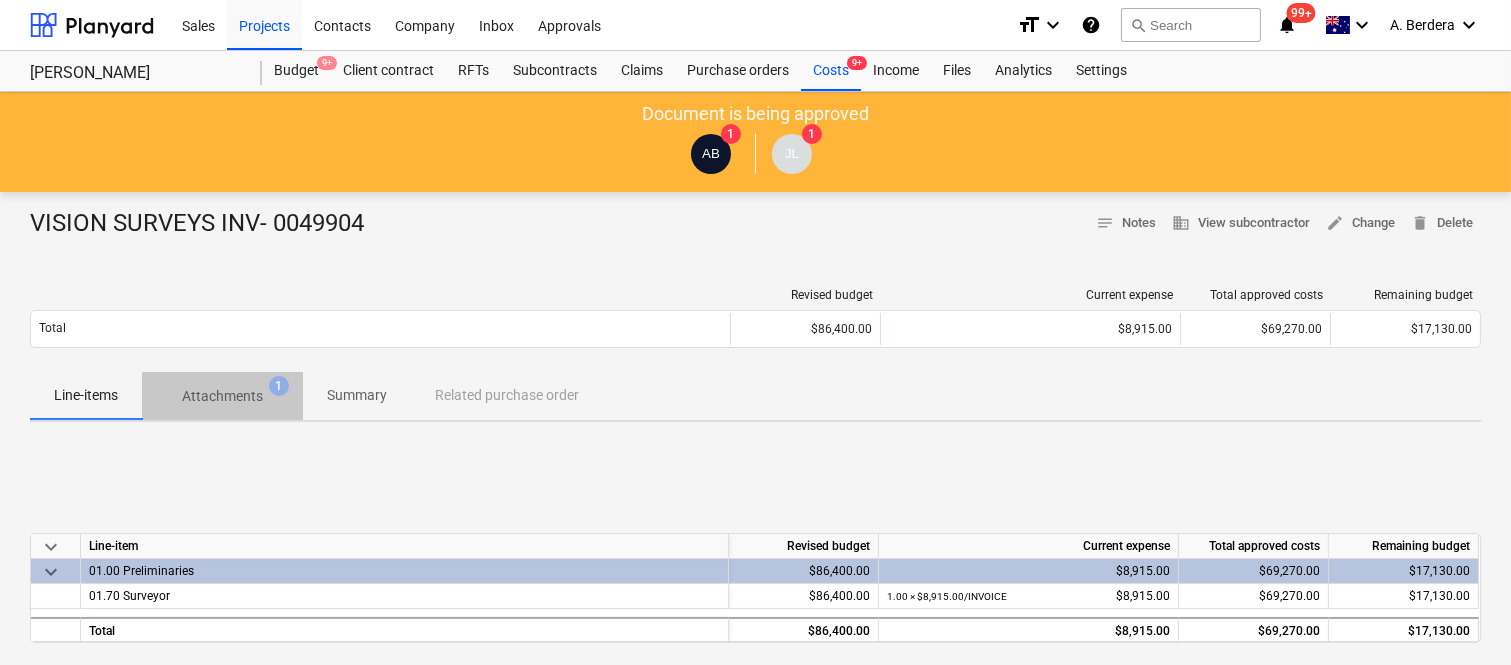 click on "Attachments" at bounding box center [222, 396] 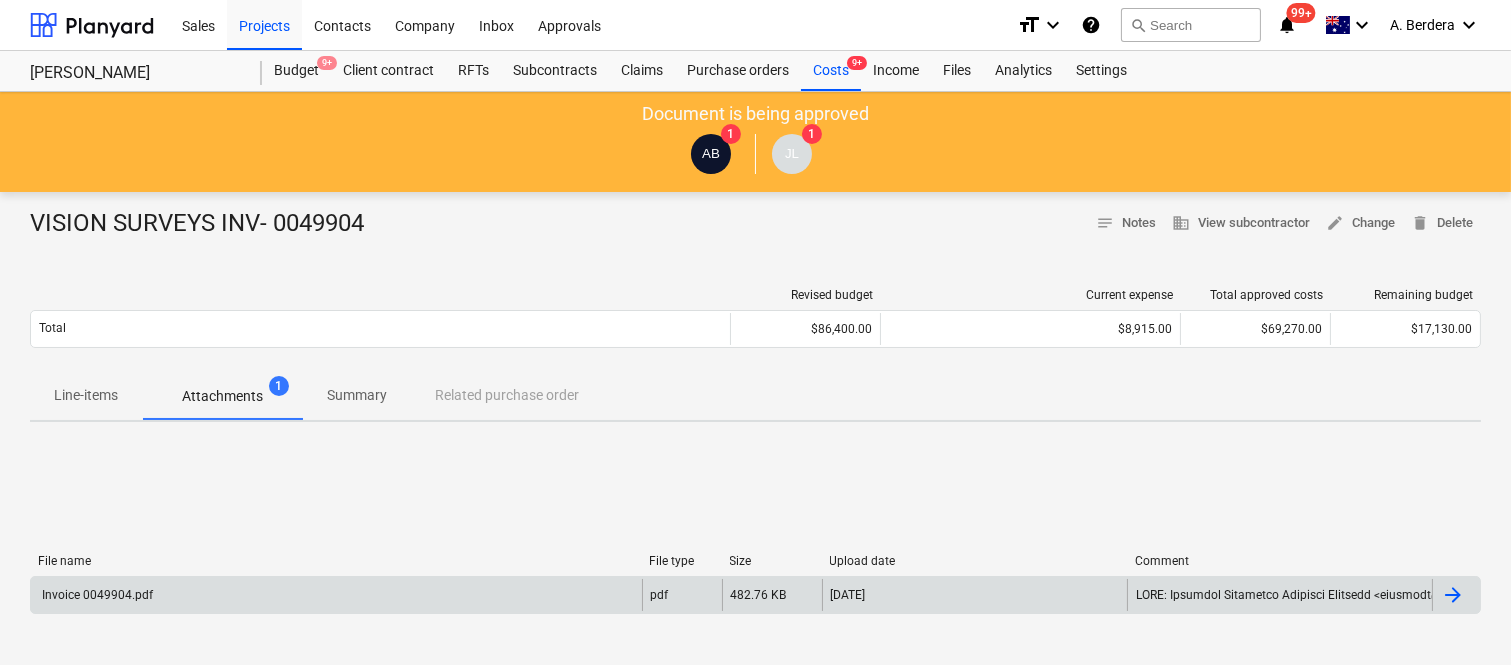 click on "Invoice 0049904.pdf" at bounding box center (336, 595) 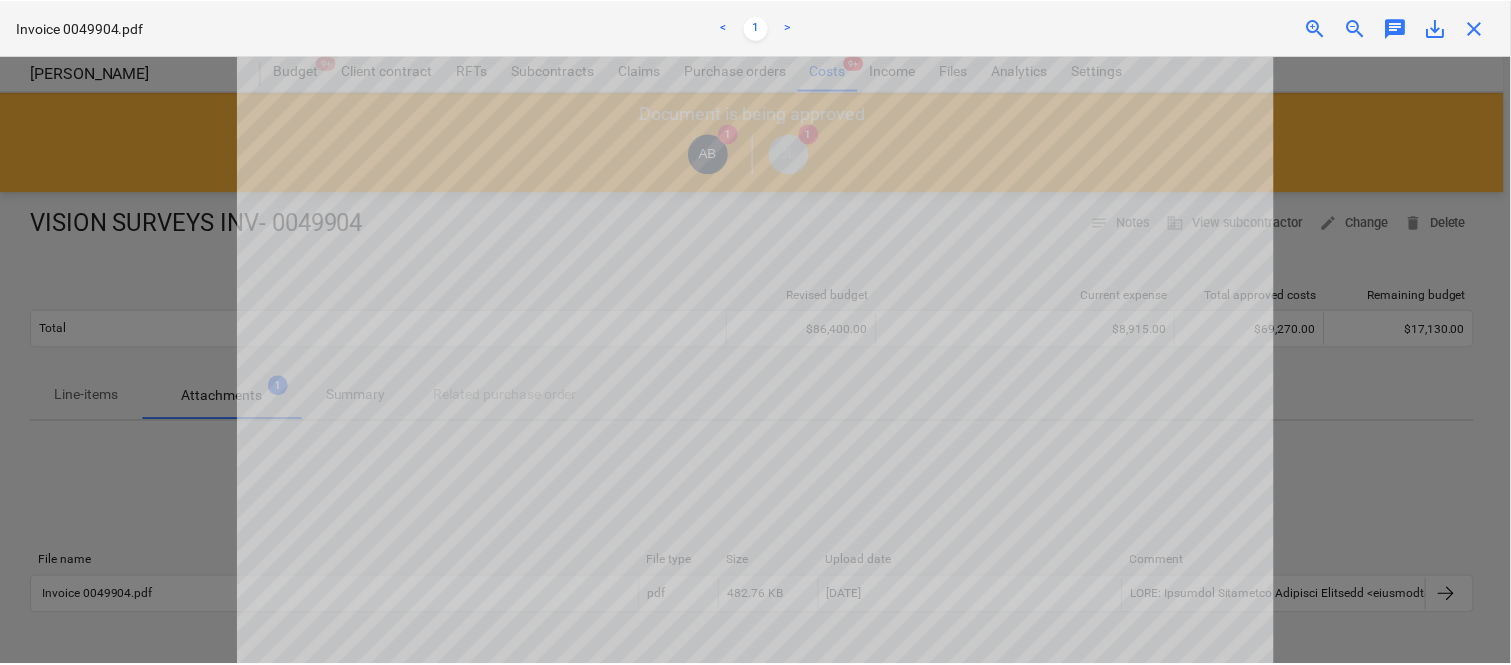 scroll, scrollTop: 0, scrollLeft: 0, axis: both 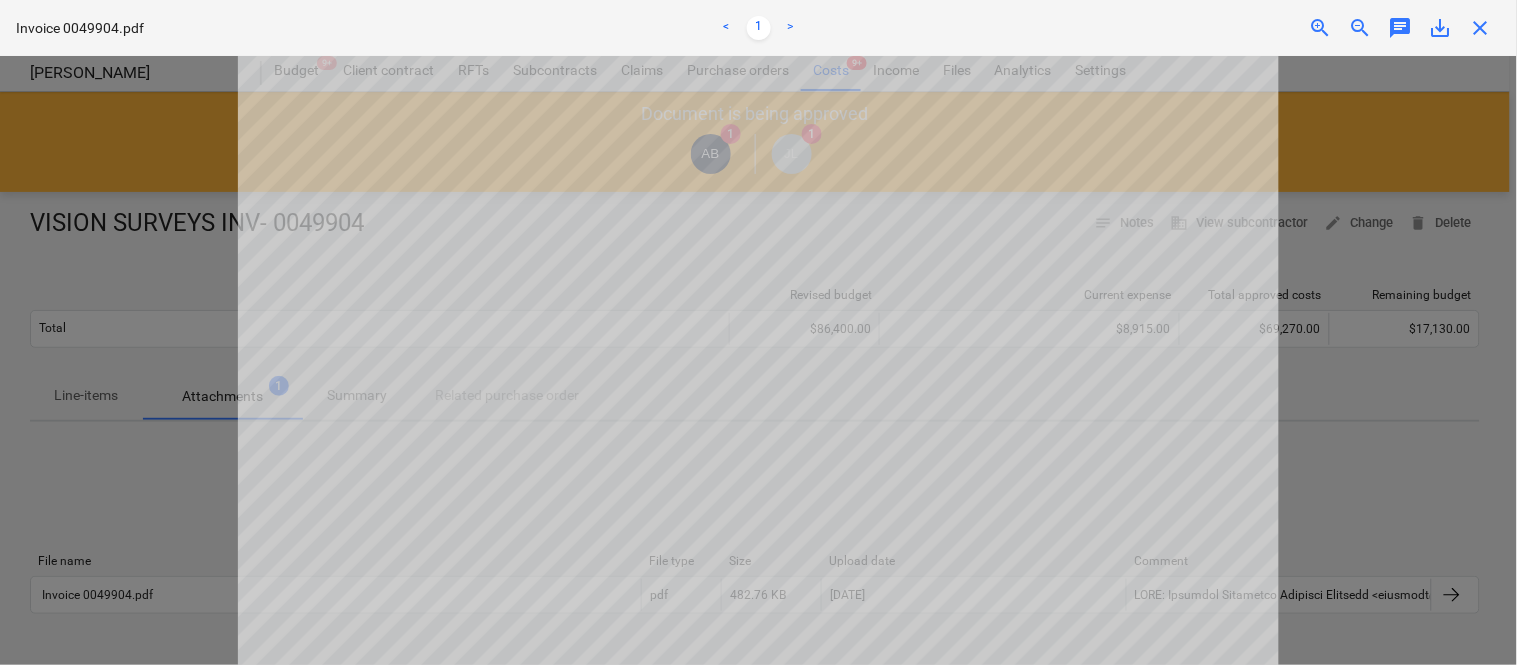 click on "close" at bounding box center (1481, 28) 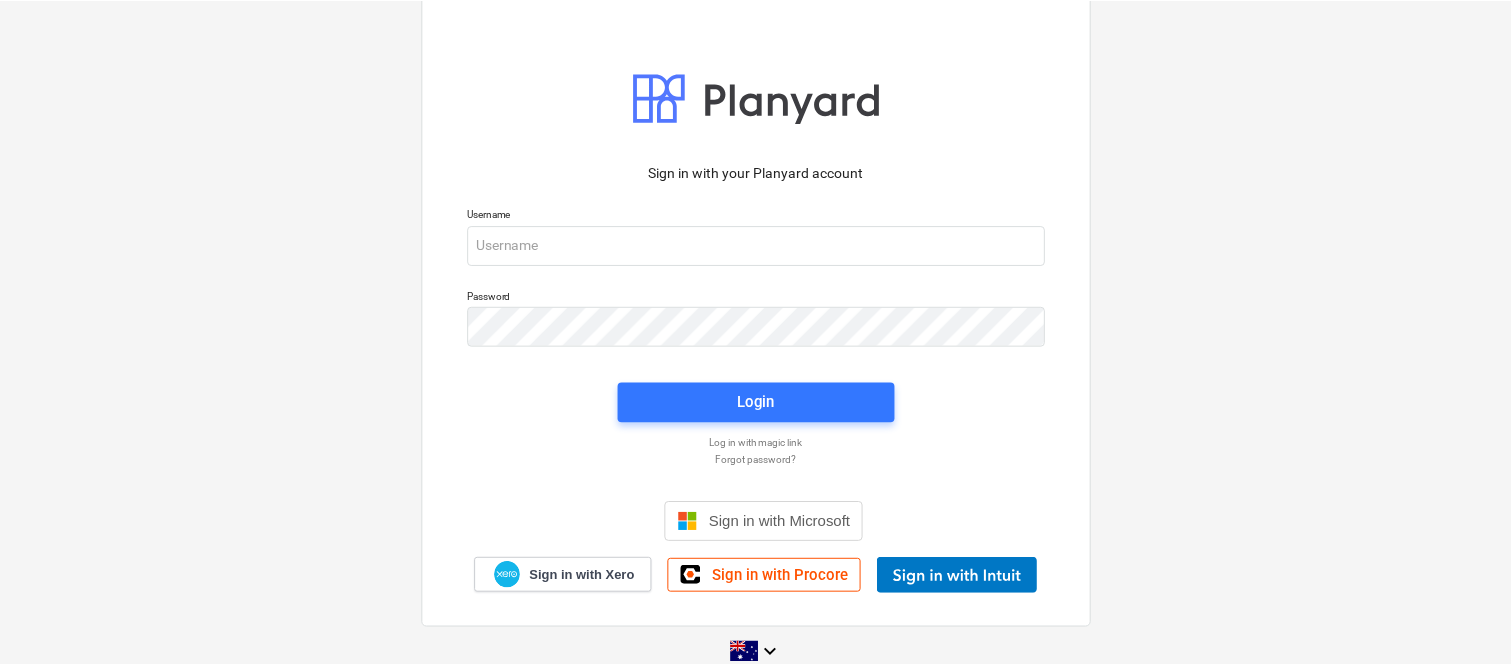 scroll, scrollTop: 0, scrollLeft: 0, axis: both 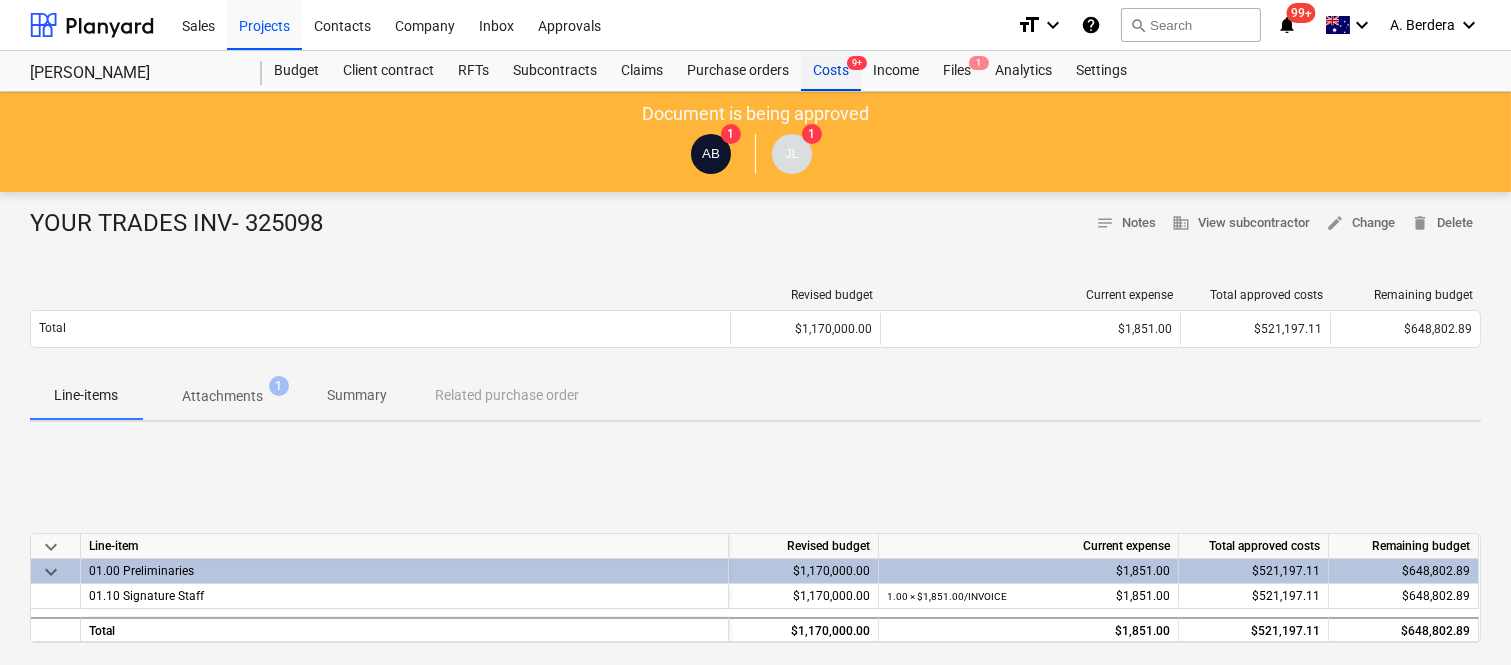 click on "Costs 9+" at bounding box center (831, 71) 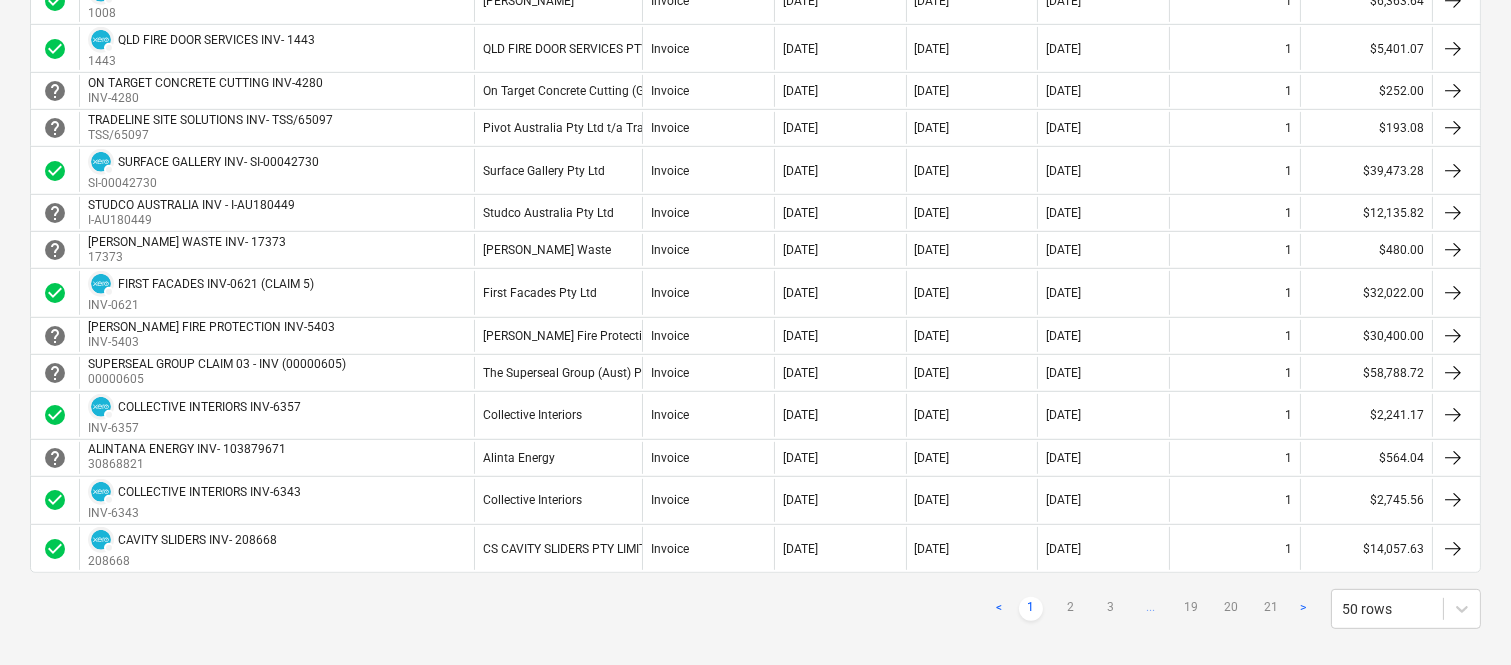 scroll, scrollTop: 1757, scrollLeft: 0, axis: vertical 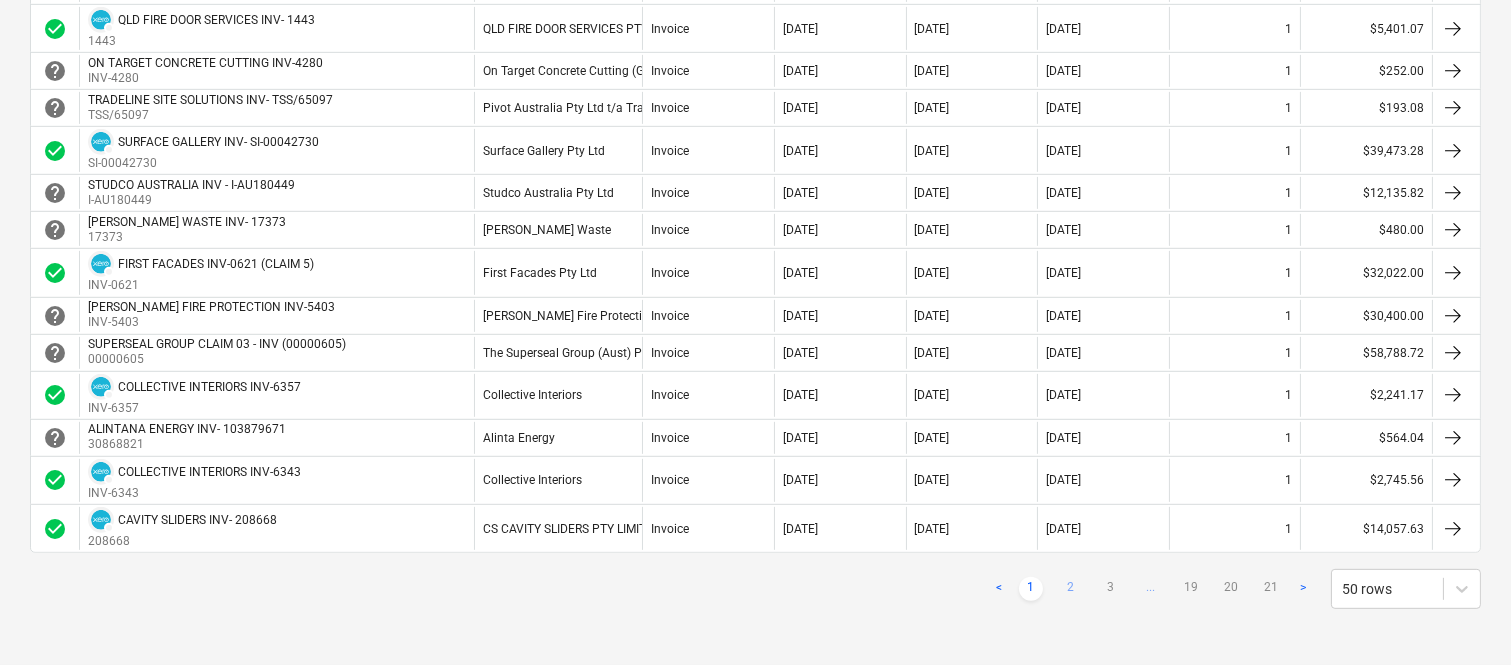 click on "2" at bounding box center (1071, 589) 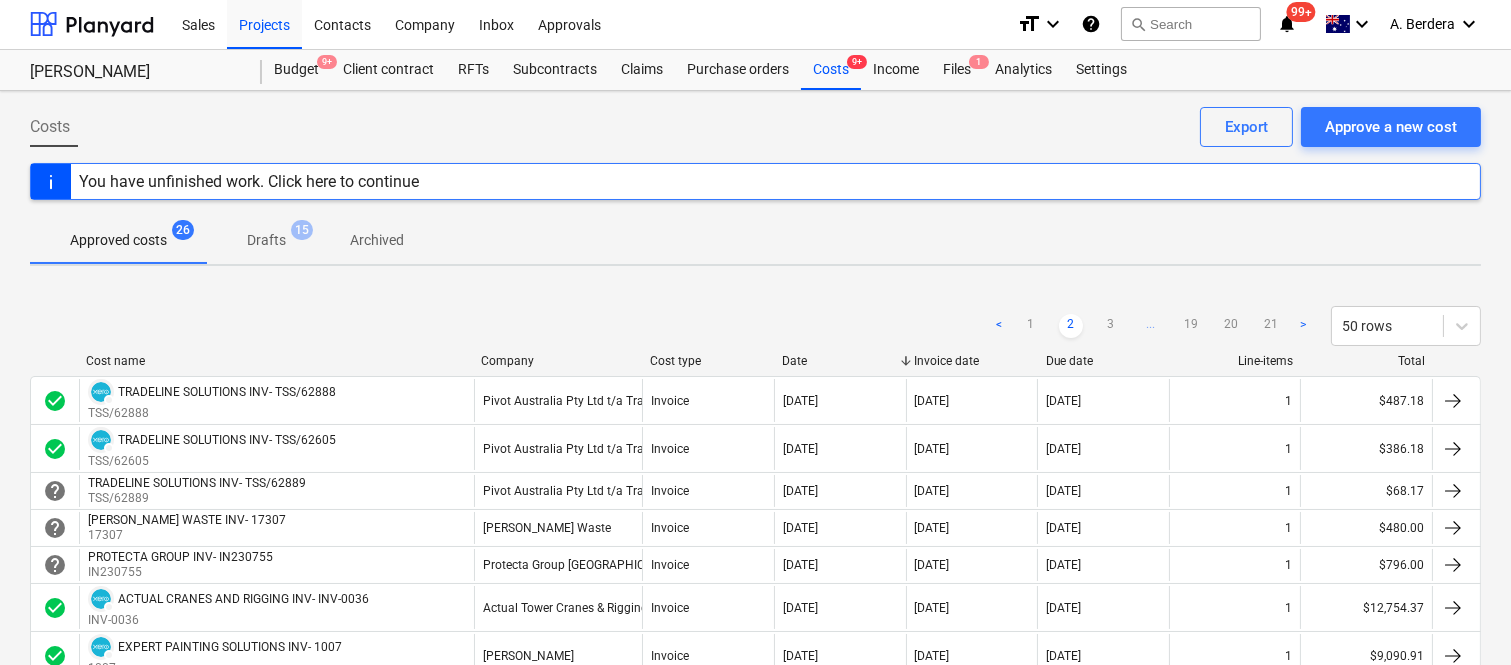 scroll, scrollTop: 0, scrollLeft: 0, axis: both 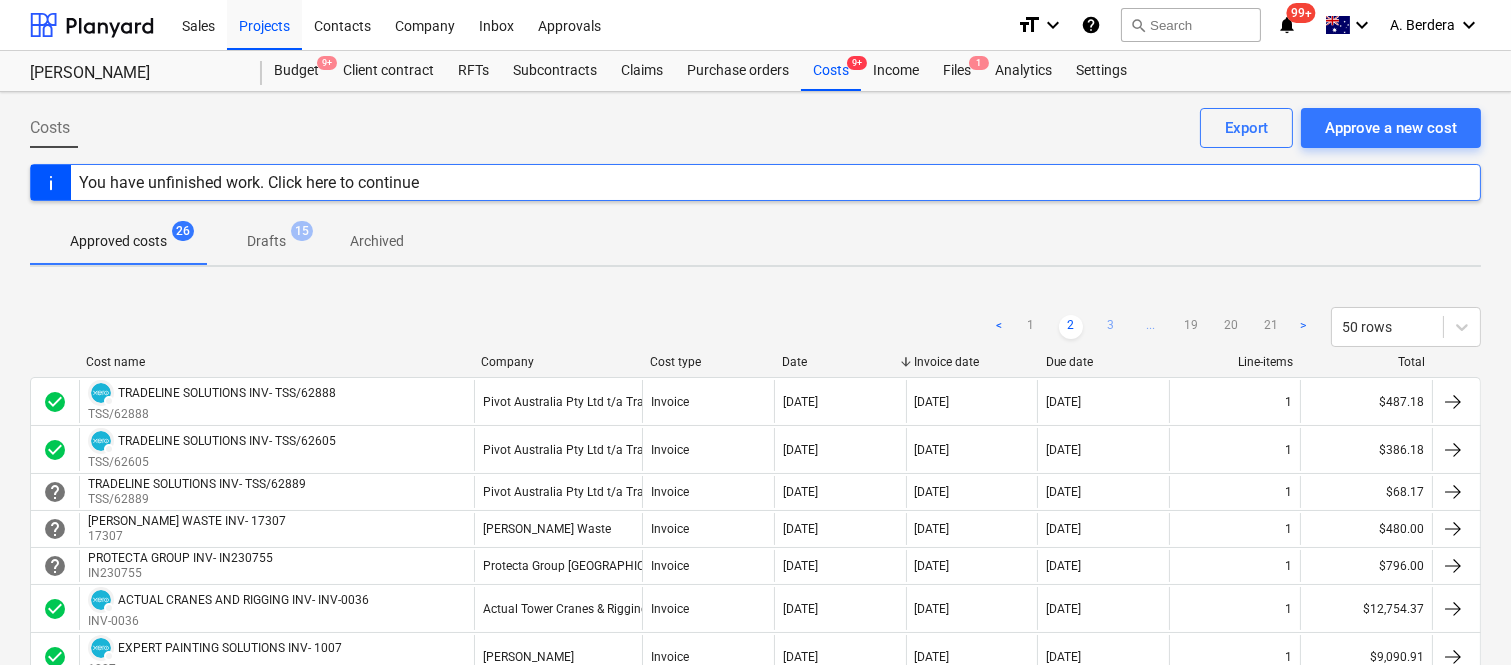 click on "3" at bounding box center (1111, 327) 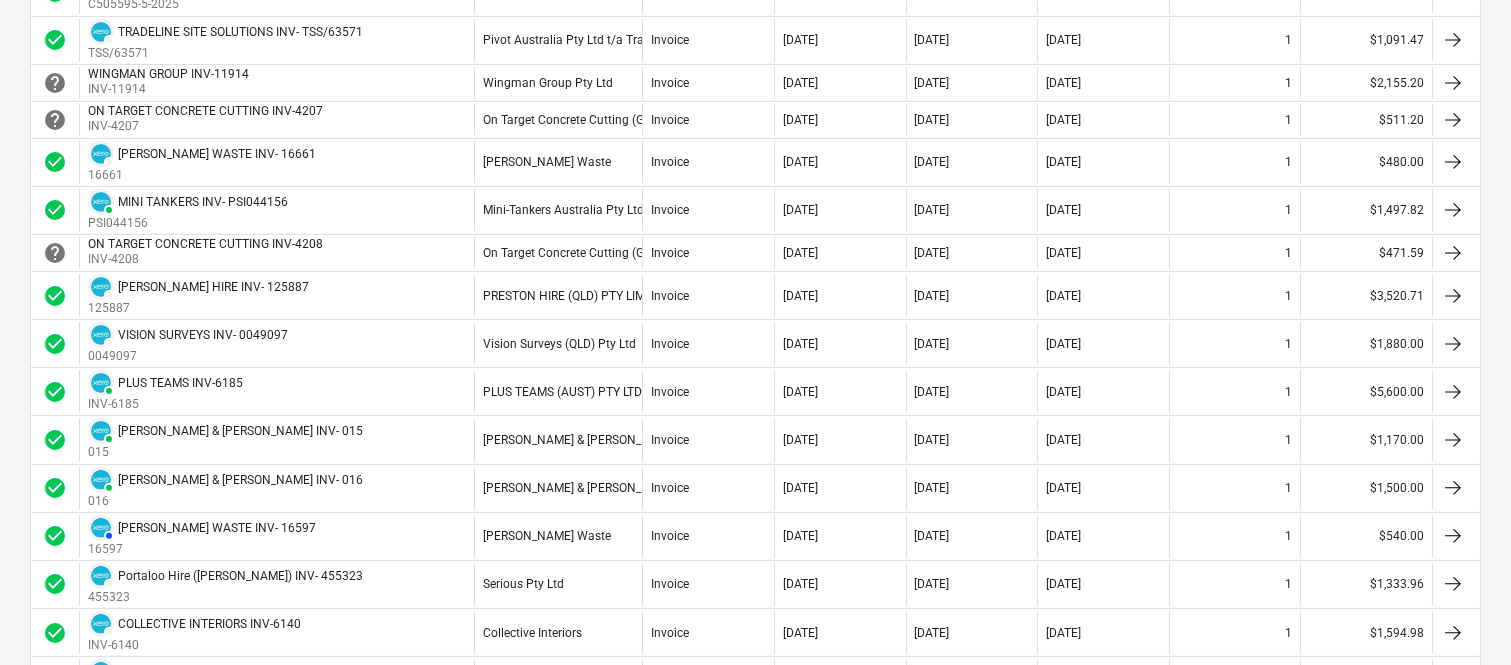 scroll, scrollTop: 1244, scrollLeft: 0, axis: vertical 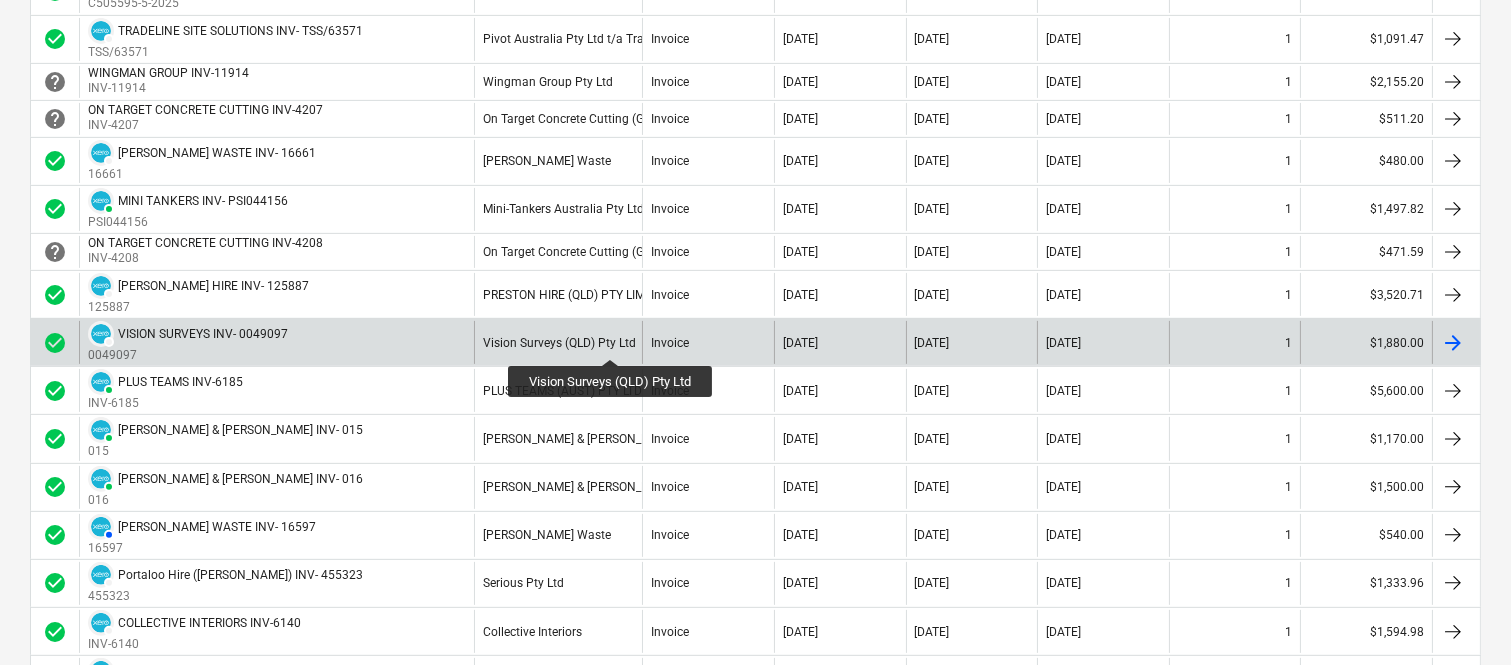 click on "Vision Surveys (QLD) Pty Ltd" at bounding box center (559, 343) 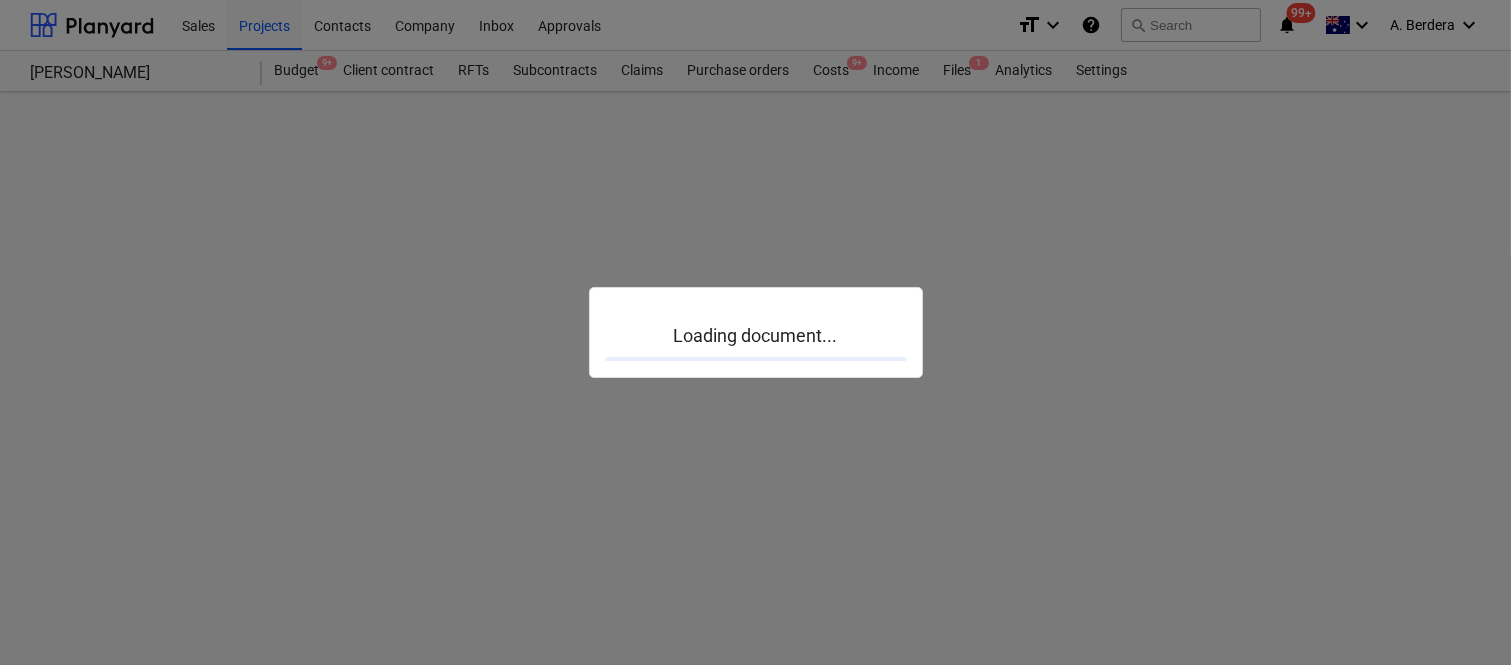 scroll, scrollTop: 0, scrollLeft: 0, axis: both 